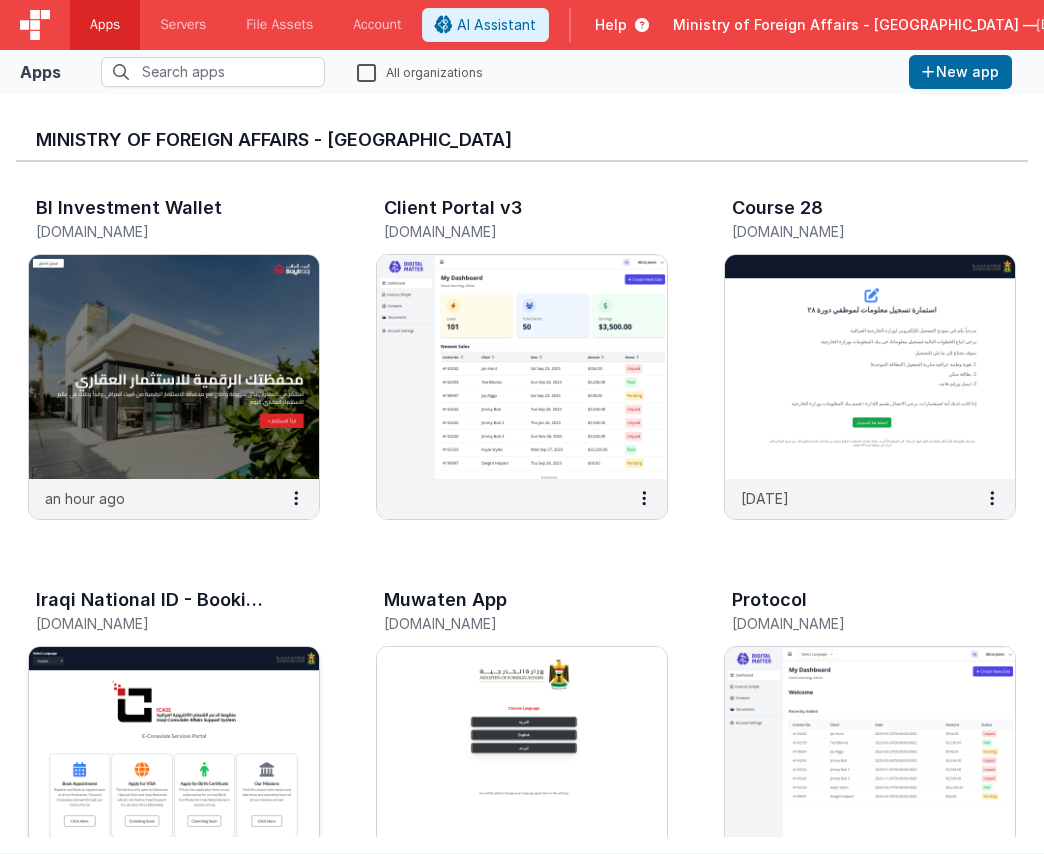 scroll, scrollTop: 0, scrollLeft: 0, axis: both 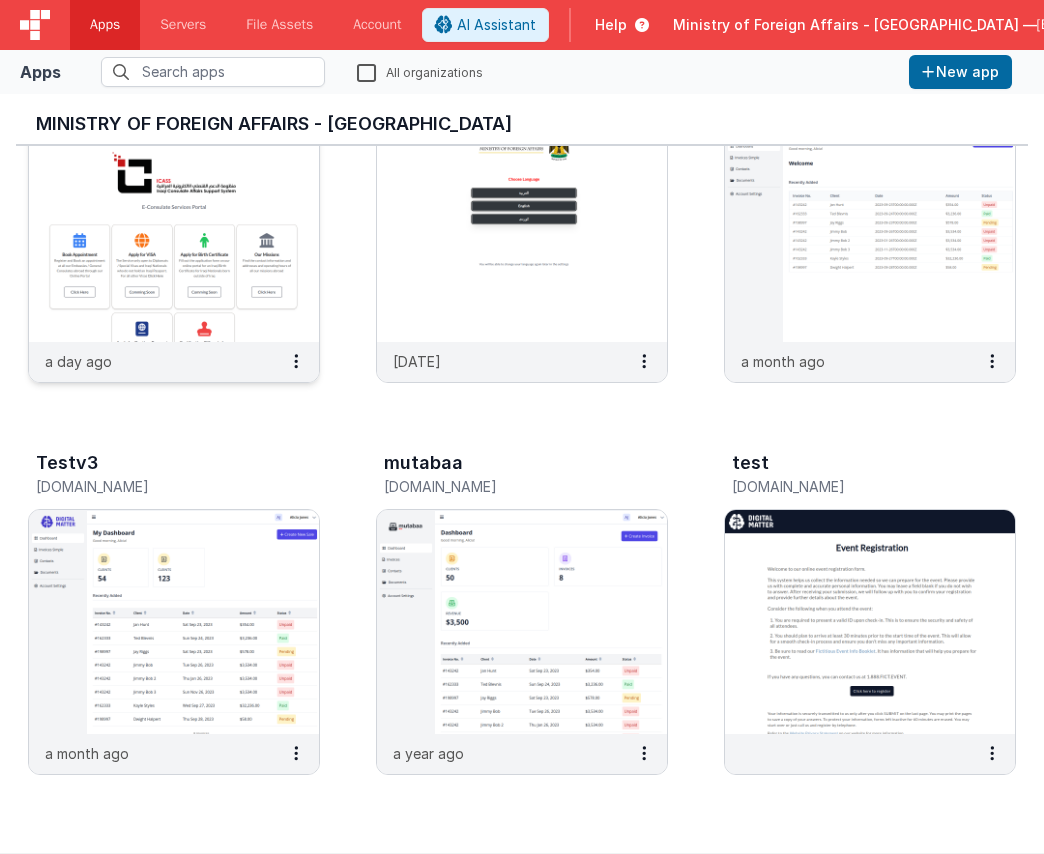 click at bounding box center [174, 230] 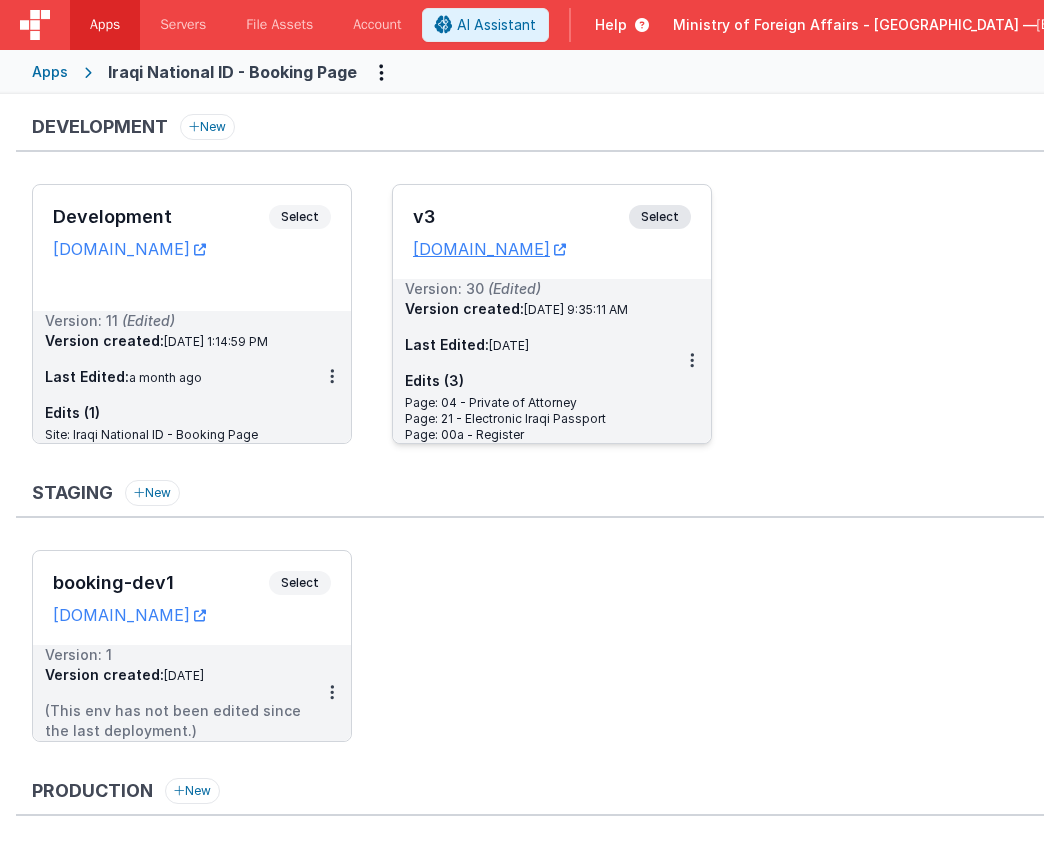 click on "Select" at bounding box center (660, 217) 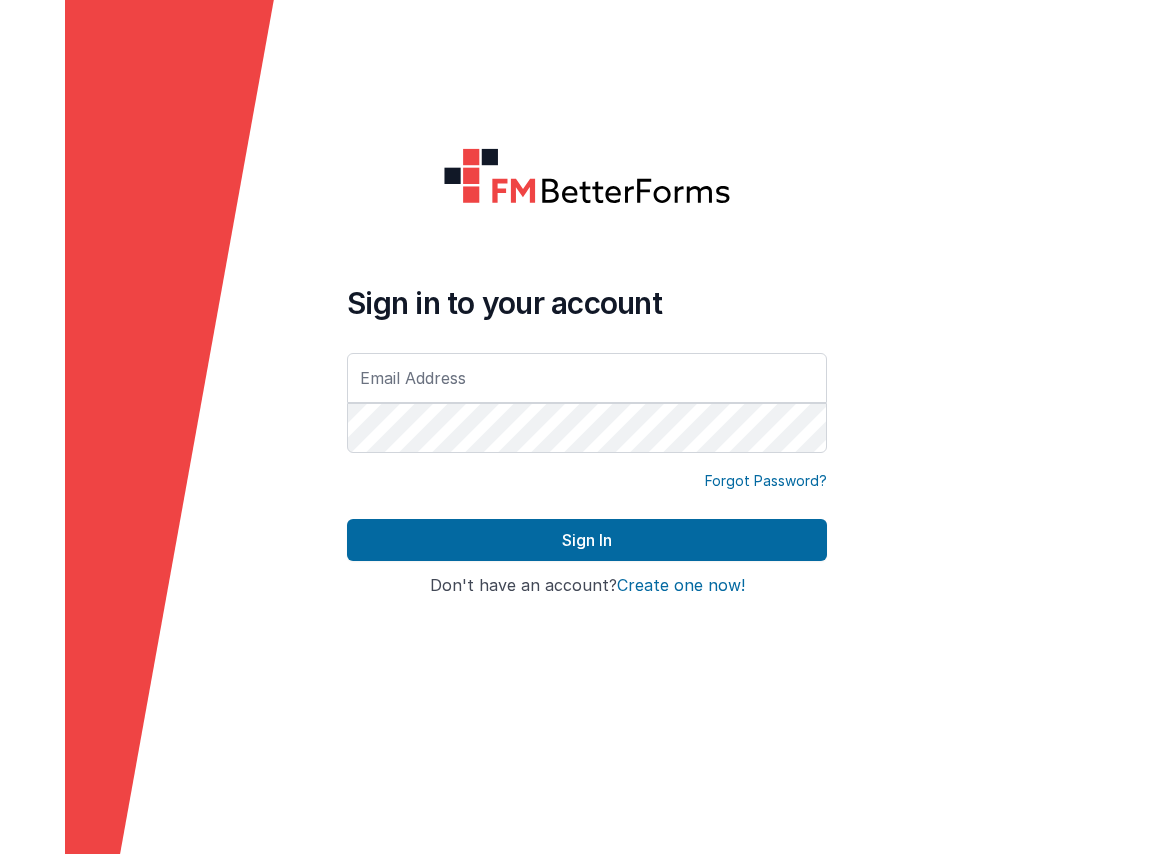 scroll, scrollTop: 0, scrollLeft: 0, axis: both 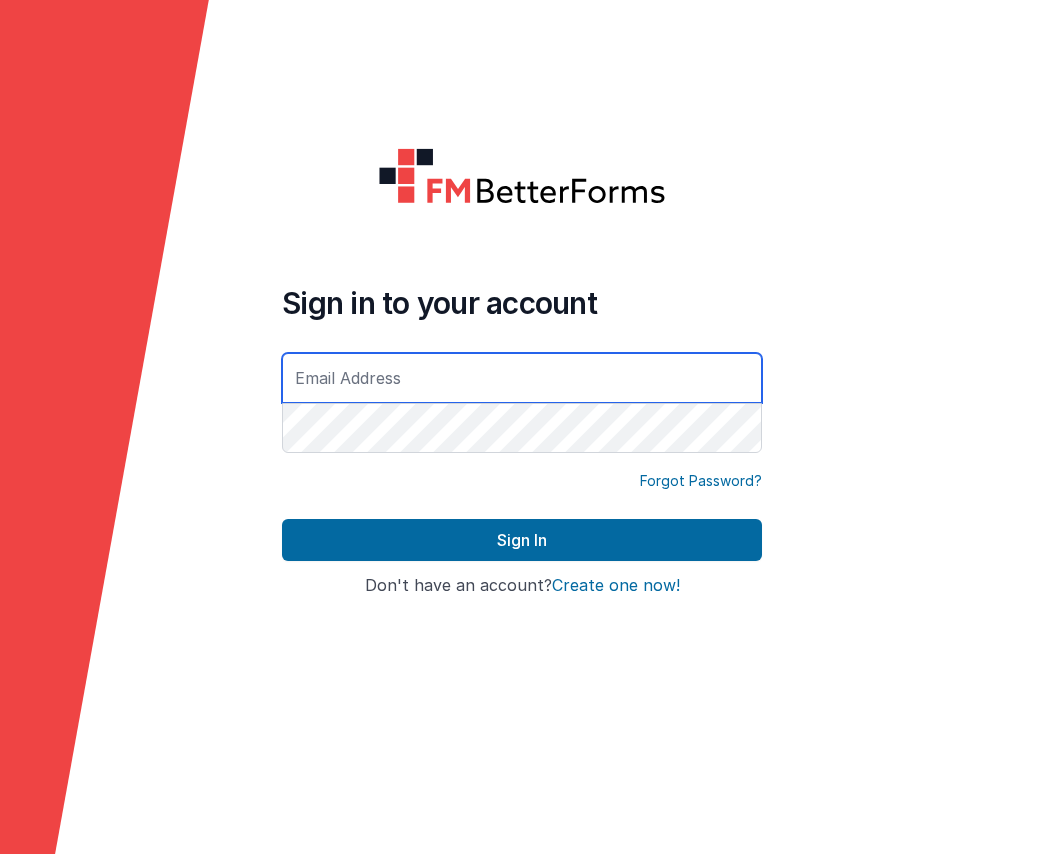 type on "[EMAIL_ADDRESS][DOMAIN_NAME]" 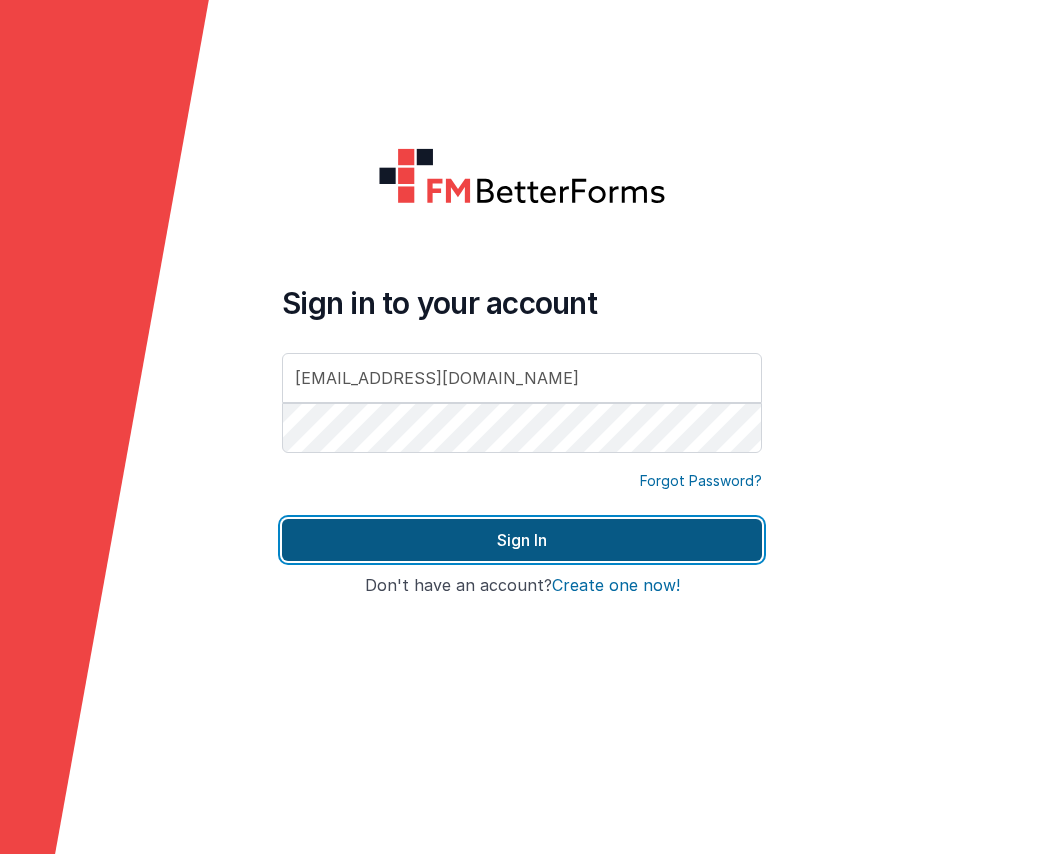 click on "Sign In" at bounding box center (522, 540) 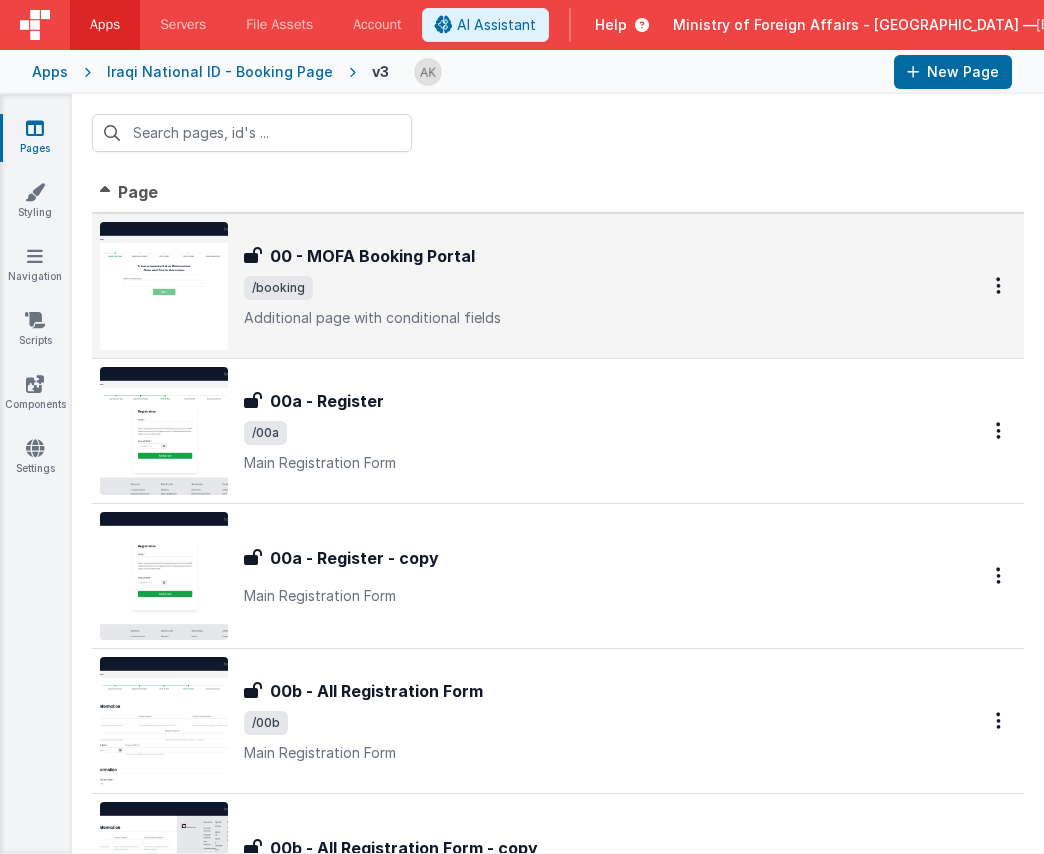 click at bounding box center (164, 286) 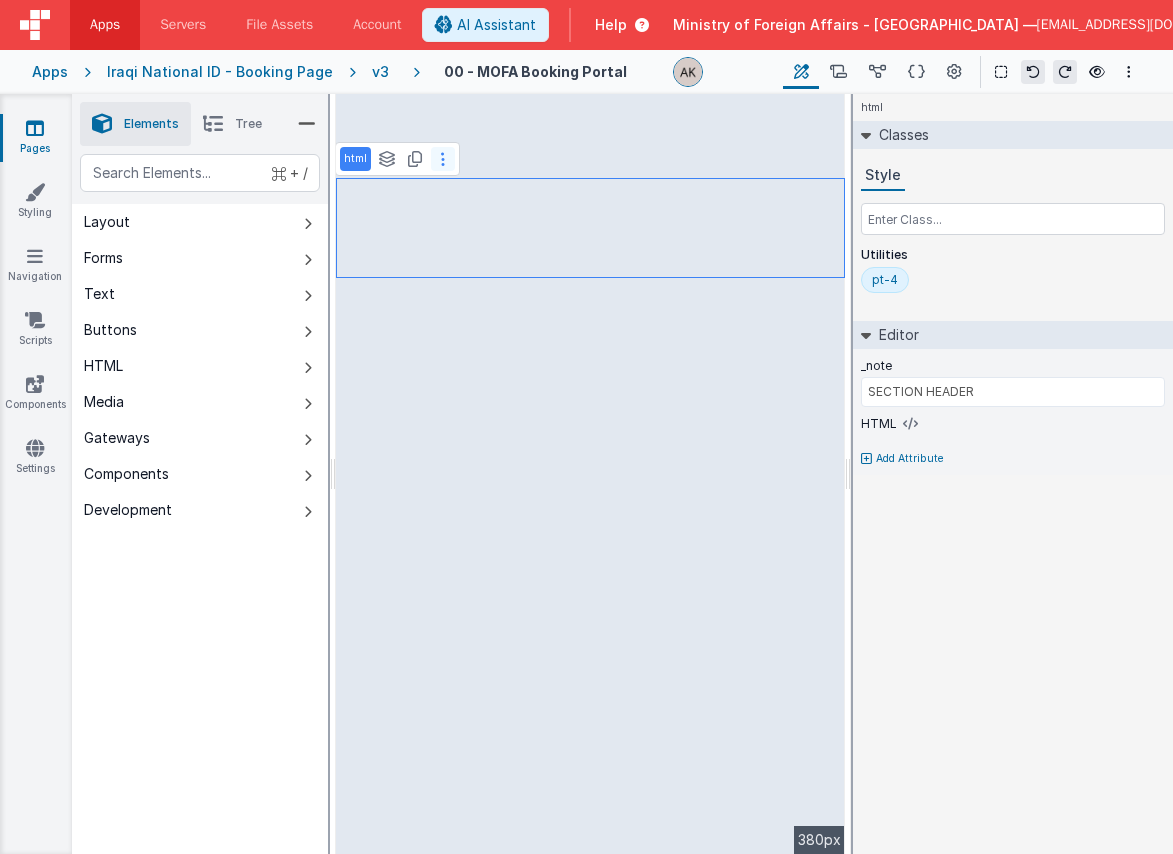 click at bounding box center (443, 159) 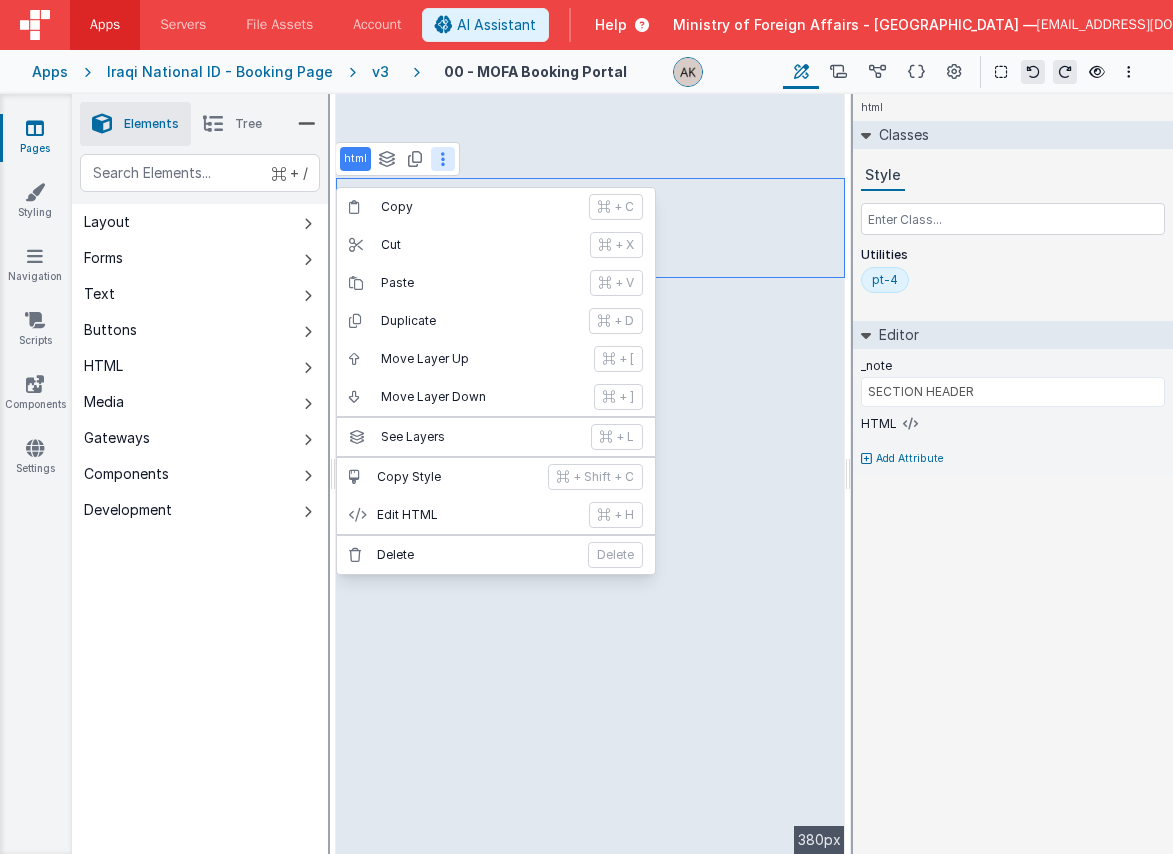 click at bounding box center (443, 159) 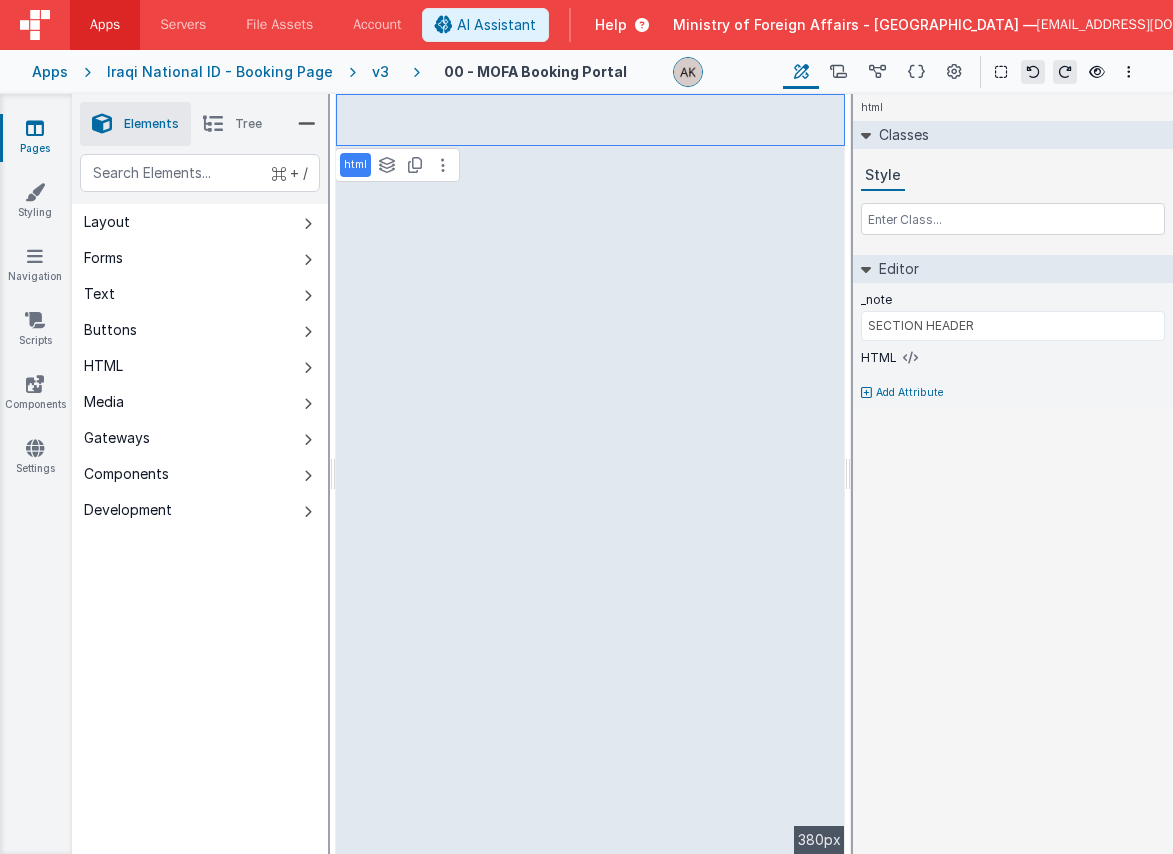 click on "Tree" at bounding box center (232, 124) 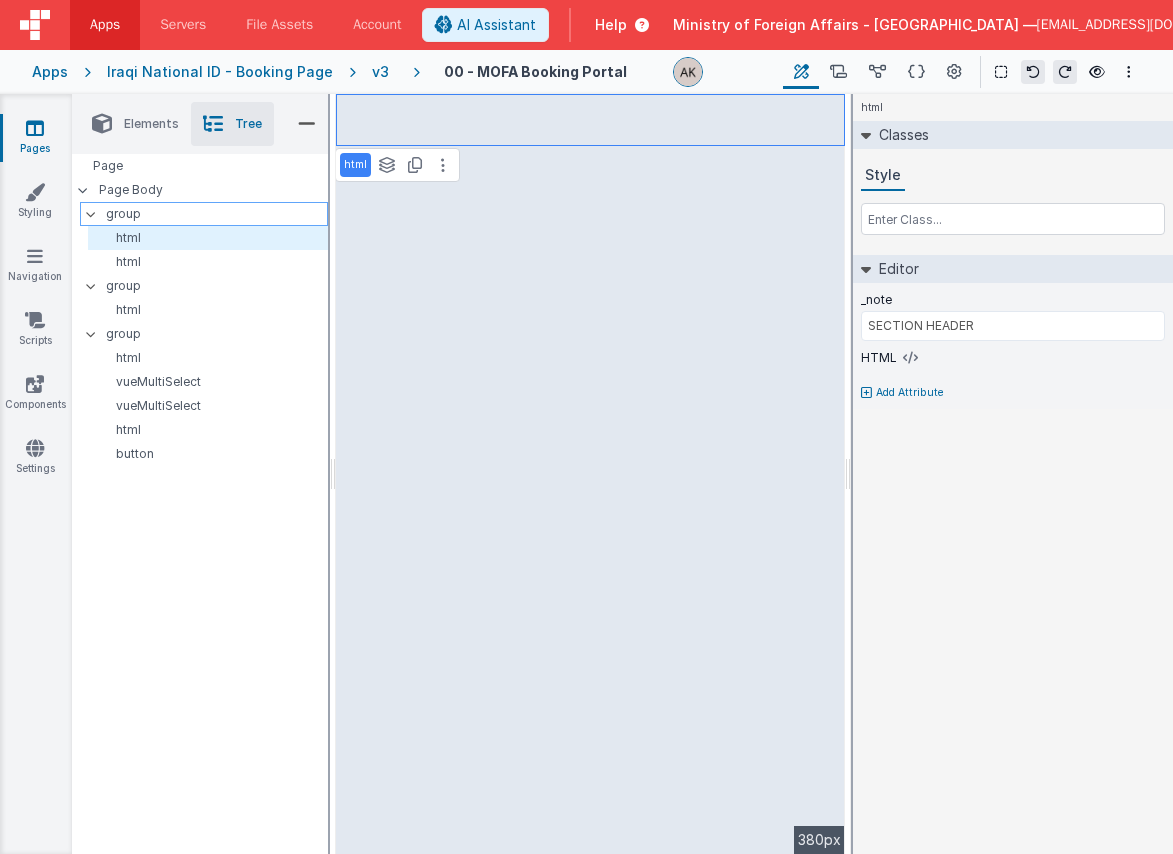 click on "group" at bounding box center (216, 214) 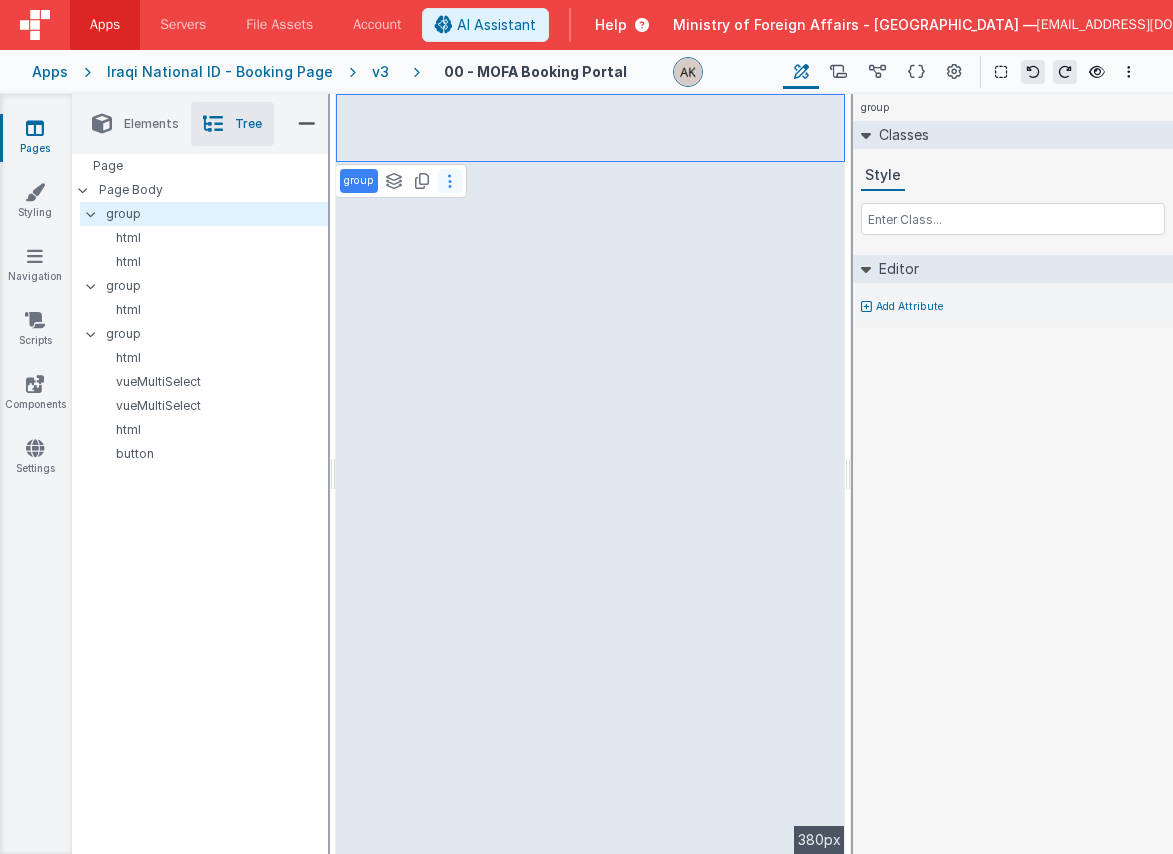 click at bounding box center (450, 181) 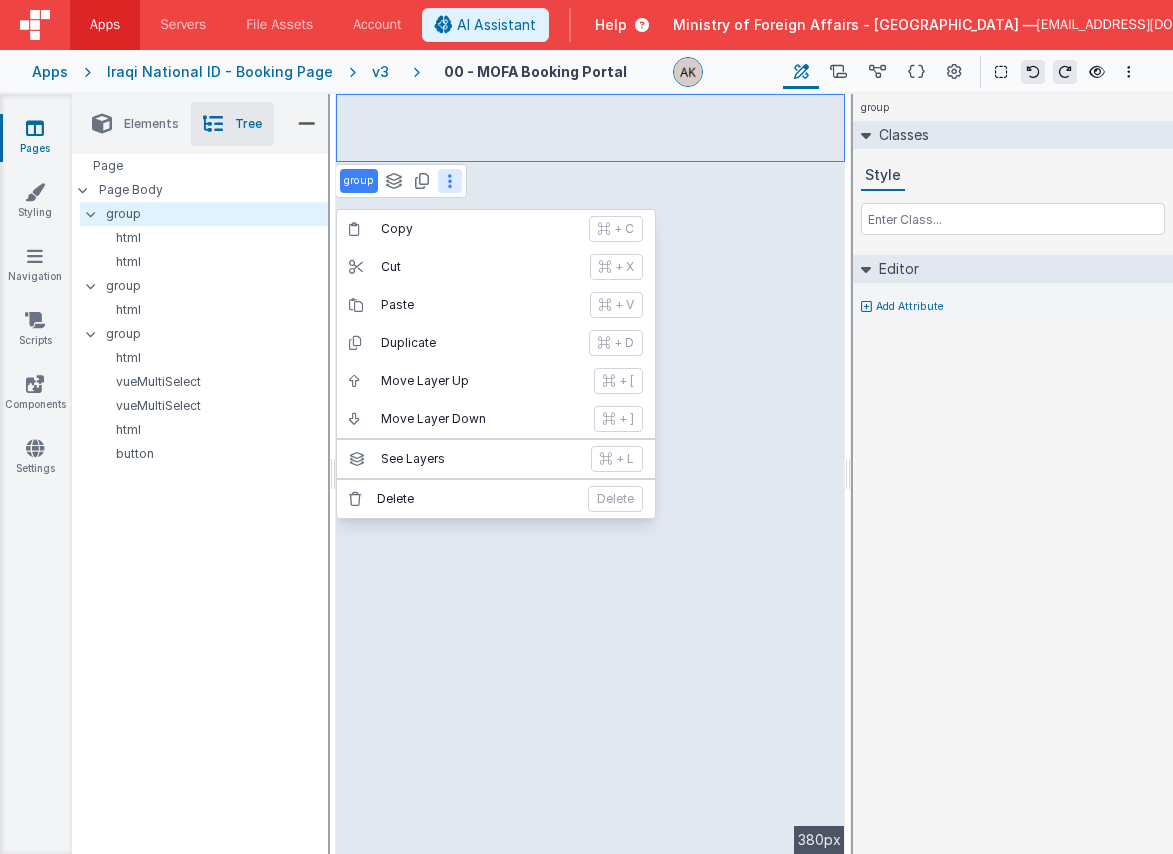 click on "Elements" at bounding box center [135, 124] 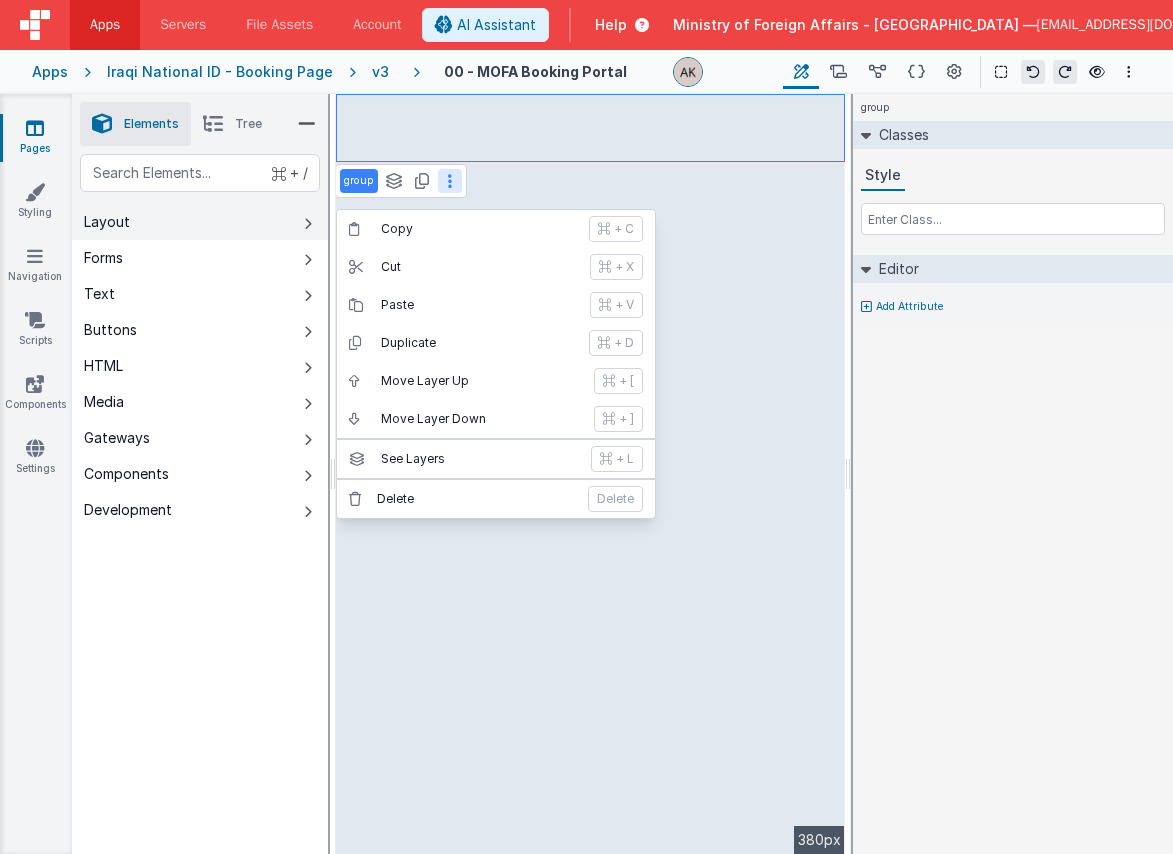 click on "Layout" at bounding box center (200, 222) 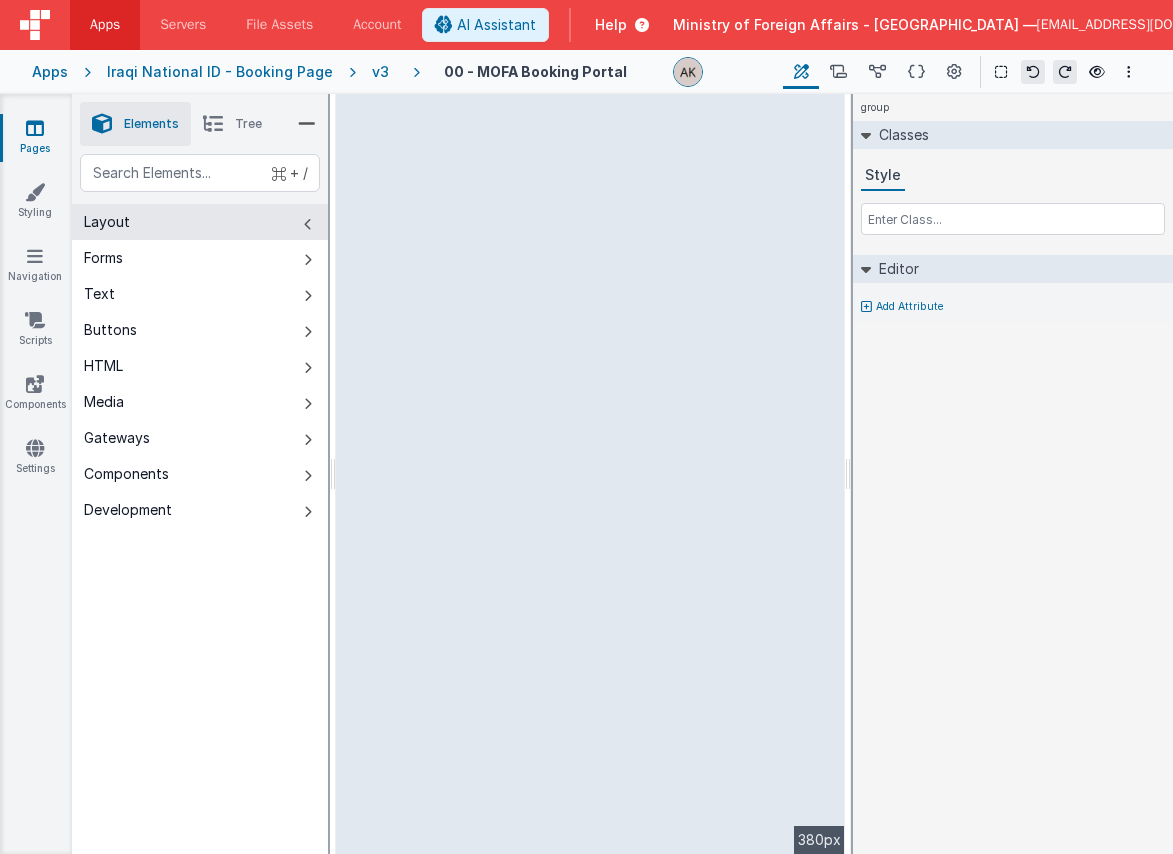 click on "Layout" at bounding box center [200, 222] 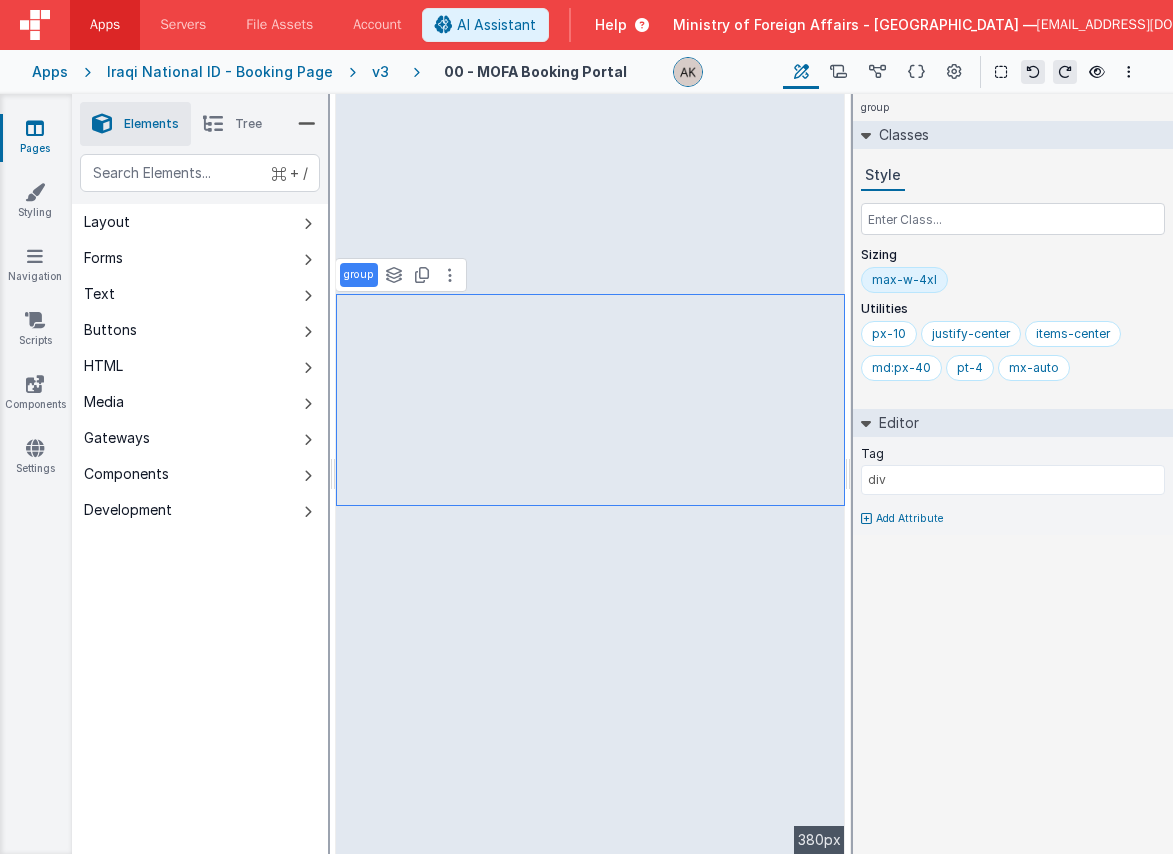 click on "v3" at bounding box center (384, 72) 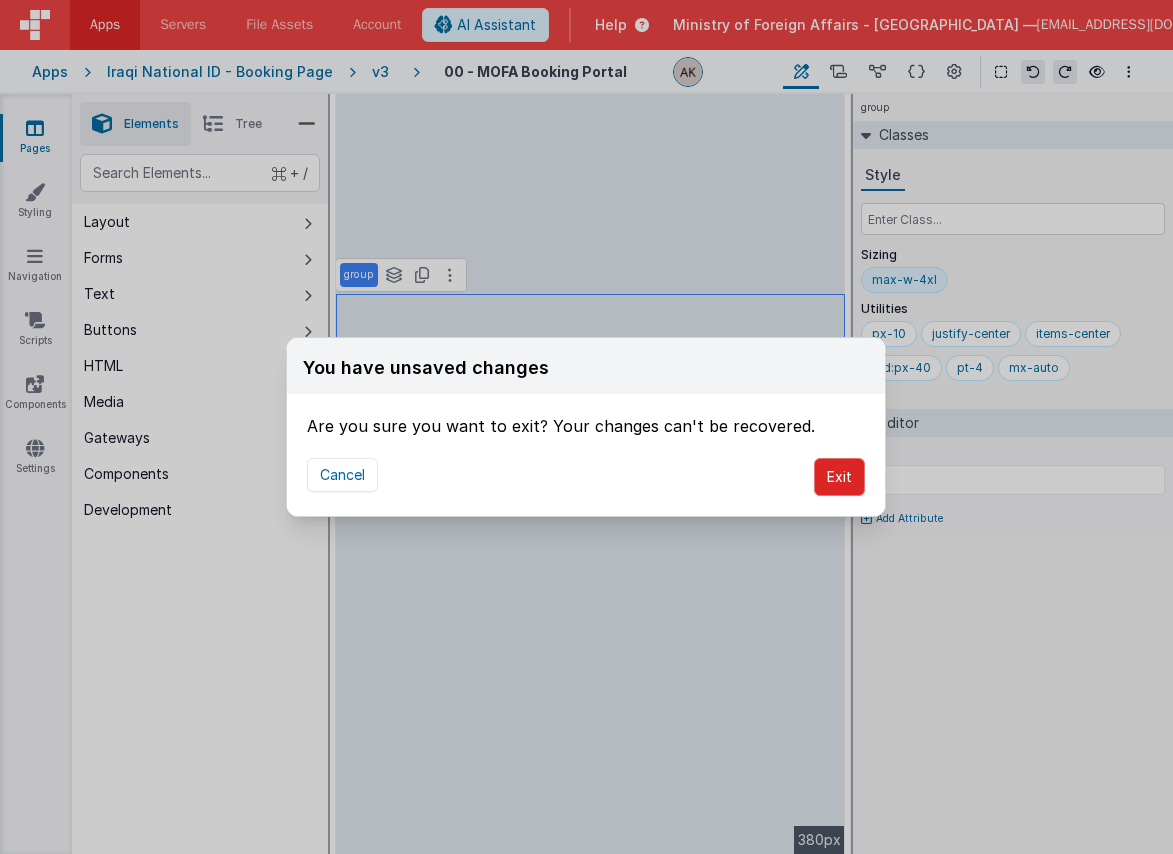 click on "Exit" at bounding box center [839, 477] 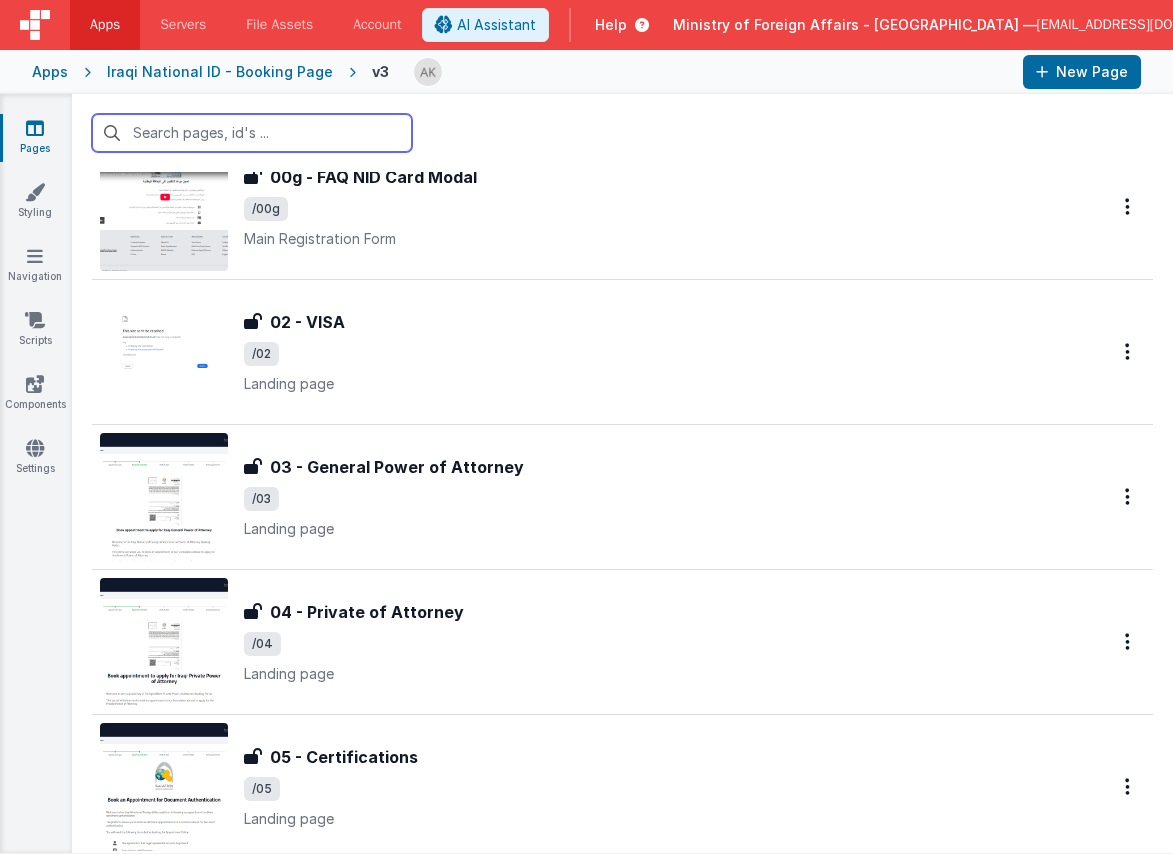 scroll, scrollTop: 1575, scrollLeft: 0, axis: vertical 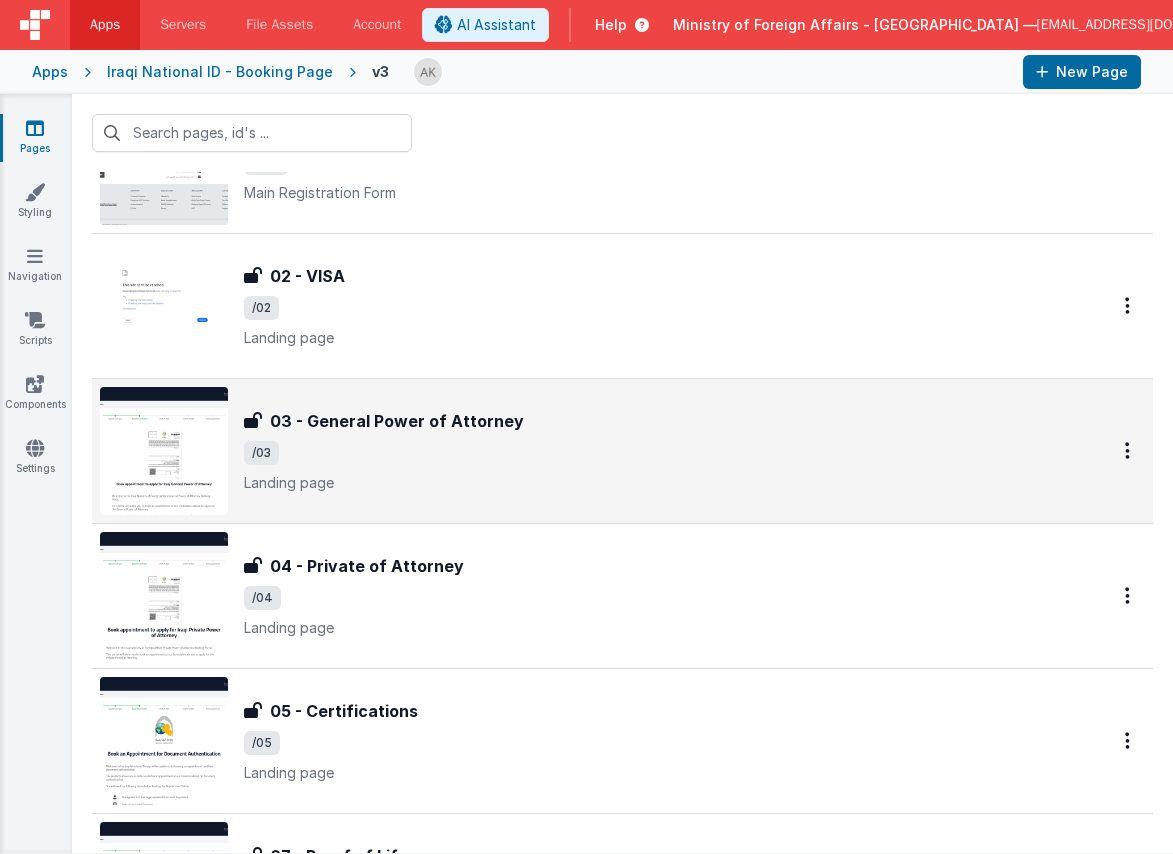click at bounding box center [164, 451] 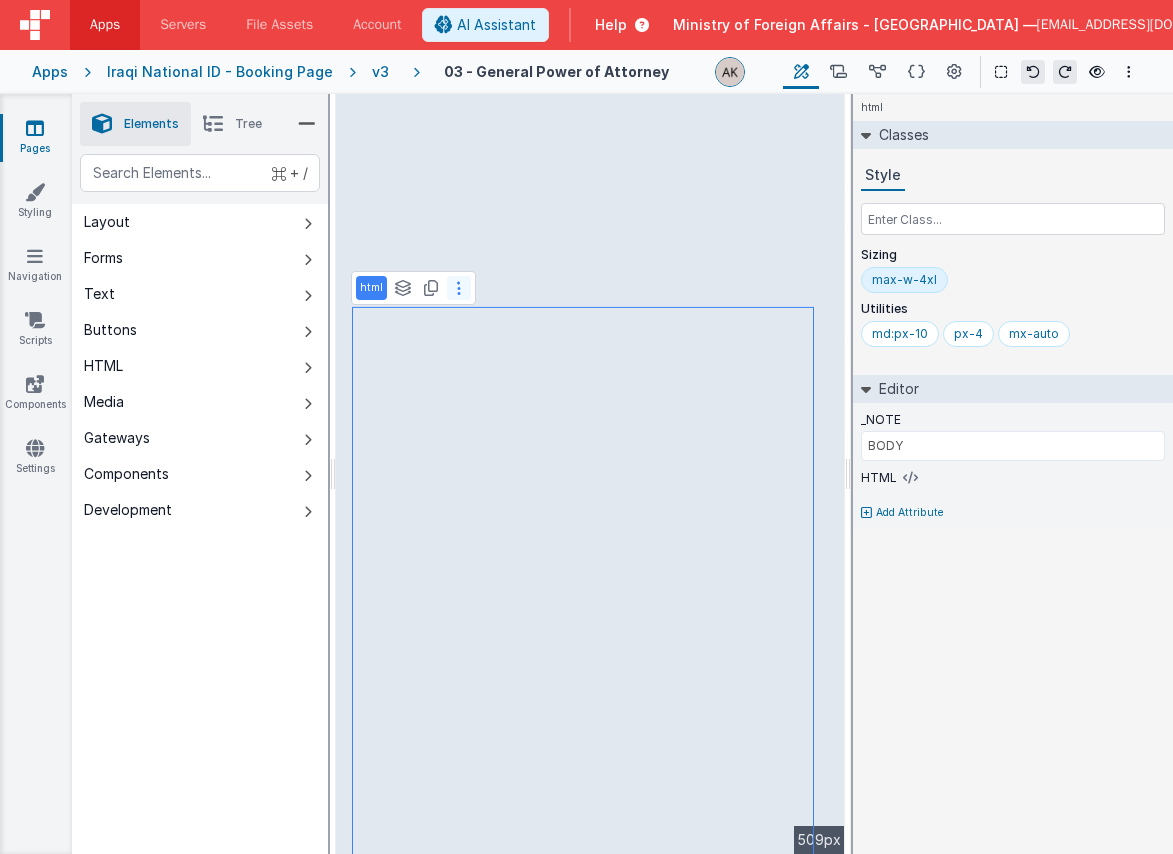 click at bounding box center (459, 288) 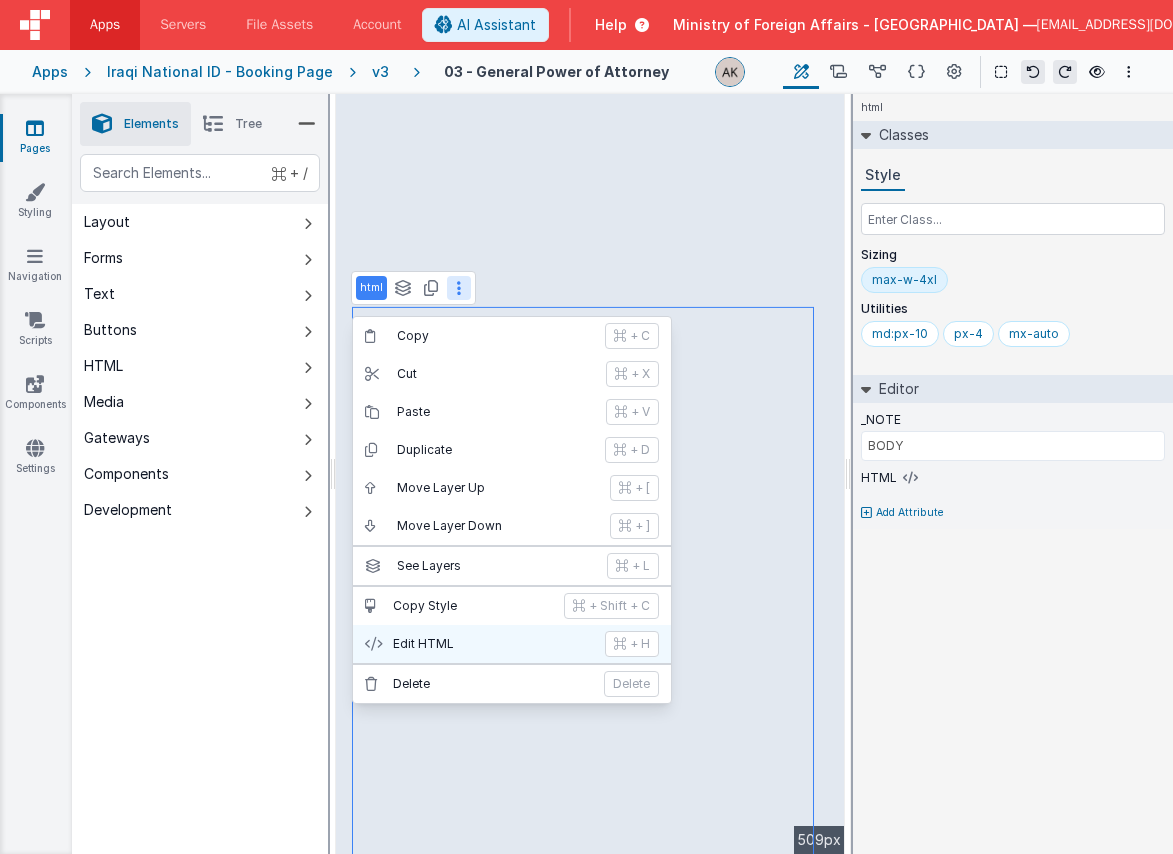 click on "Edit HTML" at bounding box center (493, 644) 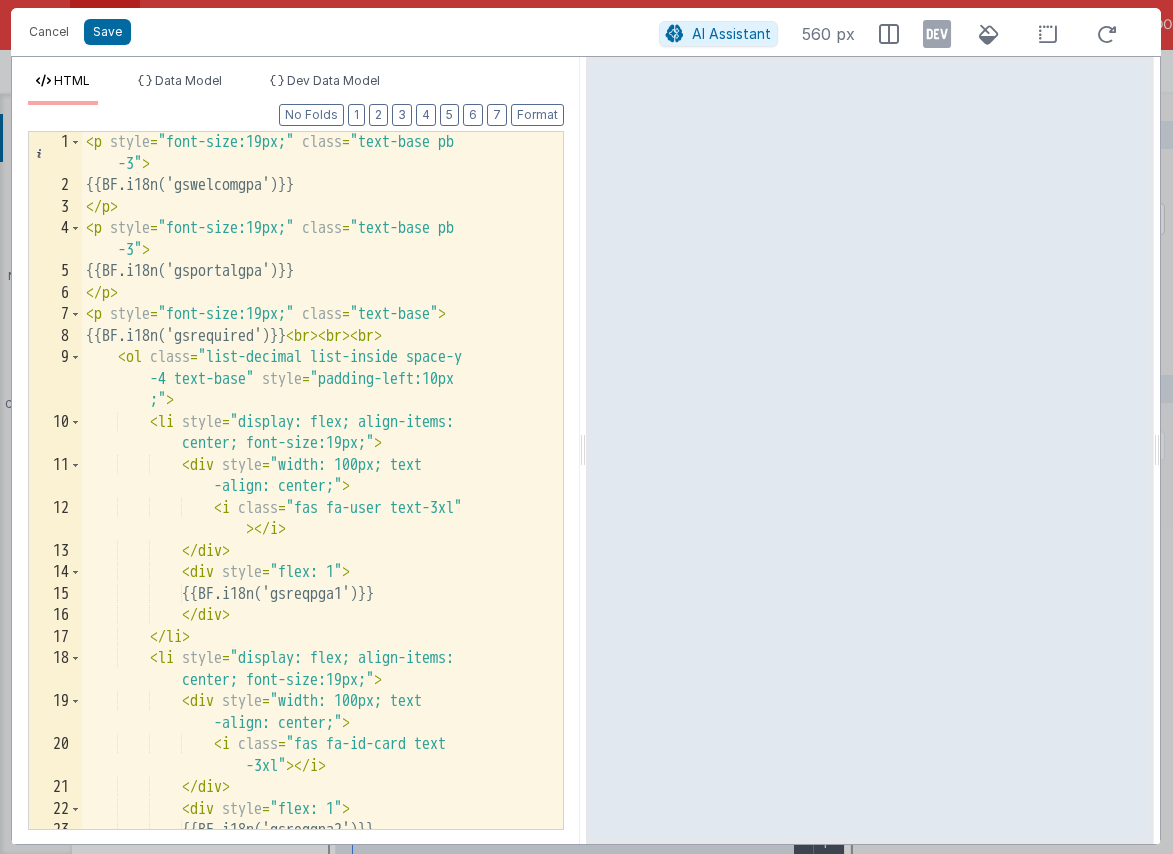 click on "< p   style = "font-size:19px;"   class = "text-base pb      -3" >     {{BF.i18n('gswelcomgpa')}} </ p > < p   style = "font-size:19px;"   class = "text-base pb      -3" >     {{BF.i18n('gsportalgpa')}} </ p > < p   style = "font-size:19px;"   class = "text-base" >     {{BF.i18n('gsrequired')}} < br > < br > < br >      < ol   class = "list-decimal list-inside space-y          -4 text-base"   style = "padding-left:10px          ;" >           < li   style = "display: flex; align-items:               center; font-size:19px;" >                < div   style = "width: 100px; text                  -align: center;" >                     < i   class = "fas fa-user text-3xl"                      > </ i >                </ div >                < div   style = "flex: 1" >                    {{BF.i18n('gsreqpga1')}}                </ div >           </ li >           < li   style = "display: flex; align-items:               >           <" at bounding box center [315, 513] 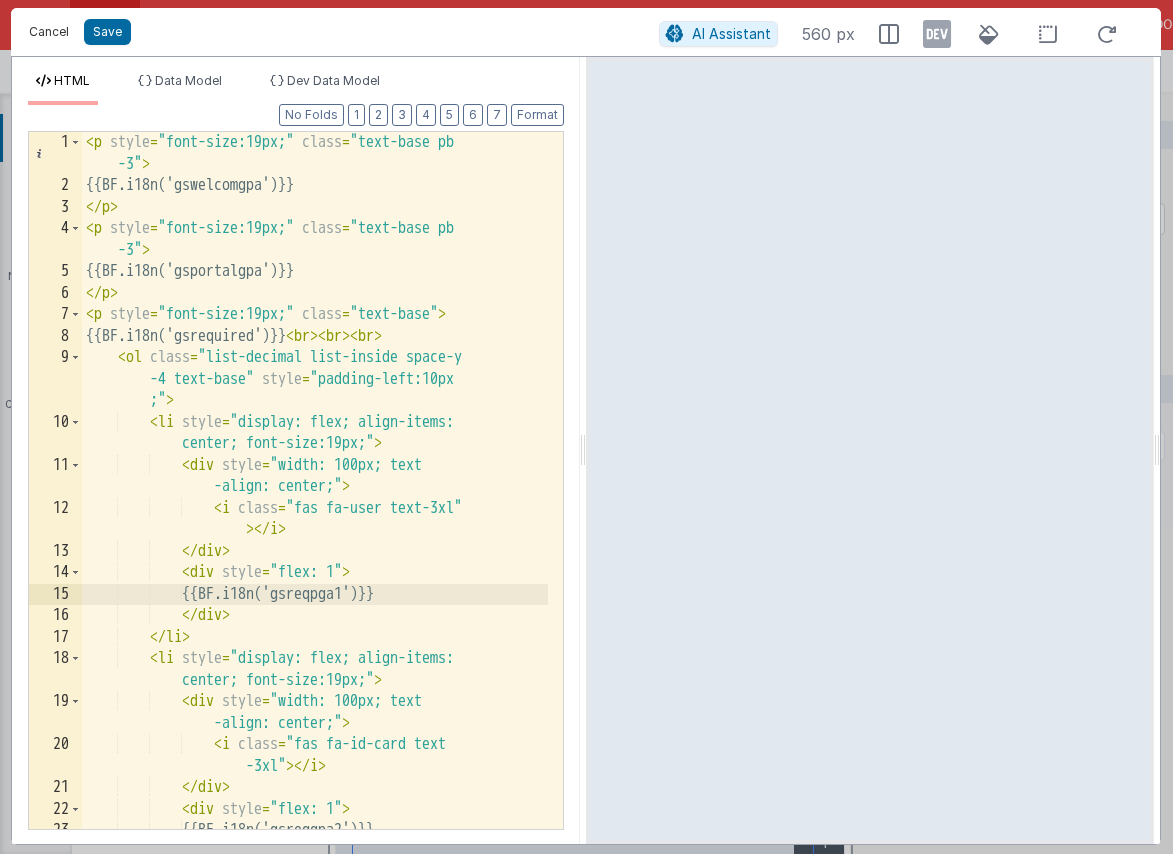 click on "Cancel" at bounding box center [49, 32] 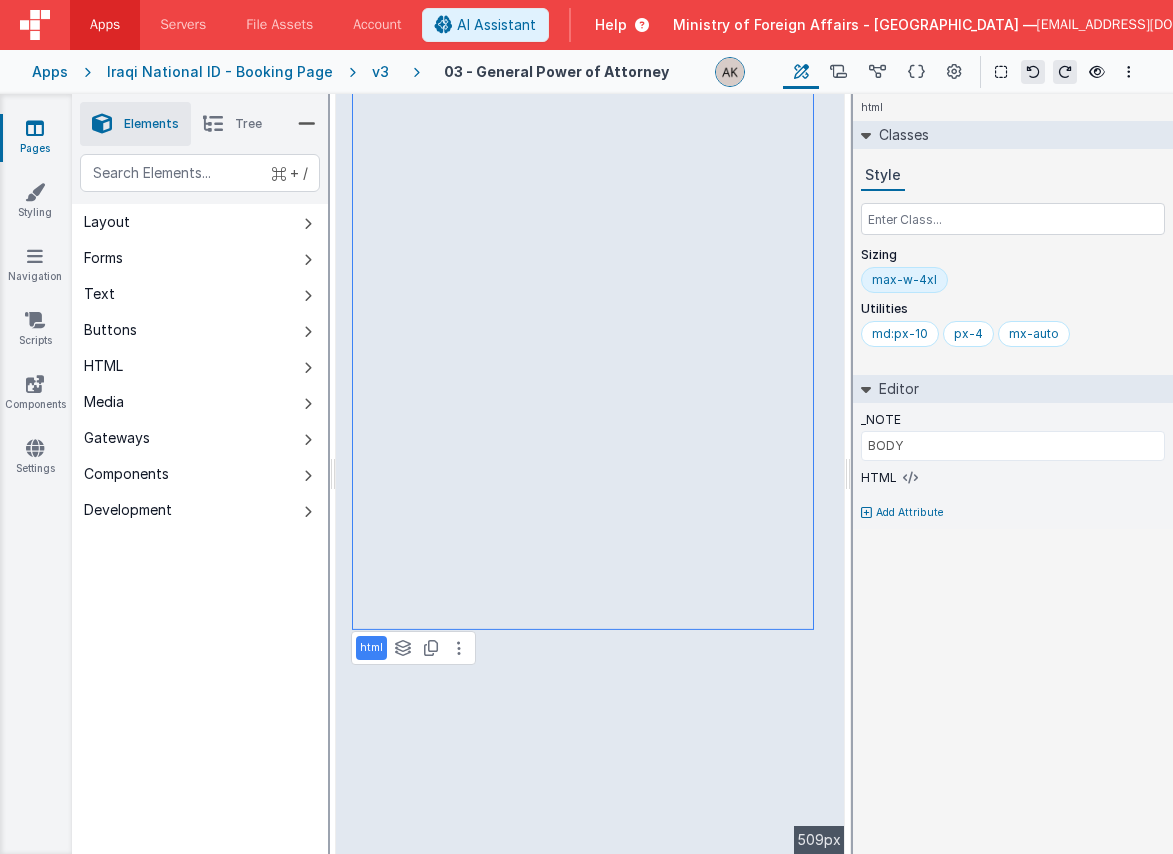 type on "BUTTON BOOK" 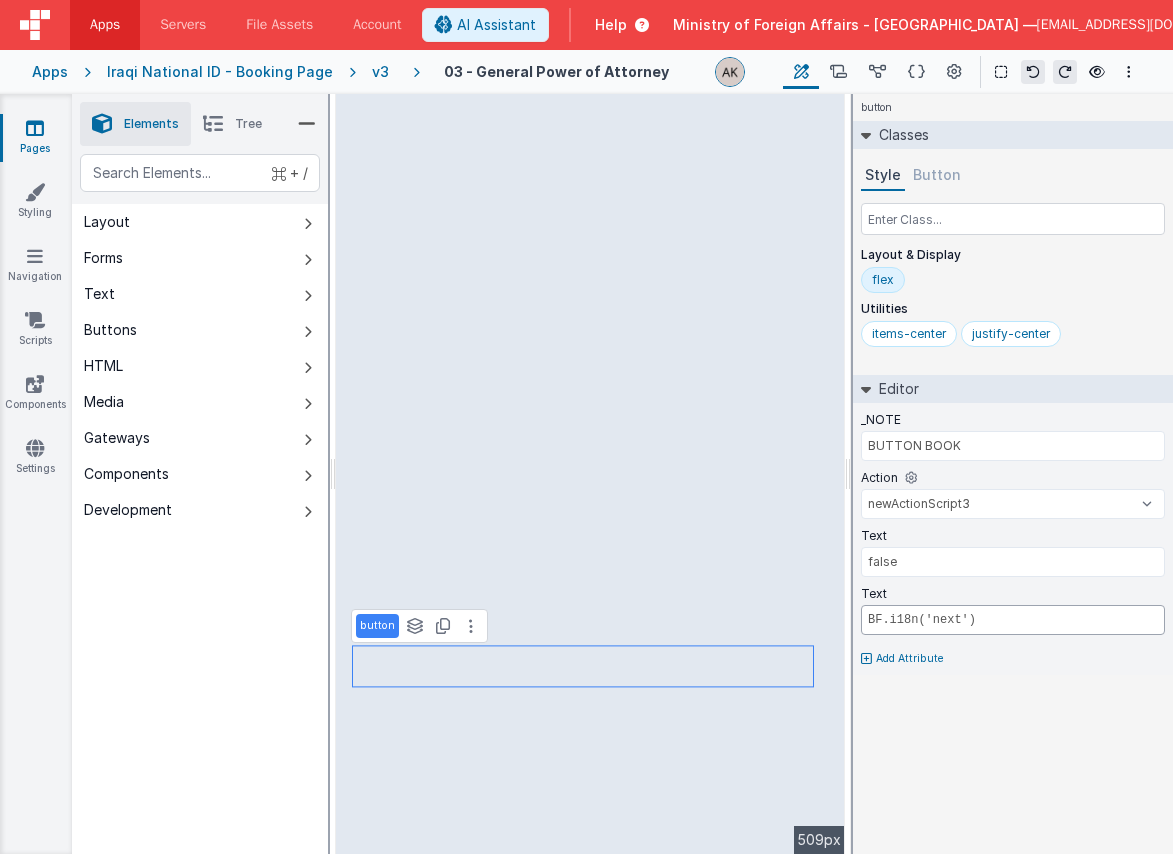 click on "BF.i18n('next')" at bounding box center (1013, 620) 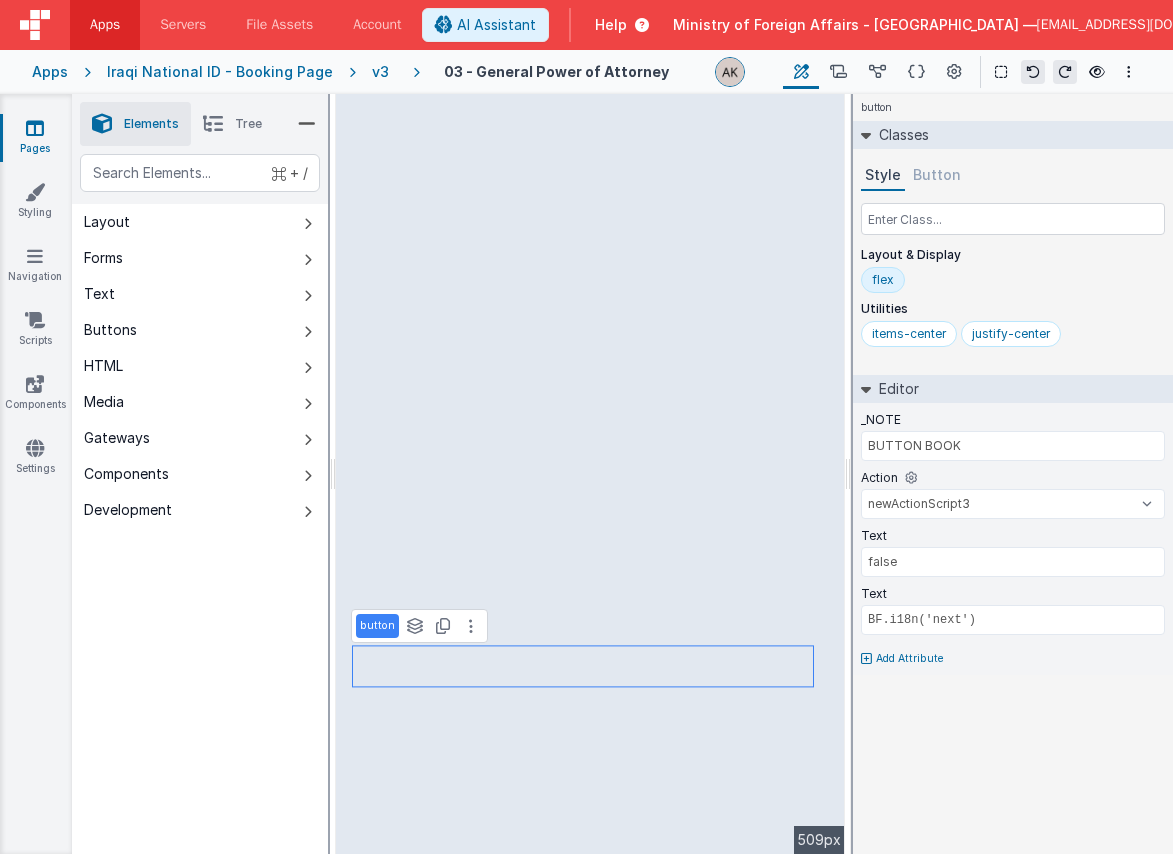 click on "v3" at bounding box center (384, 72) 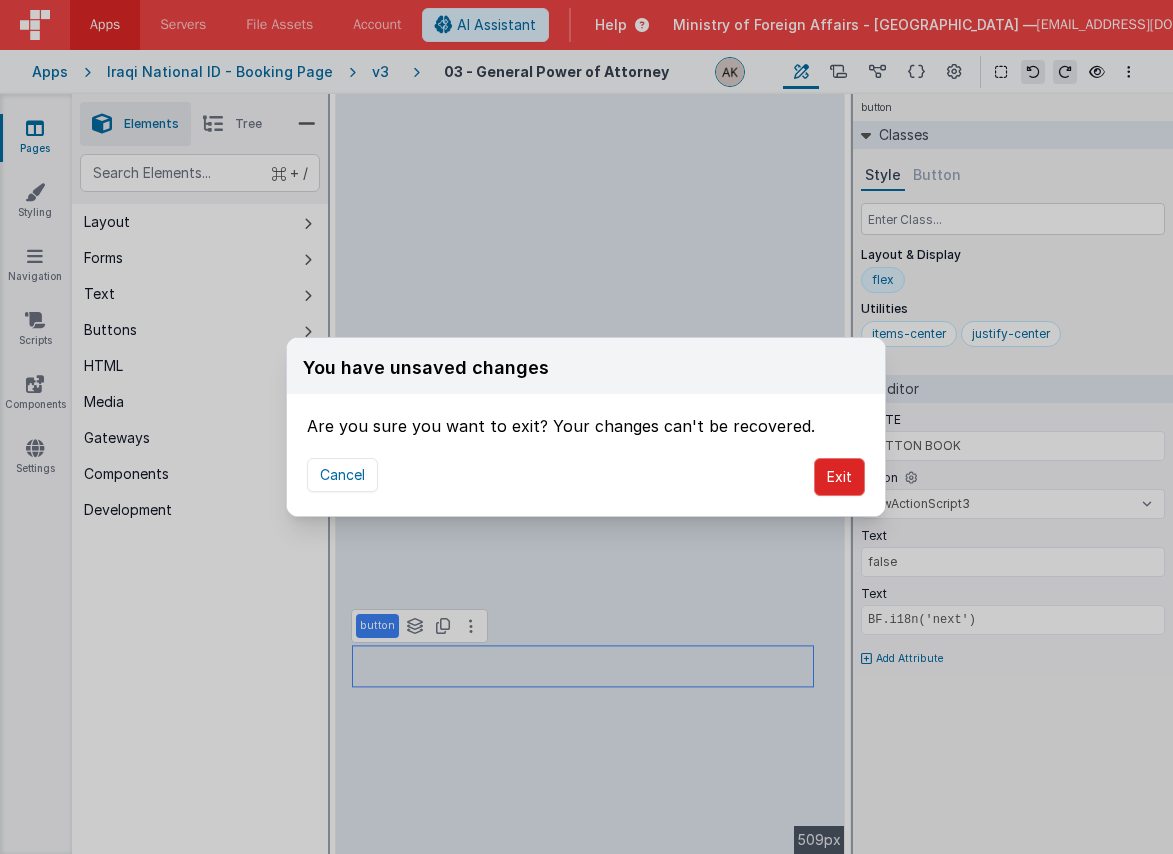 click on "Exit" at bounding box center [839, 477] 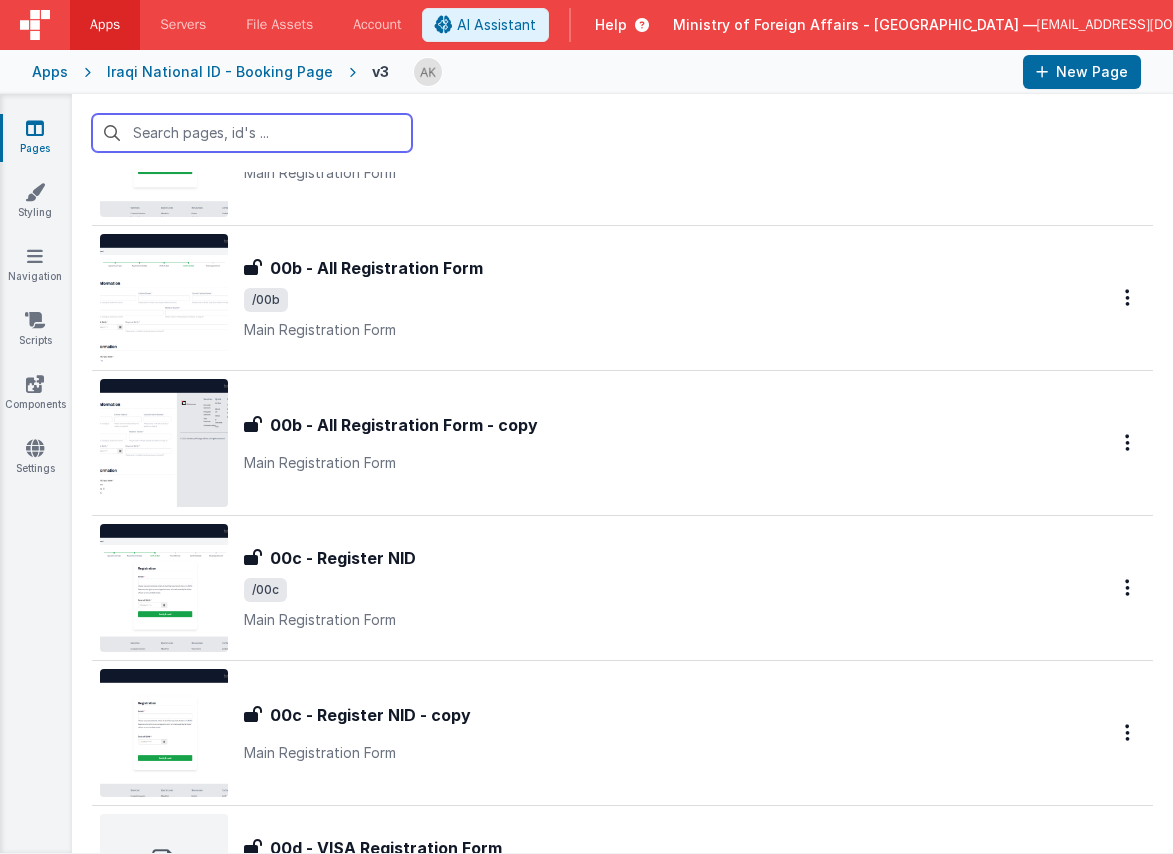 scroll, scrollTop: 398, scrollLeft: 0, axis: vertical 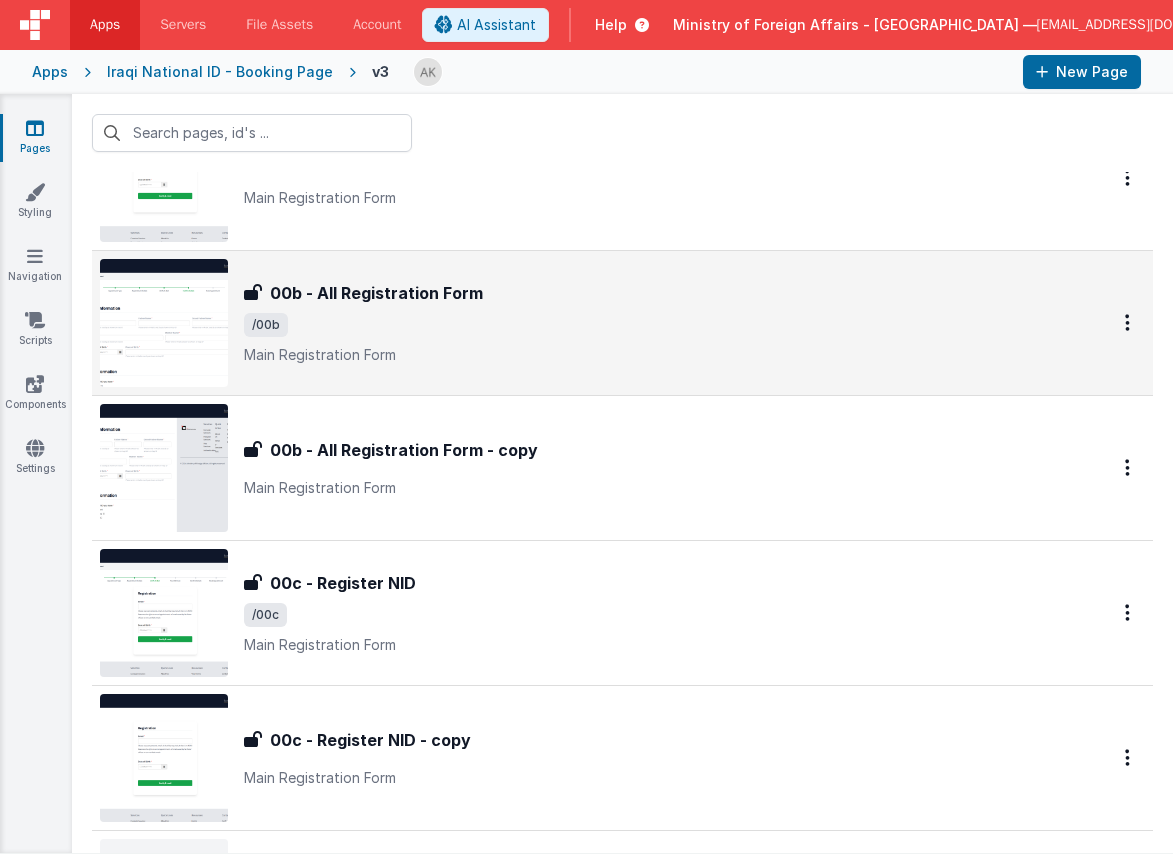 click at bounding box center (164, 323) 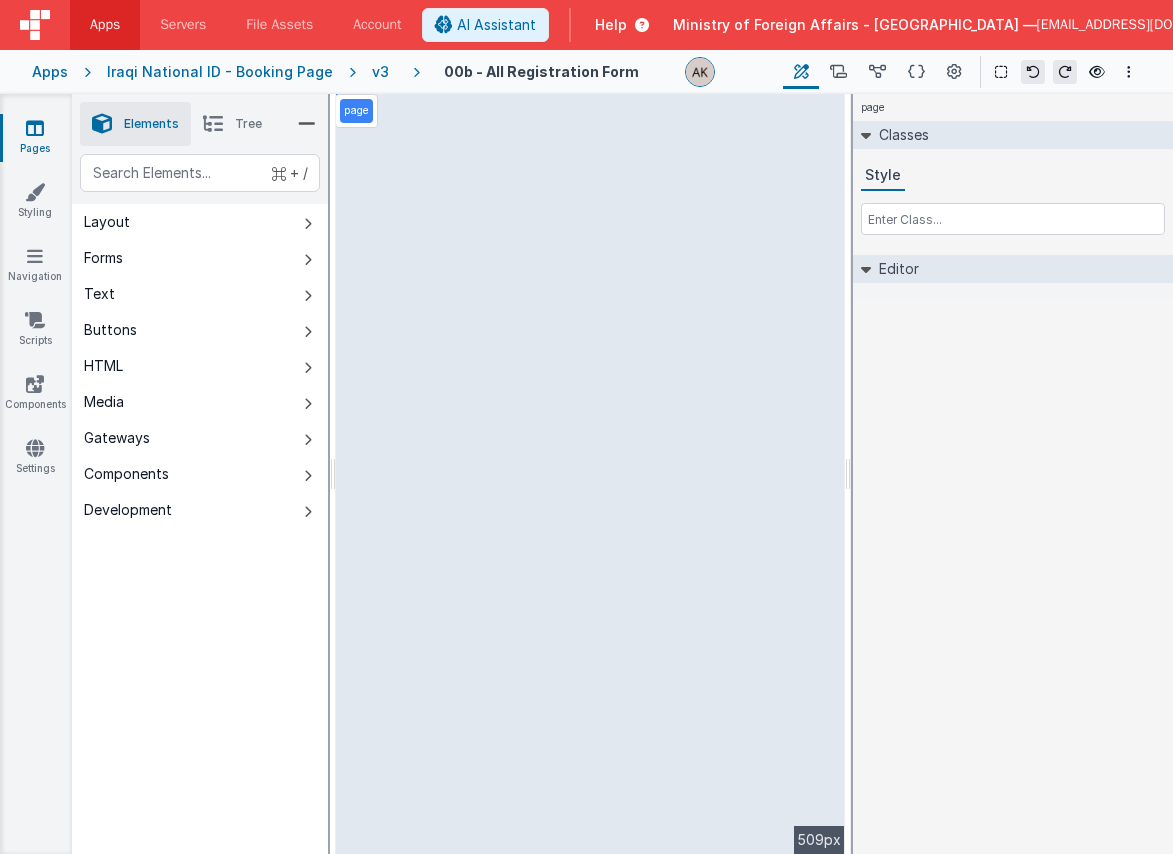 select on "regexp" 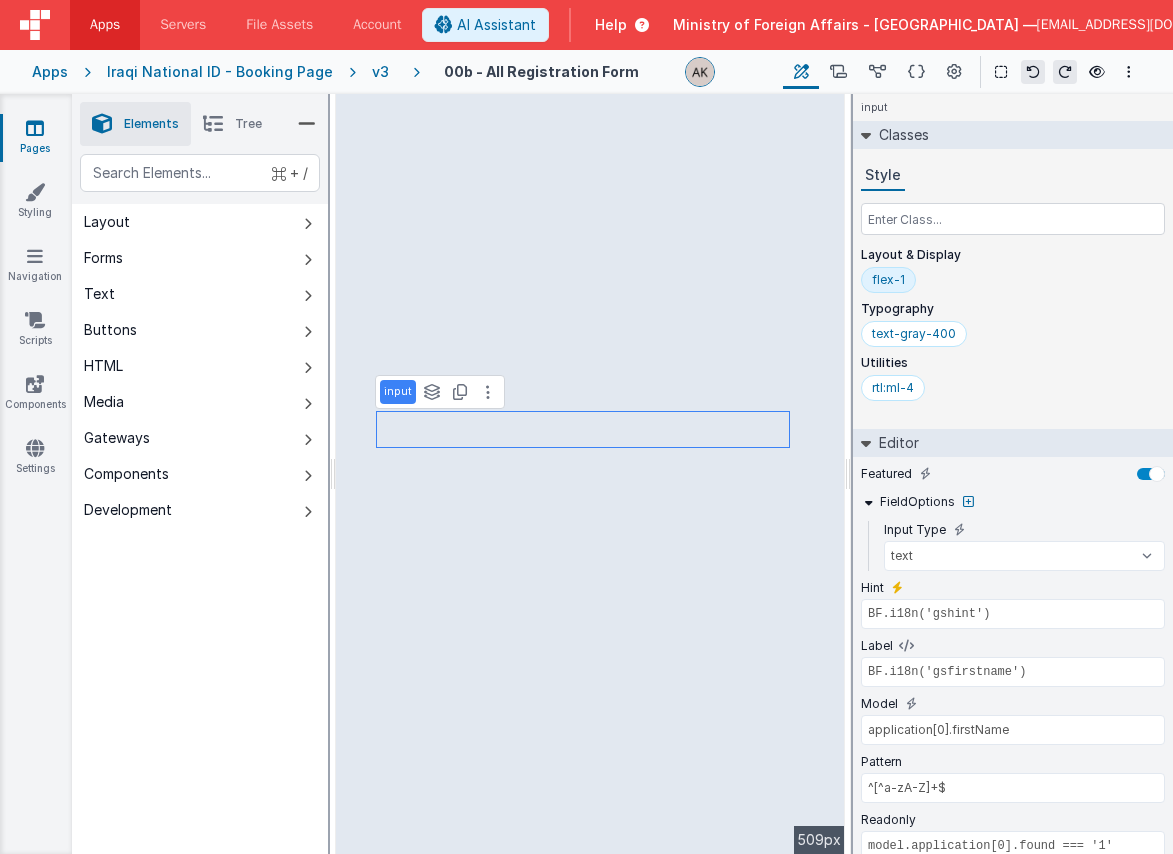 type on "BF.i18n('gsfathername')" 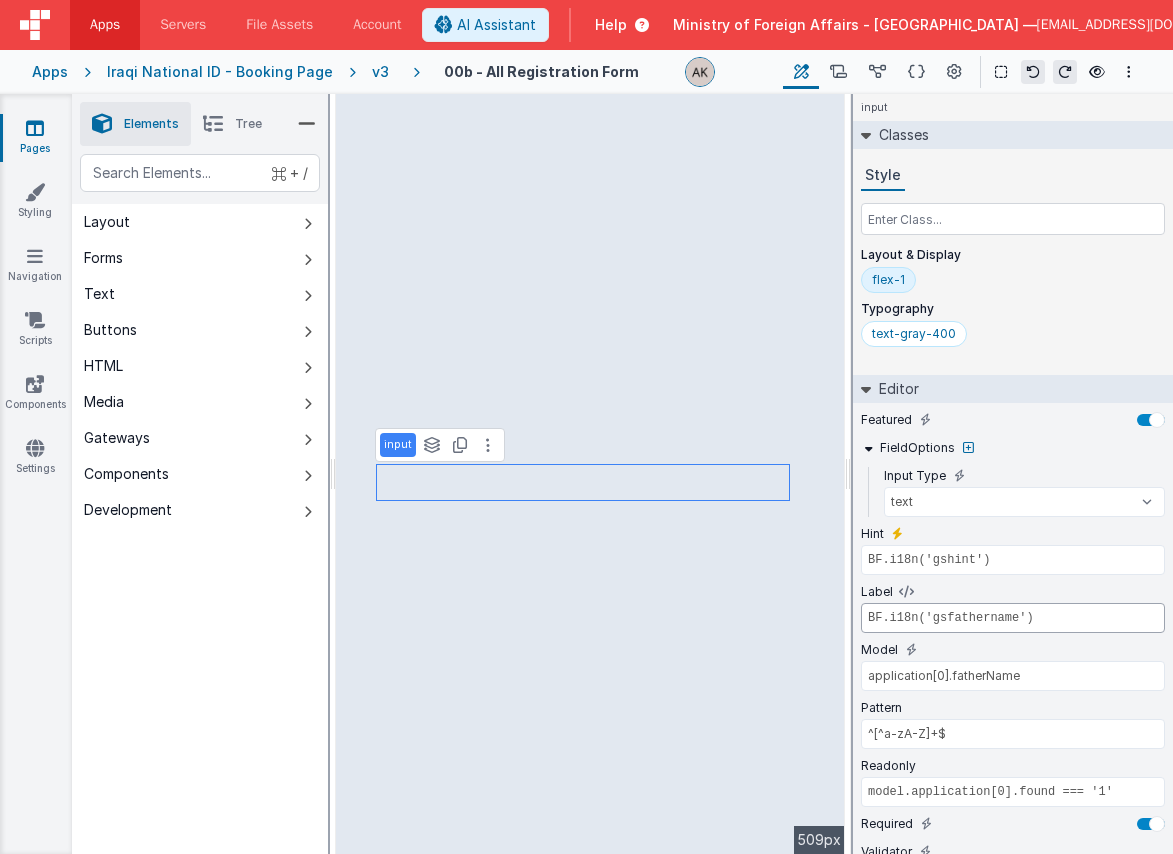 click on "BF.i18n('gsfathername')" at bounding box center (1013, 618) 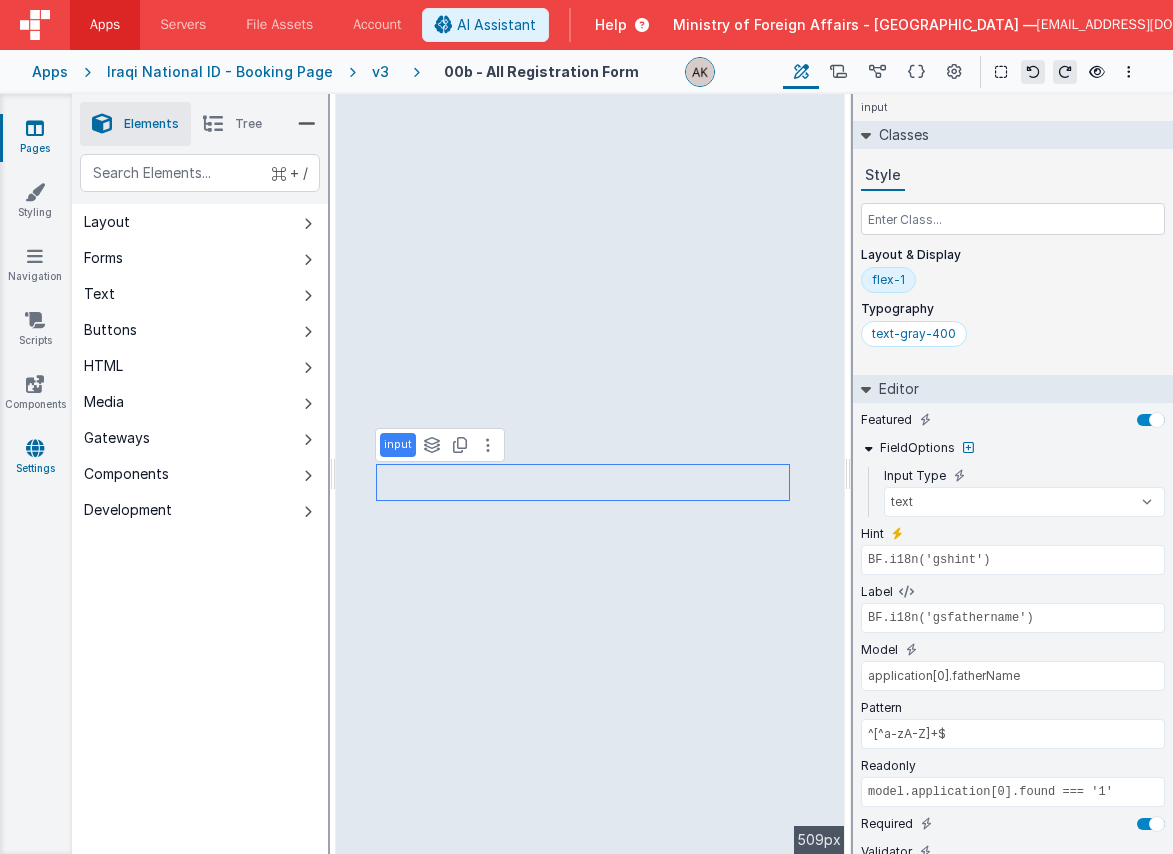 click at bounding box center (35, 448) 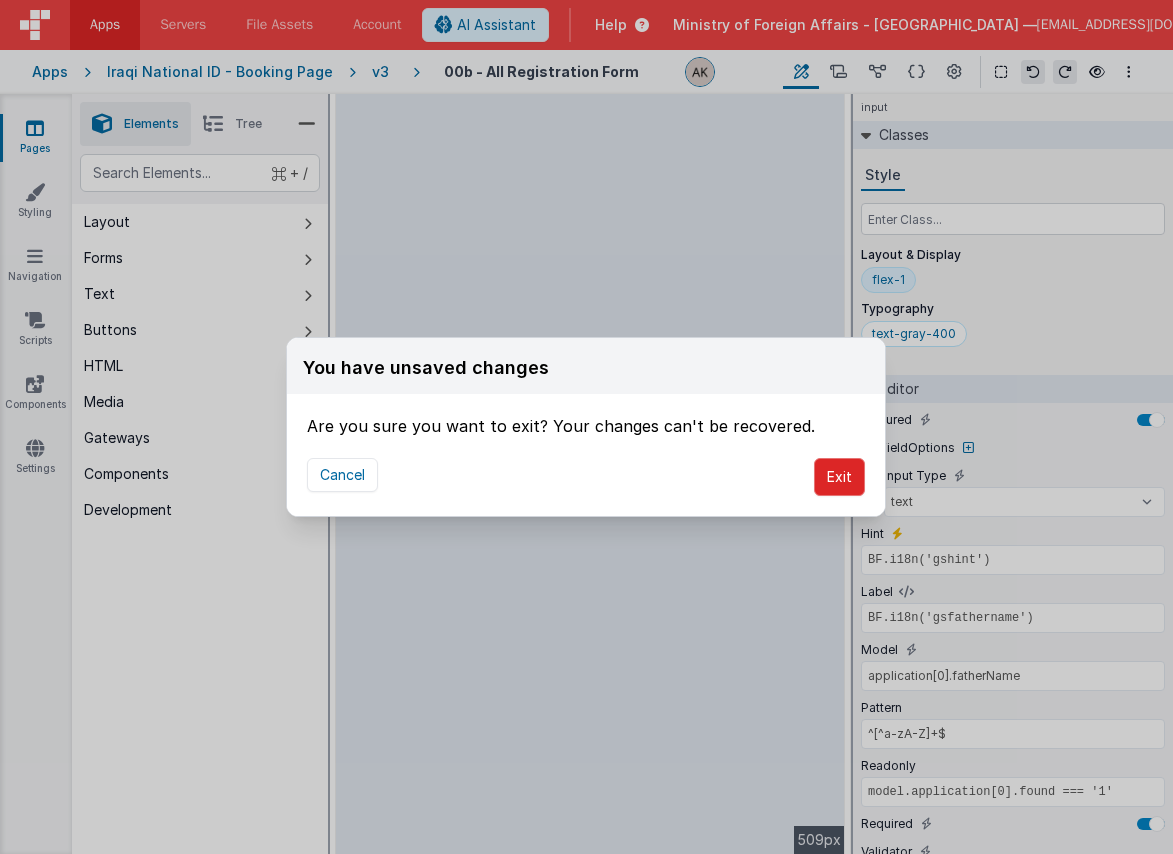 click on "Exit" at bounding box center [839, 477] 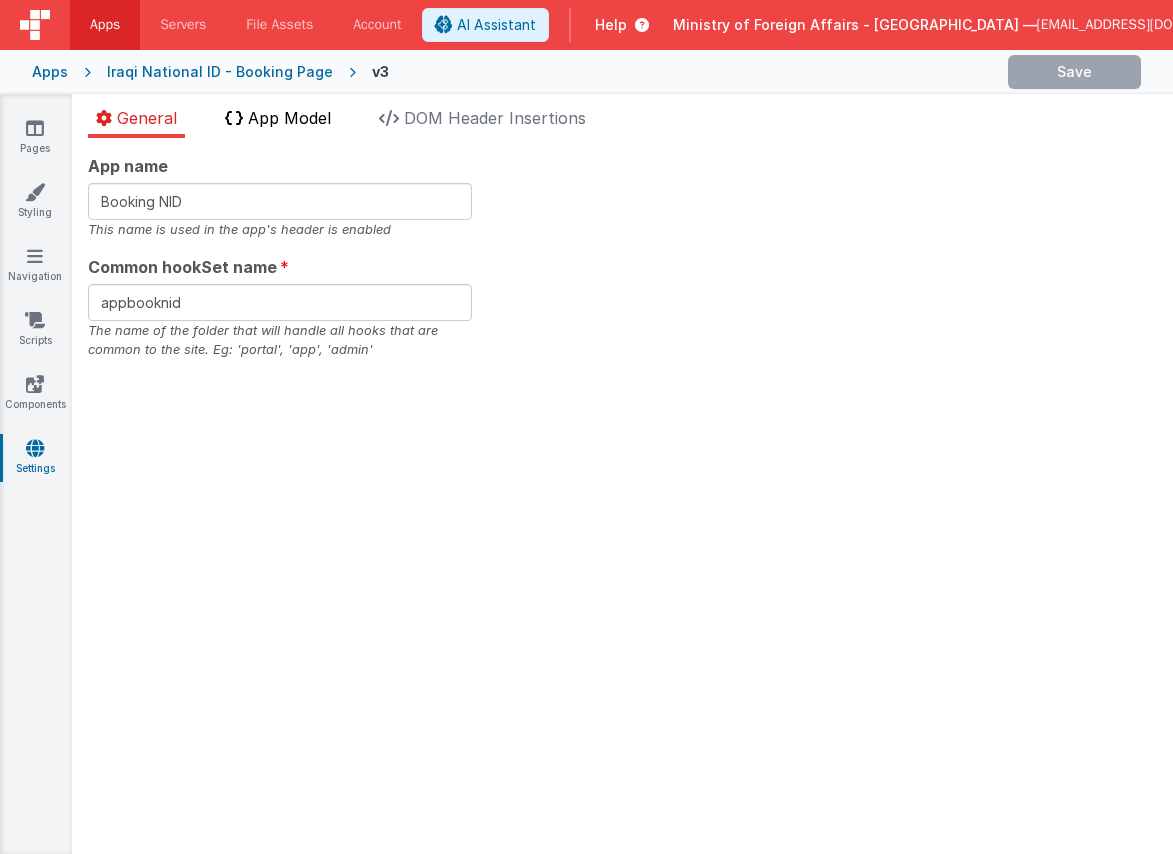 click on "App Model" at bounding box center [289, 118] 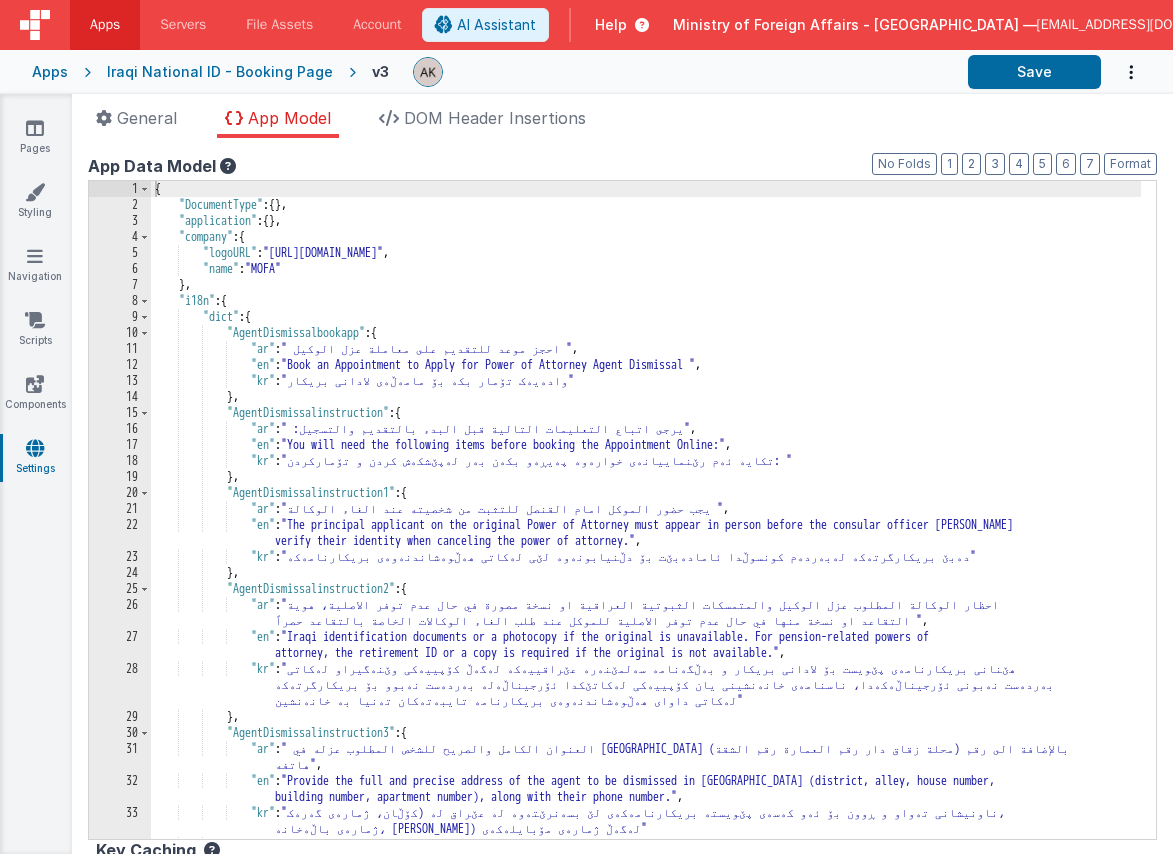 click on "{      "DocumentType" :  { } ,      "application" :  { } ,      "company" :  {           "logoURL" :  "https://ucarecdn.com/09b3b0c1-68d1-41d8-94ff-a0e3e84e85b4/" ,           "name" :  "MOFA"      } ,      "i18n" :  {           "dict" :  {                "AgentDismissalbookapp" :  {                     "ar" :  " احجز موعد للتقديم على معاملة عزل الوكيل " ,                     "en" :  "Book an Appointment to Apply for Power of Attorney Agent Dismissal " ,                     "kr" :  "وادەیەک تۆمار بکە بۆ مامەڵەی لادانی بریکار"                } ,                "AgentDismissalinstruction" :  {                     "ar" :  " :يرجى اتباع التعليمات التالية قبل البدء بالتقديم والتسجيل" ,                     "en" :  "You will need the following items before booking the Appointment Online:" ,                     "kr" :                 } ,                "AgentDismissalinstruction1" :  {                ," at bounding box center (646, 526) 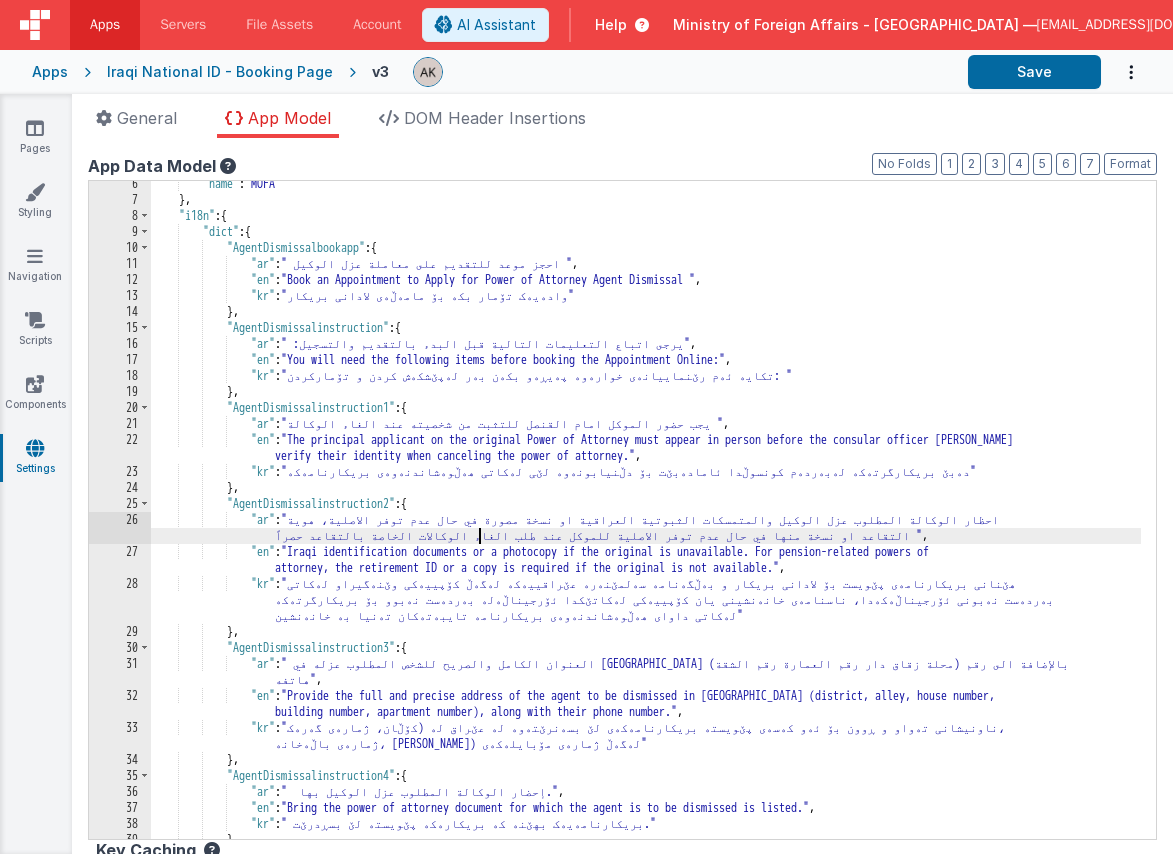 scroll, scrollTop: 84, scrollLeft: 0, axis: vertical 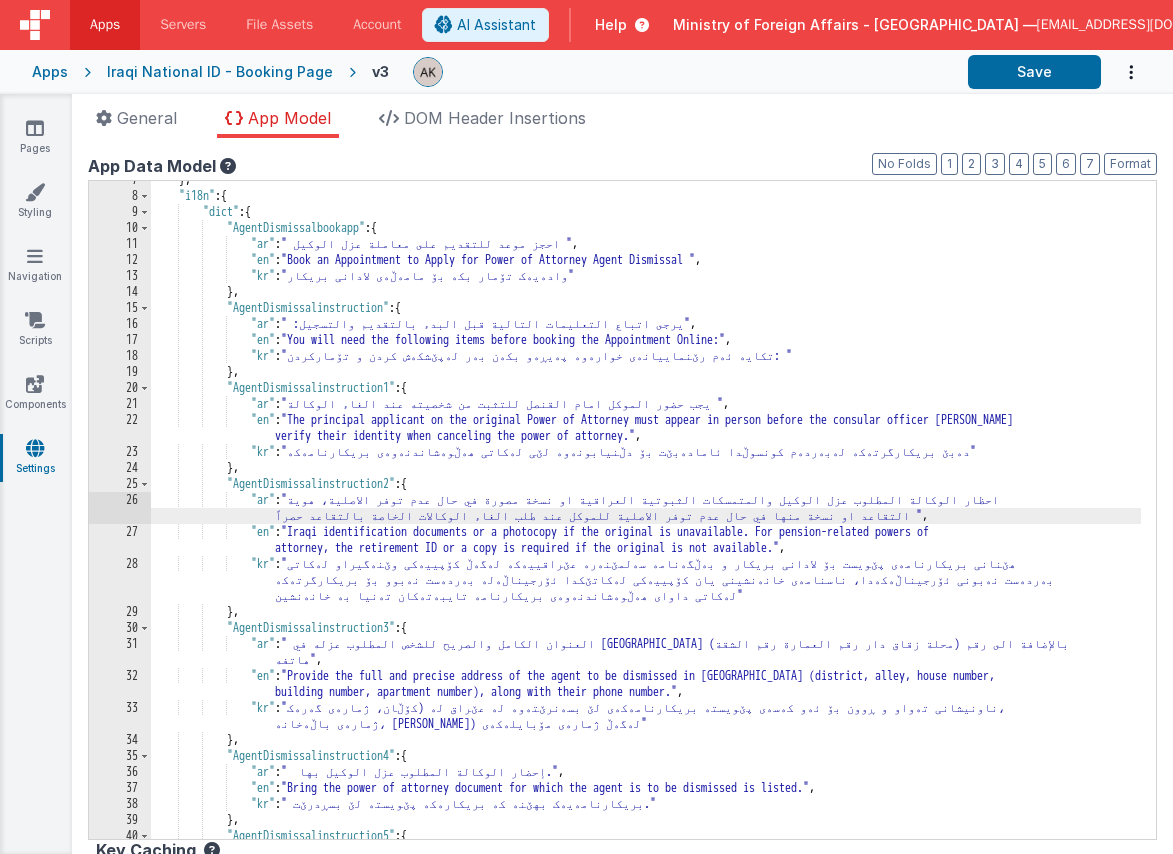 click on "} ,      "i18n" :  {           "dict" :  {                "AgentDismissalbookapp" :  {                     "ar" :  " احجز موعد للتقديم على معاملة عزل الوكيل " ,                     "en" :  "Book an Appointment to Apply for Power of Attorney Agent Dismissal " ,                     "kr" :  "وادەیەک تۆمار بکە بۆ مامەڵەی لادانی بریکار"                } ,                "AgentDismissalinstruction" :  {                     "ar" :  " :يرجى اتباع التعليمات التالية قبل البدء بالتقديم والتسجيل" ,                     "en" :  "You will need the following items before booking the Appointment Online:" ,                     "kr" :  "تکایە ئەم رێنماییانەی خوارەوە پەیڕەو بکەن بەر لەپێشکەش کردن و تۆمارکردن: "                } ,                "AgentDismissalinstruction1" :  {                     "ar" :  ,                     "en" :  ,           }" at bounding box center (646, 517) 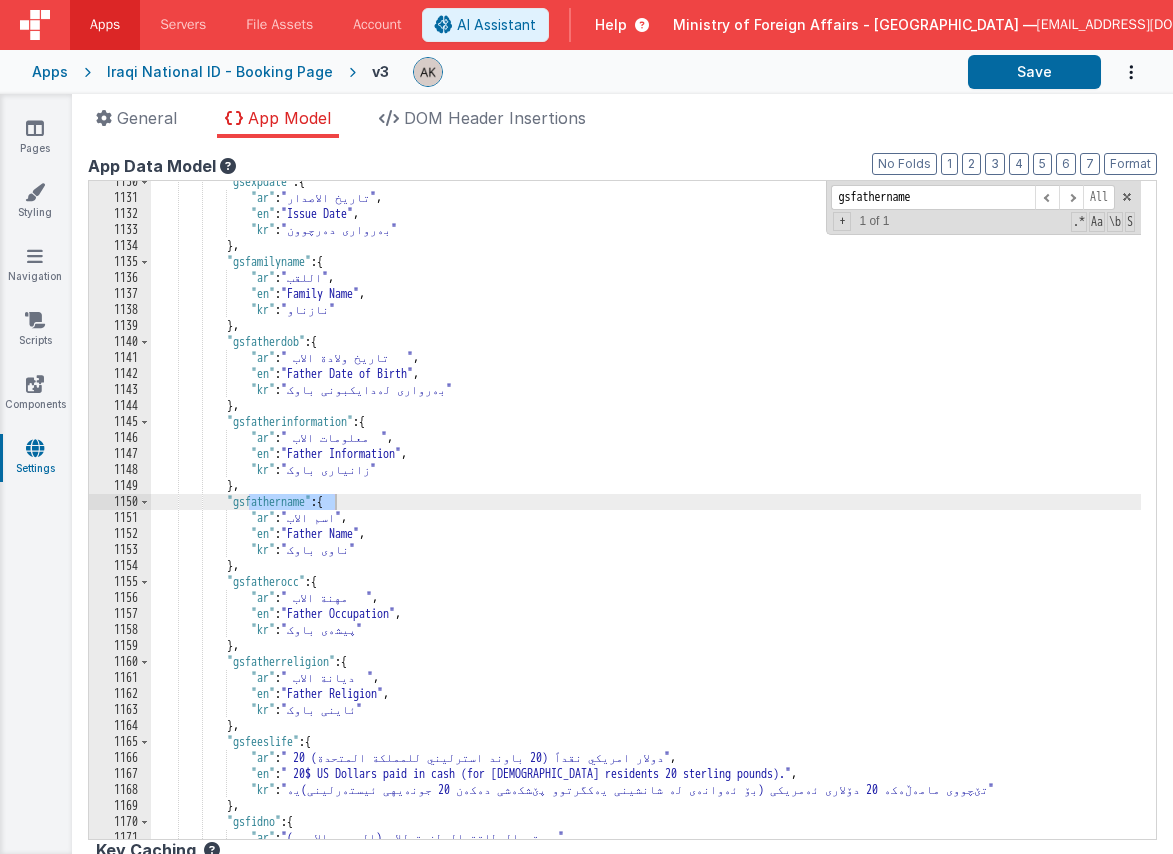 scroll, scrollTop: 15140, scrollLeft: 0, axis: vertical 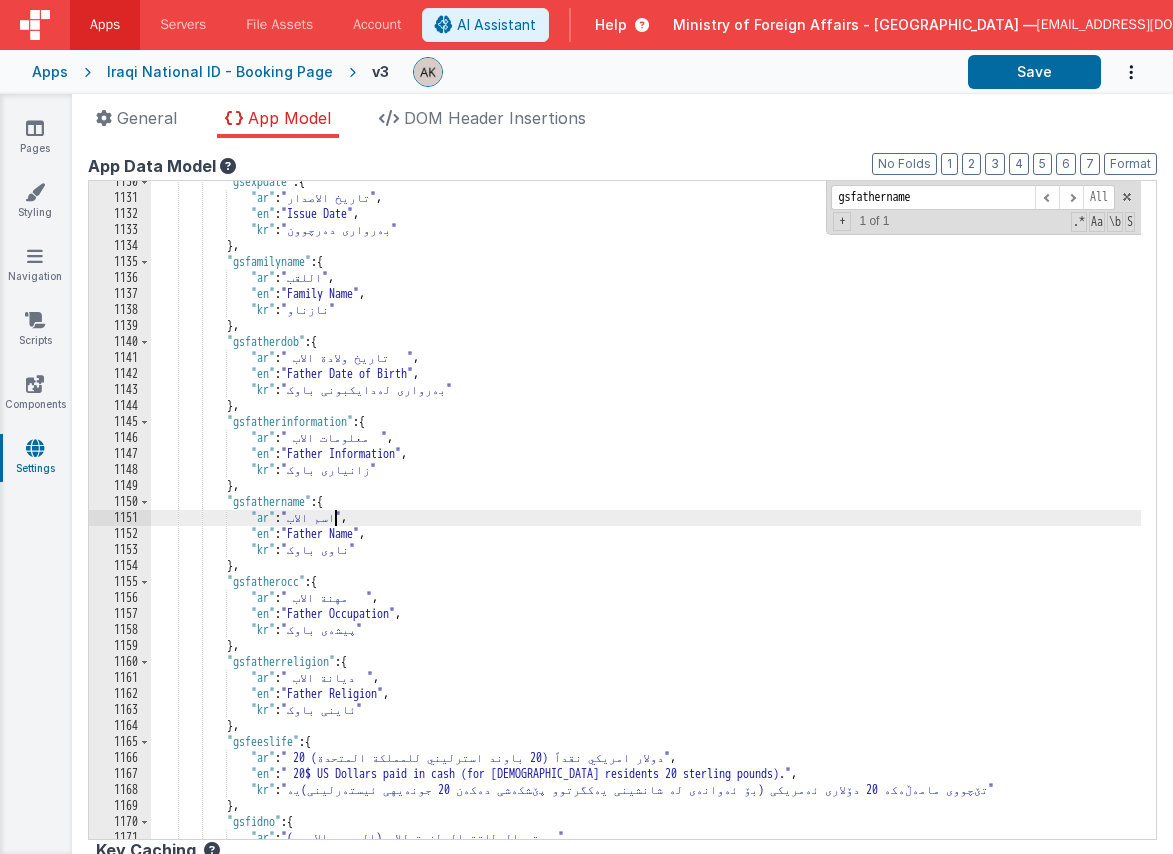 click on ""gsexpdate" :  {                     "ar" :  "تاريخ الاصدار" ,                     "en" :  "Issue Date" ,                     "kr" :  "بەرواری دەرچوون"                } ,                "gsfamilyname" :  {                     "ar" :  "اللقب" ,                     "en" :  "Family Name" ,                     "kr" :  "نازناو"                } ,                "gsfatherdob" :  {                     "ar" :  " تاريخ ولادة الاب   " ,                     "en" :  "Father Date of Birth" ,                     "kr" :  "بەرواری لەدایکبونی باوک"                } ,                "gsfatherinformation" :  {                     "ar" :  " معلومات الاب  " ,                     "en" :  "Father Information" ,                     "kr" :  "زانیاری باوک"                } ,                "gsfathername" :  {                     "ar" :  "اسم الاب" ,                     "en" :  "Father Name" ,                     "kr" :" at bounding box center [646, 519] 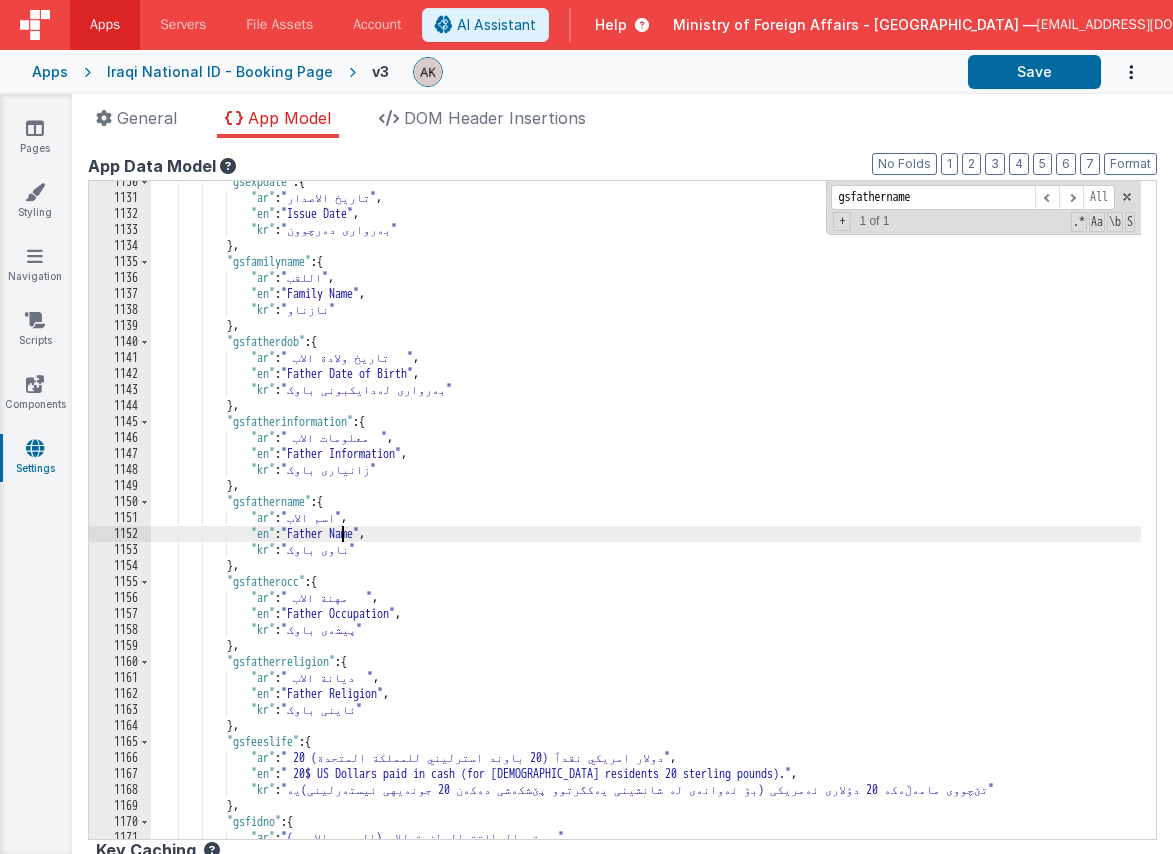 click on ""gsexpdate" :  {                     "ar" :  "تاريخ الاصدار" ,                     "en" :  "Issue Date" ,                     "kr" :  "بەرواری دەرچوون"                } ,                "gsfamilyname" :  {                     "ar" :  "اللقب" ,                     "en" :  "Family Name" ,                     "kr" :  "نازناو"                } ,                "gsfatherdob" :  {                     "ar" :  " تاريخ ولادة الاب   " ,                     "en" :  "Father Date of Birth" ,                     "kr" :  "بەرواری لەدایکبونی باوک"                } ,                "gsfatherinformation" :  {                     "ar" :  " معلومات الاب  " ,                     "en" :  "Father Information" ,                     "kr" :  "زانیاری باوک"                } ,                "gsfathername" :  {                     "ar" :  "اسم الاب" ,                     "en" :  "Father Name" ,                     "kr" :" at bounding box center [646, 519] 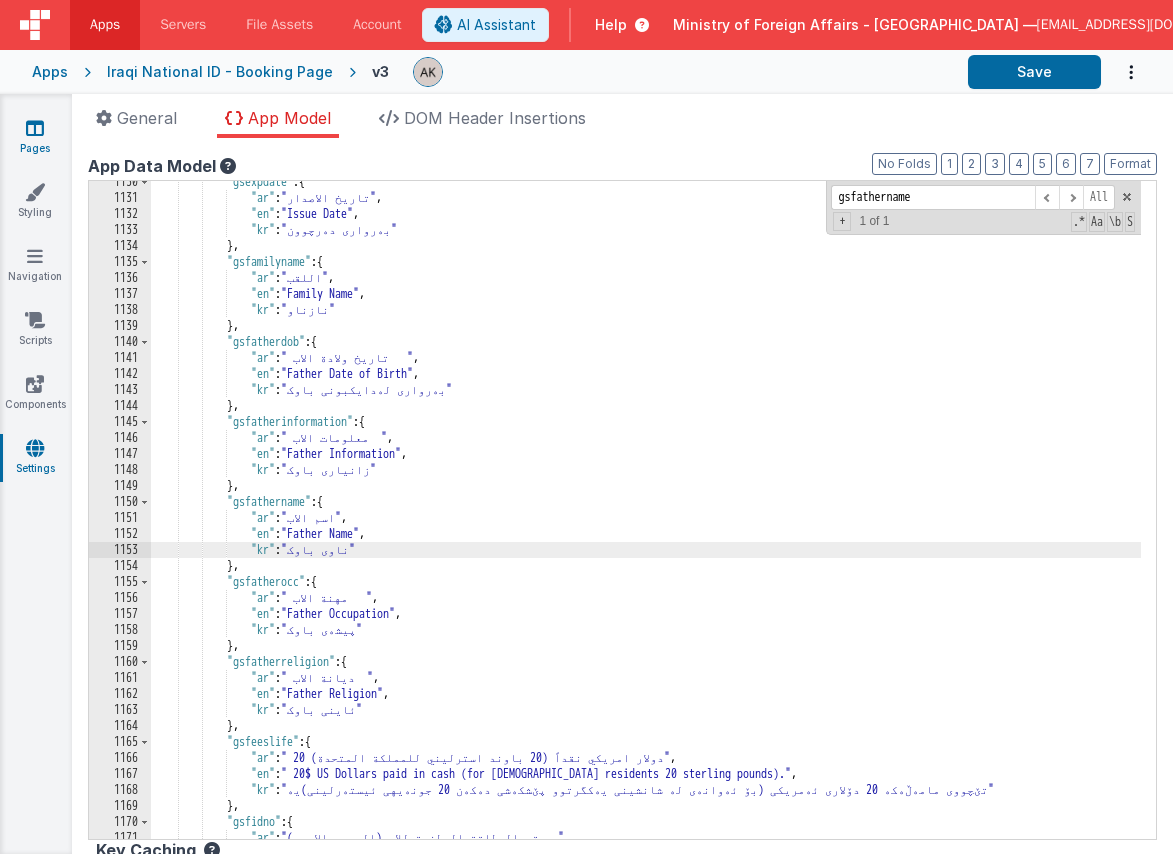 click on "Pages" at bounding box center [35, 138] 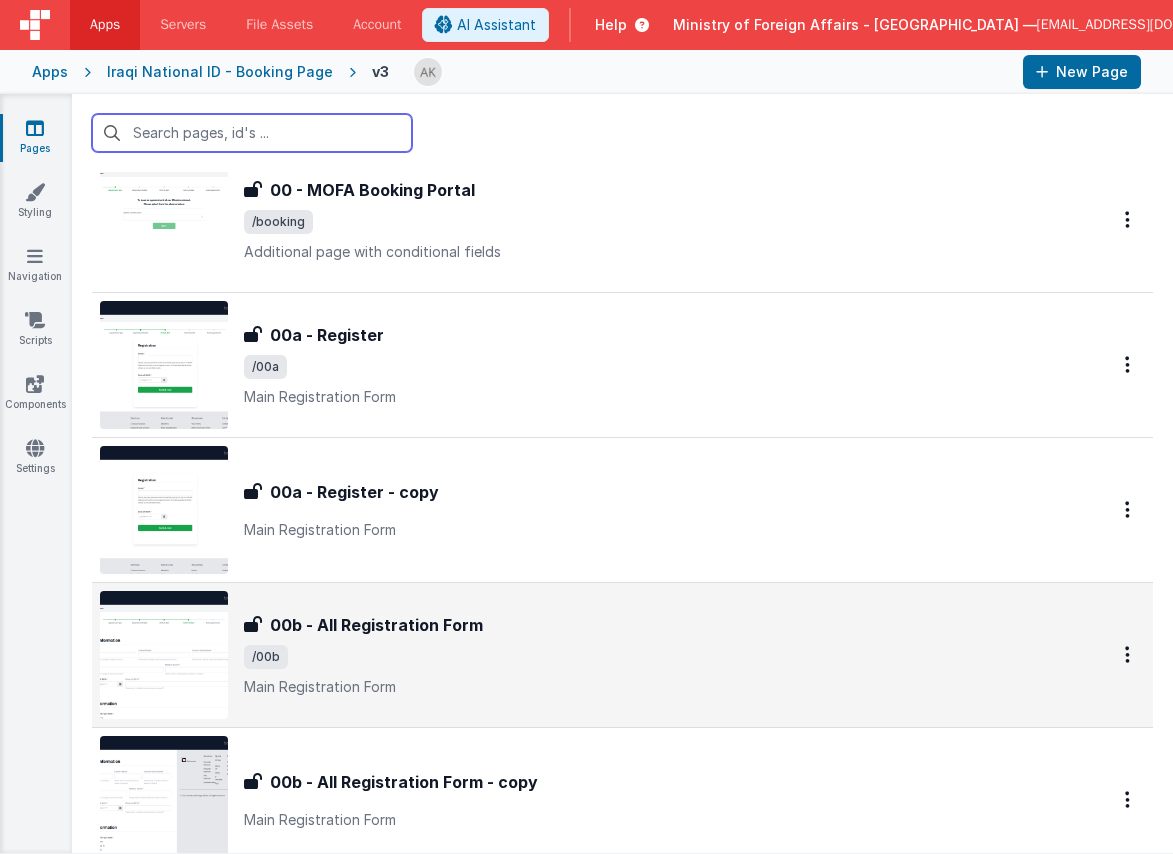scroll, scrollTop: 118, scrollLeft: 0, axis: vertical 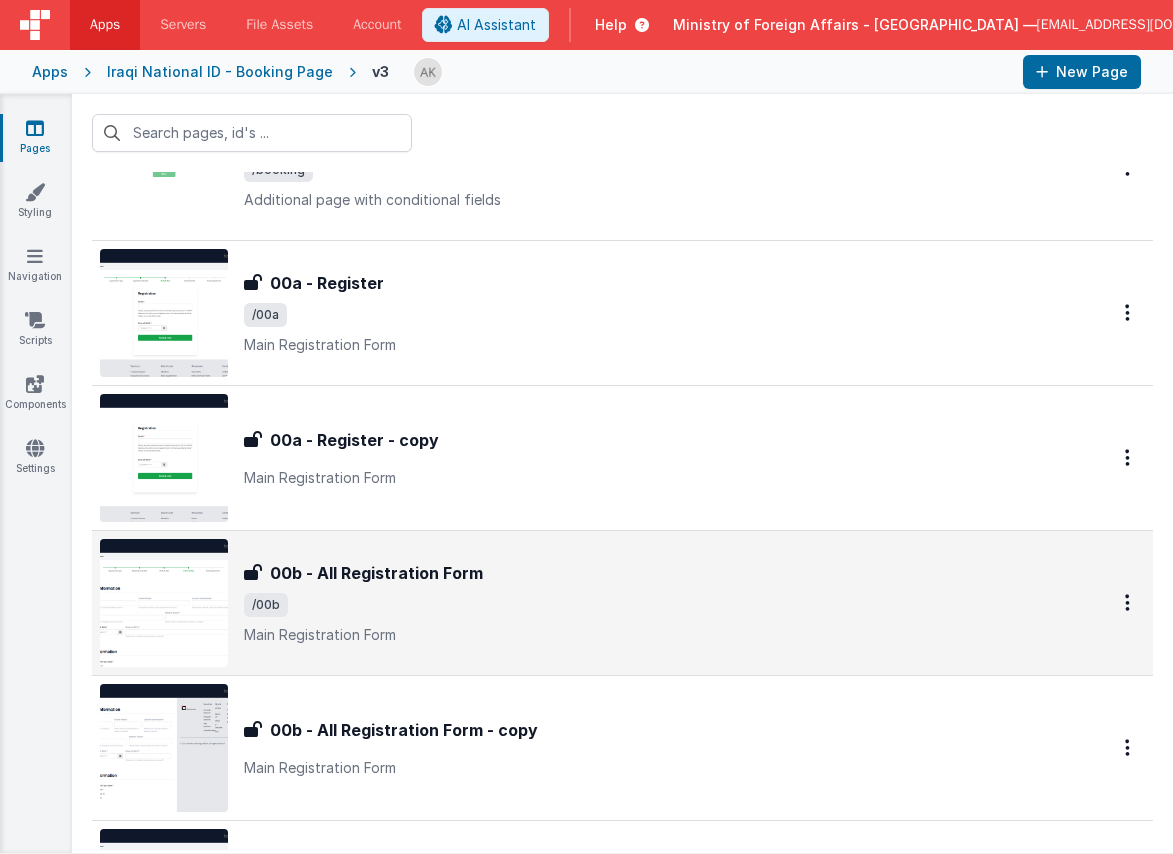 click at bounding box center [164, 603] 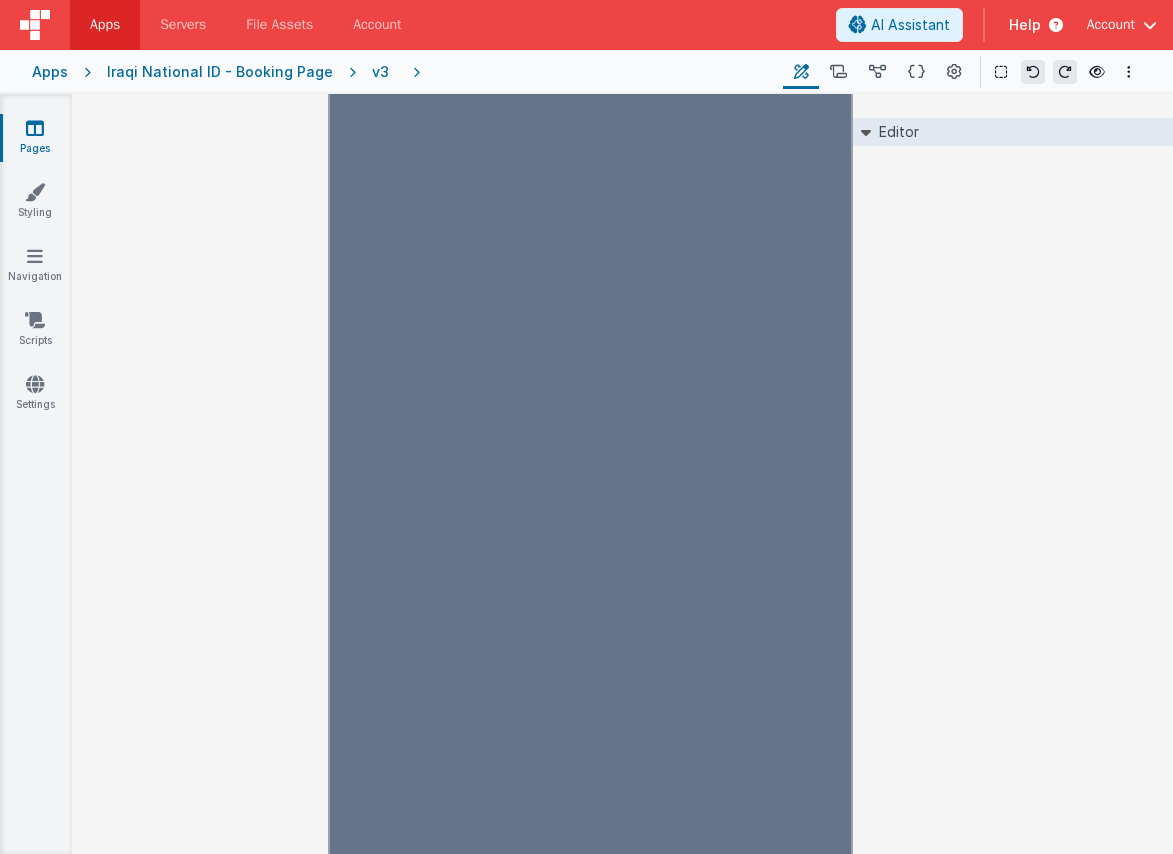 scroll, scrollTop: 0, scrollLeft: 0, axis: both 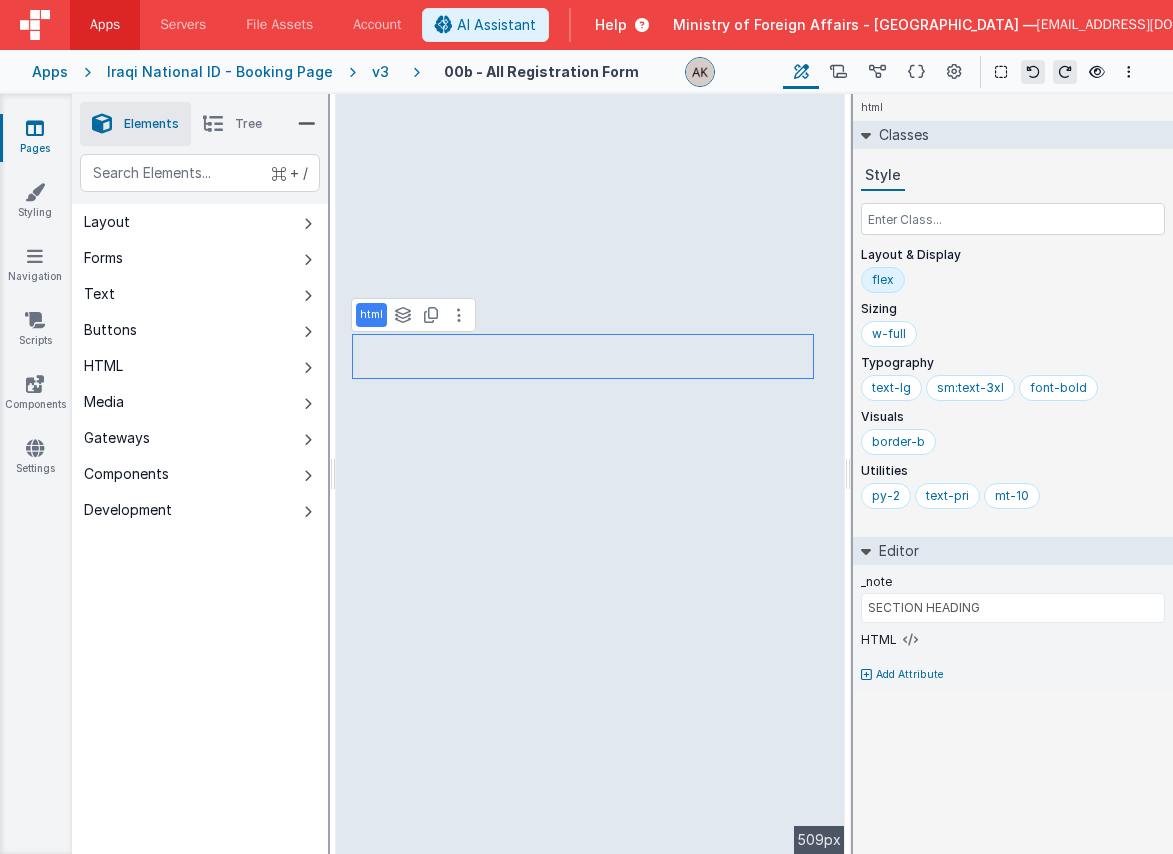 select on "regexp" 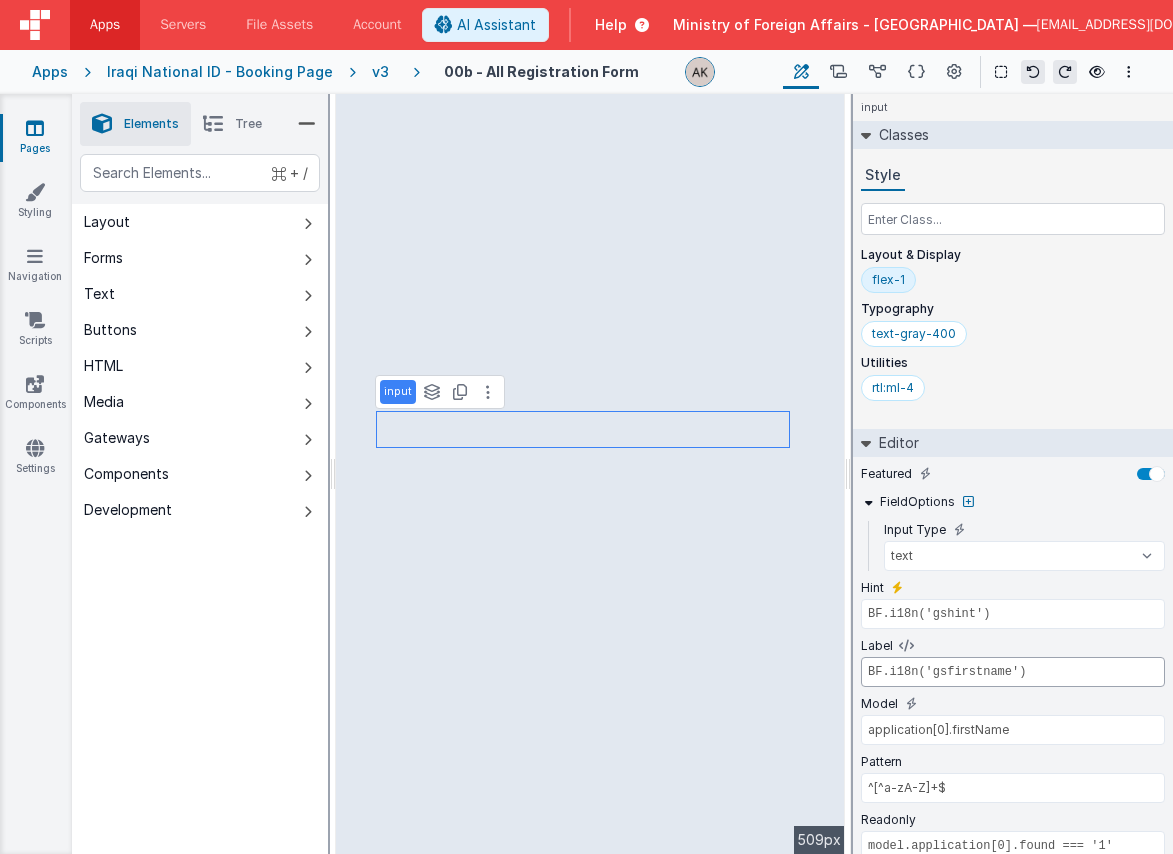 click on "BF.i18n('gsfirstname')" at bounding box center (1013, 672) 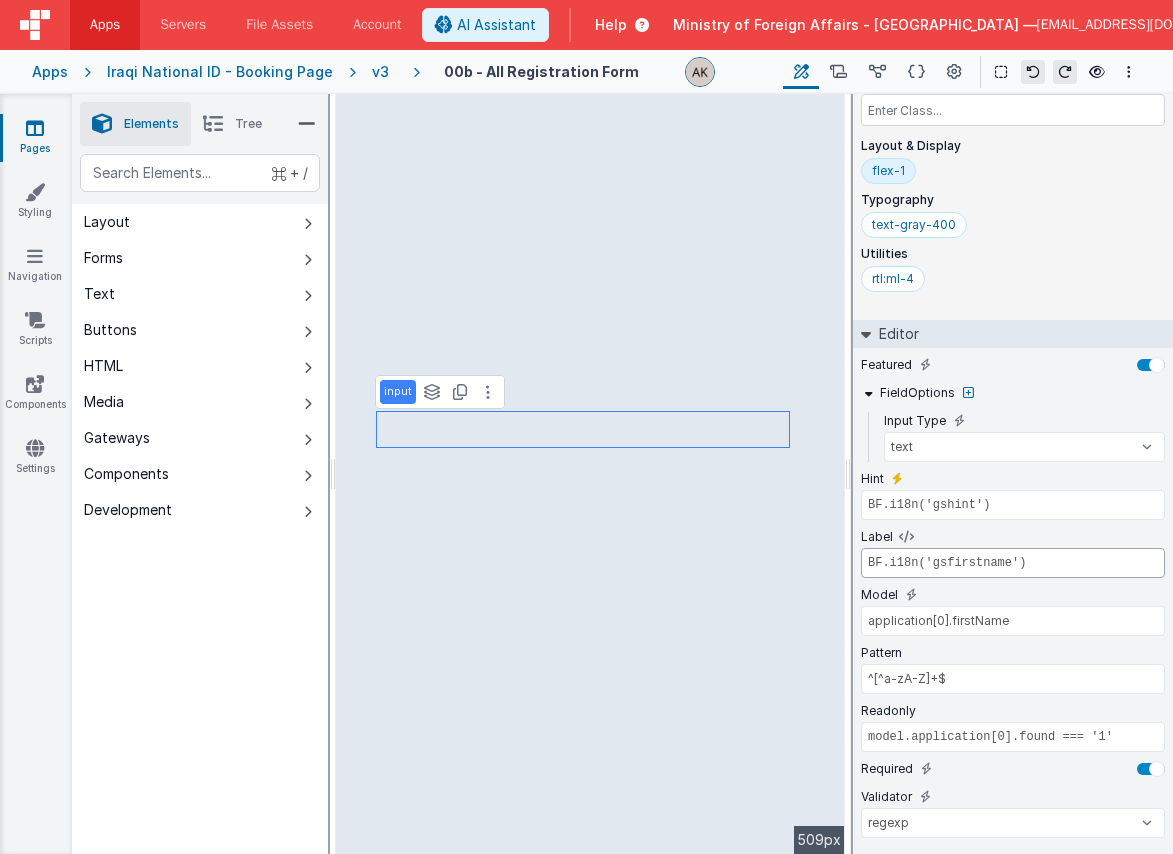 scroll, scrollTop: 149, scrollLeft: 0, axis: vertical 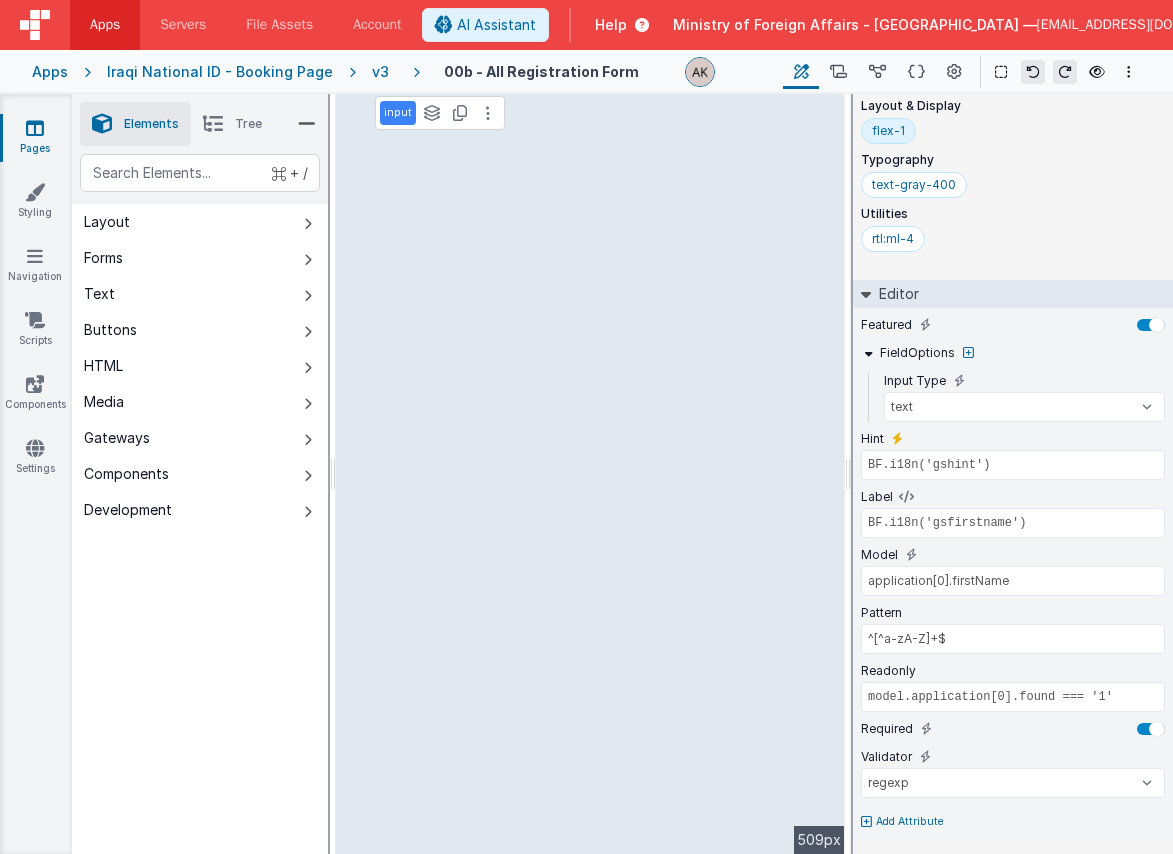 type on "model.idtype === 'Other Iraqi ID' || model.idtype === 'هوية عراقية اخرى'|| model.idtype === 'ناسنامەی عێراقی تر'" 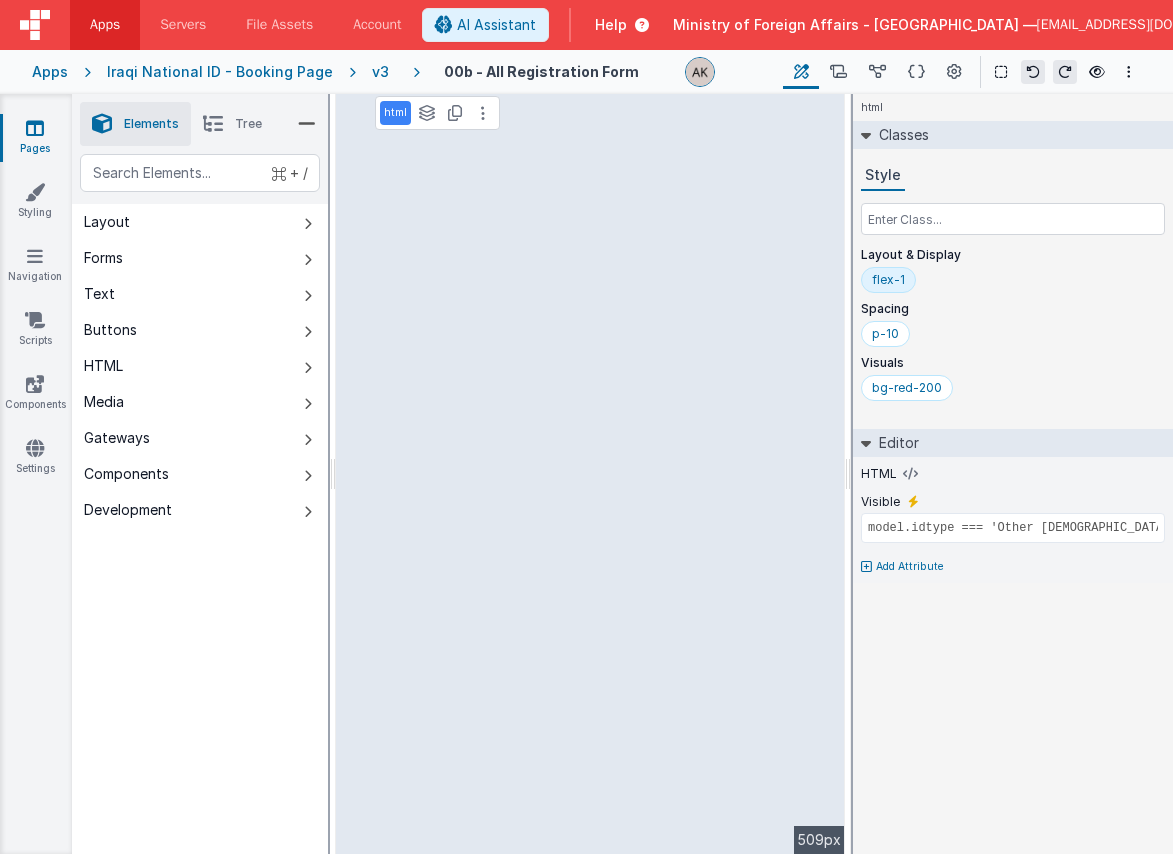 scroll, scrollTop: 0, scrollLeft: 0, axis: both 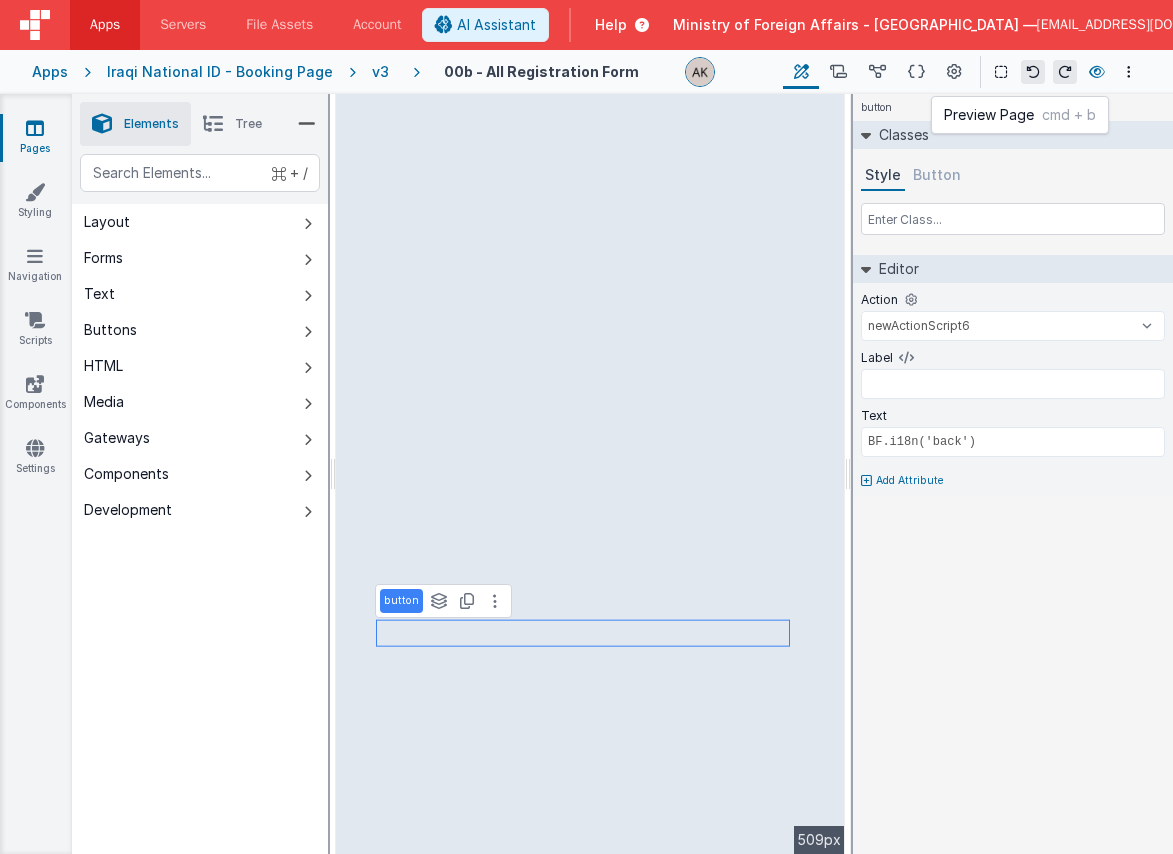 click at bounding box center (1097, 72) 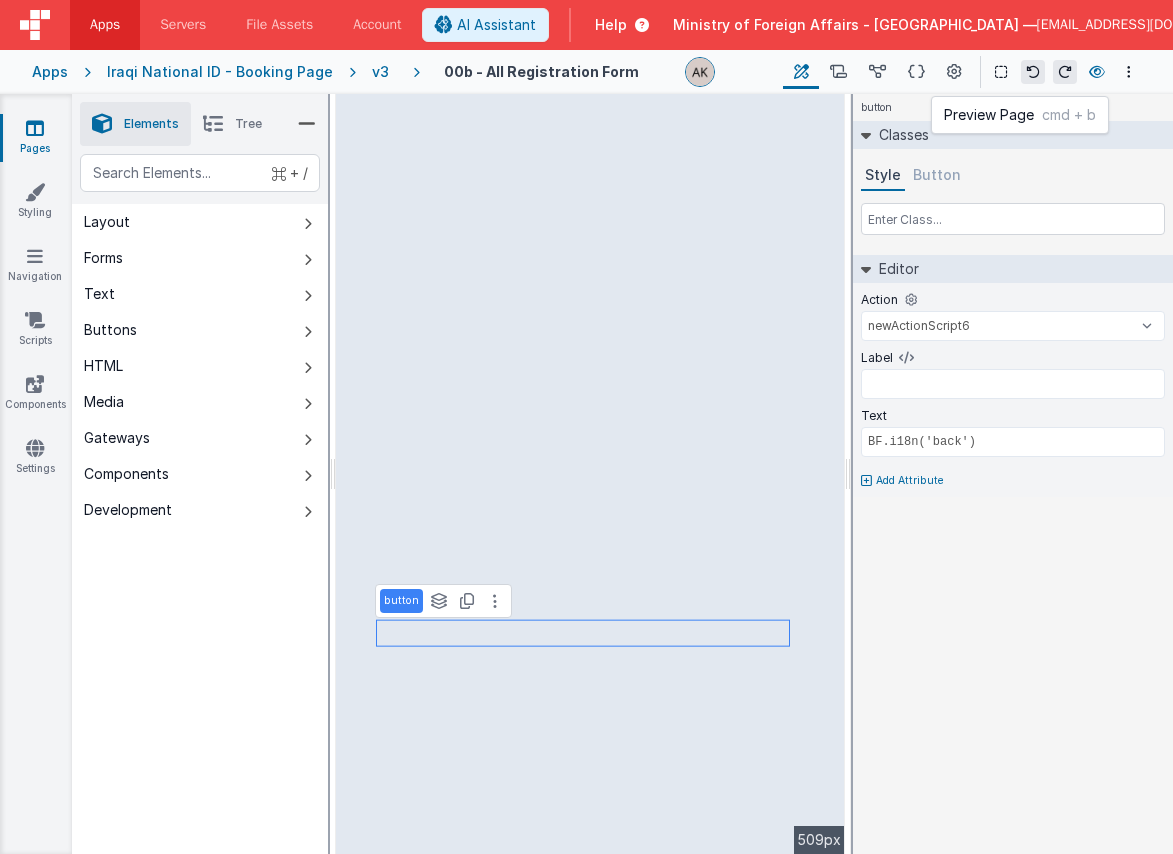 click at bounding box center (1097, 72) 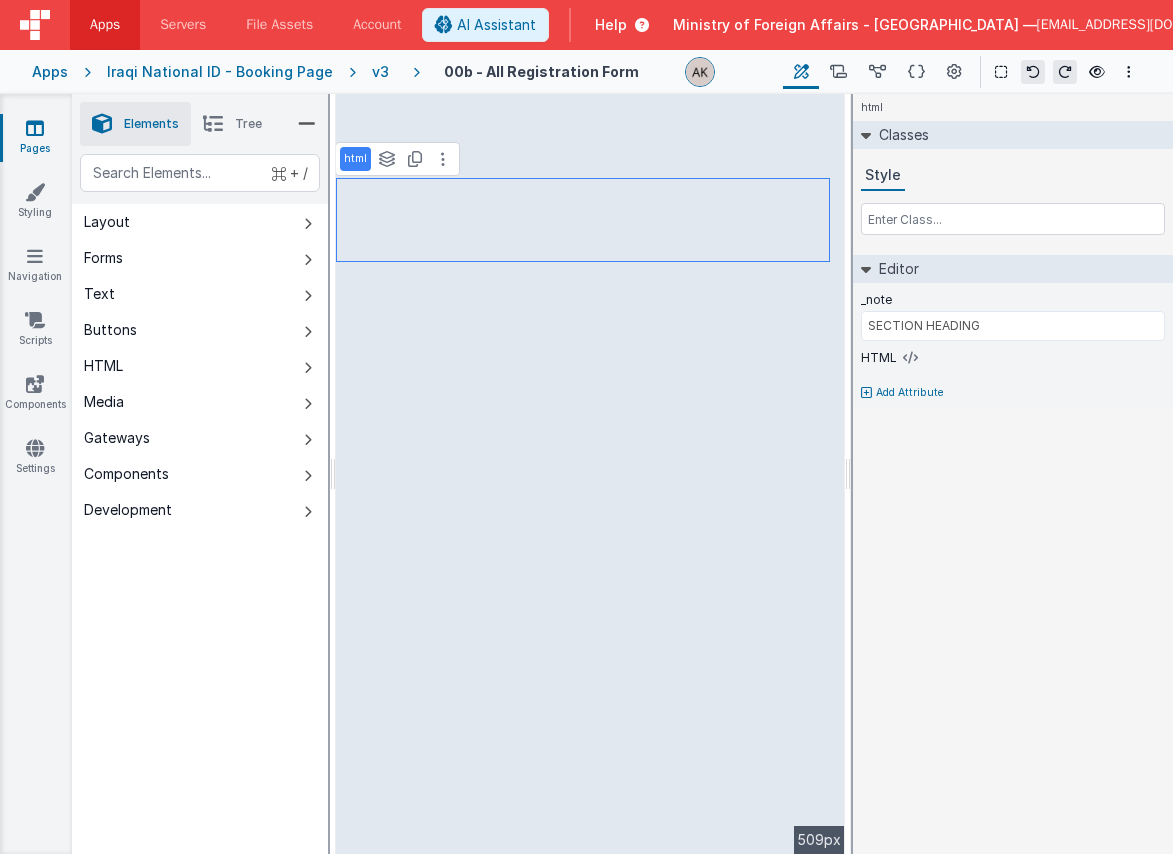 select on "regexp" 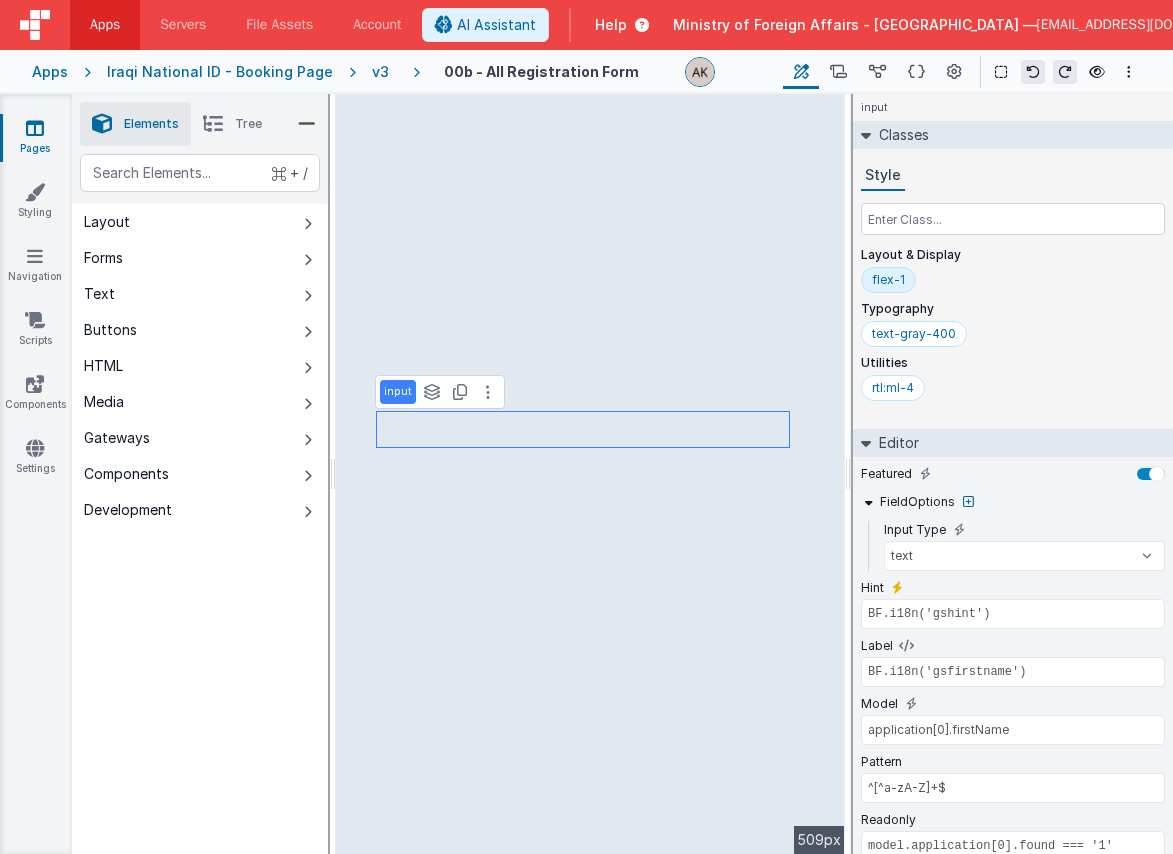 click on "Classes   Style           Layout & Display
flex-1
Typography
text-gray-400
Utilities
rtl:ml-4" at bounding box center (1013, 265) 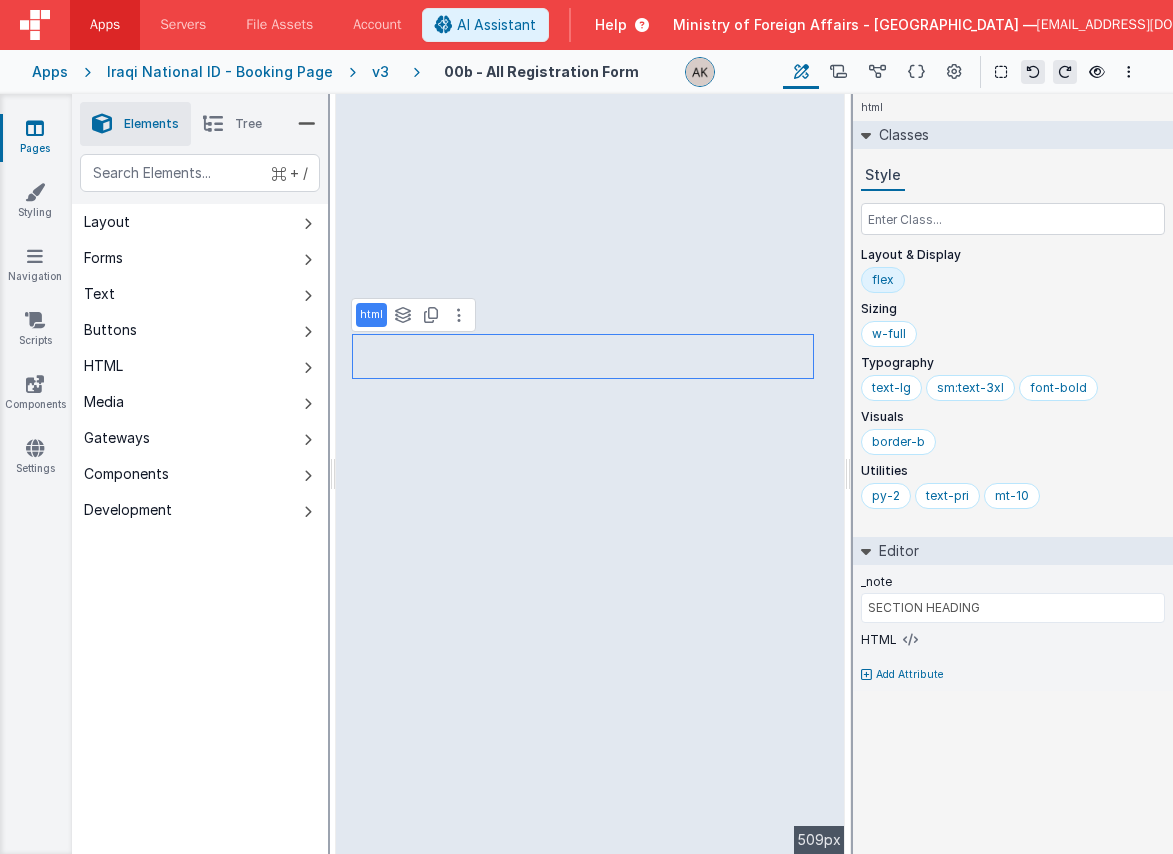 click on "Tree" at bounding box center (232, 124) 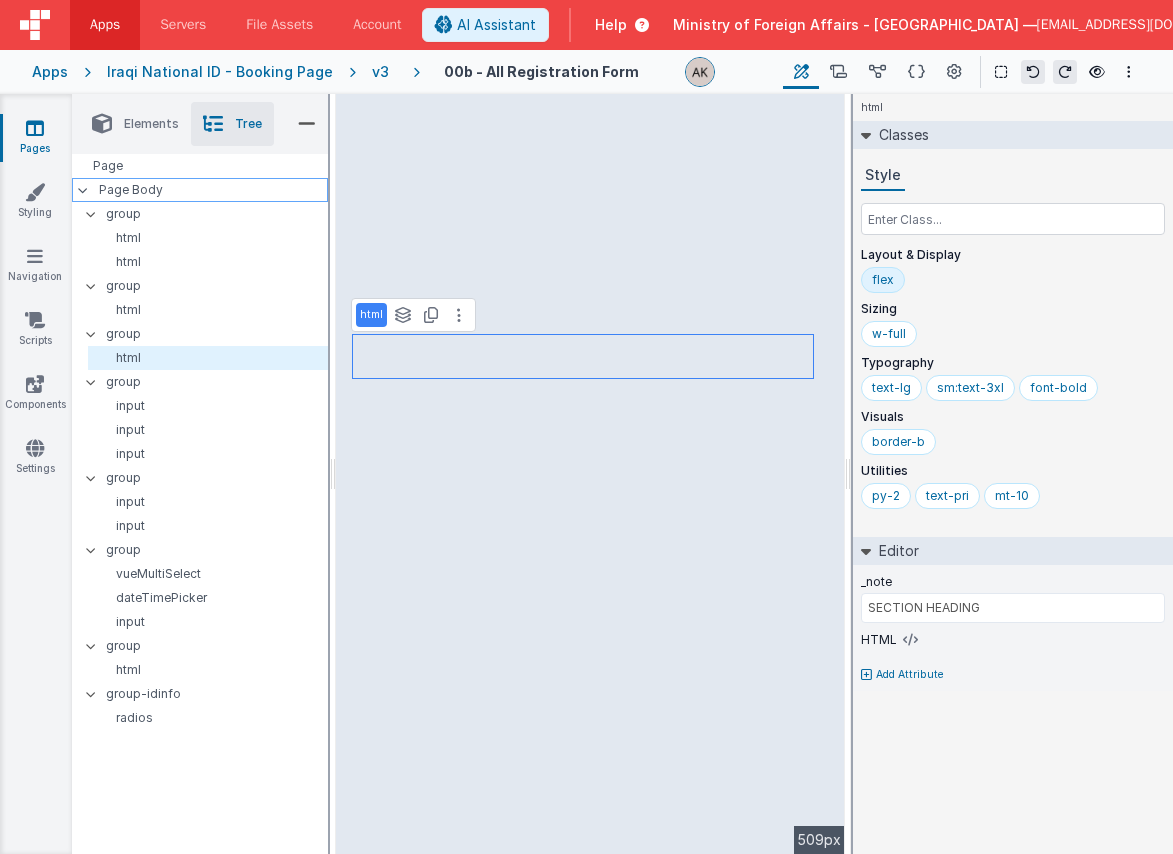 click on "Page Body" at bounding box center [200, 190] 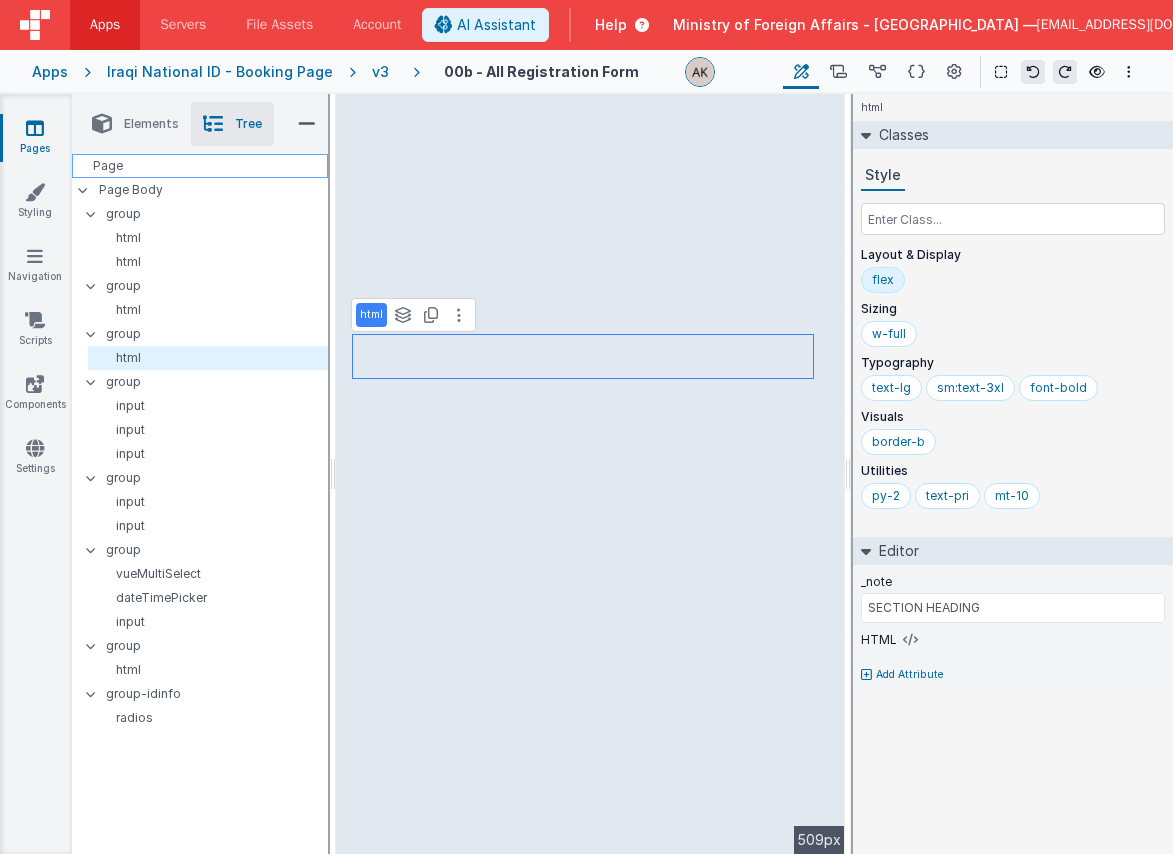 click on "Page" at bounding box center (200, 166) 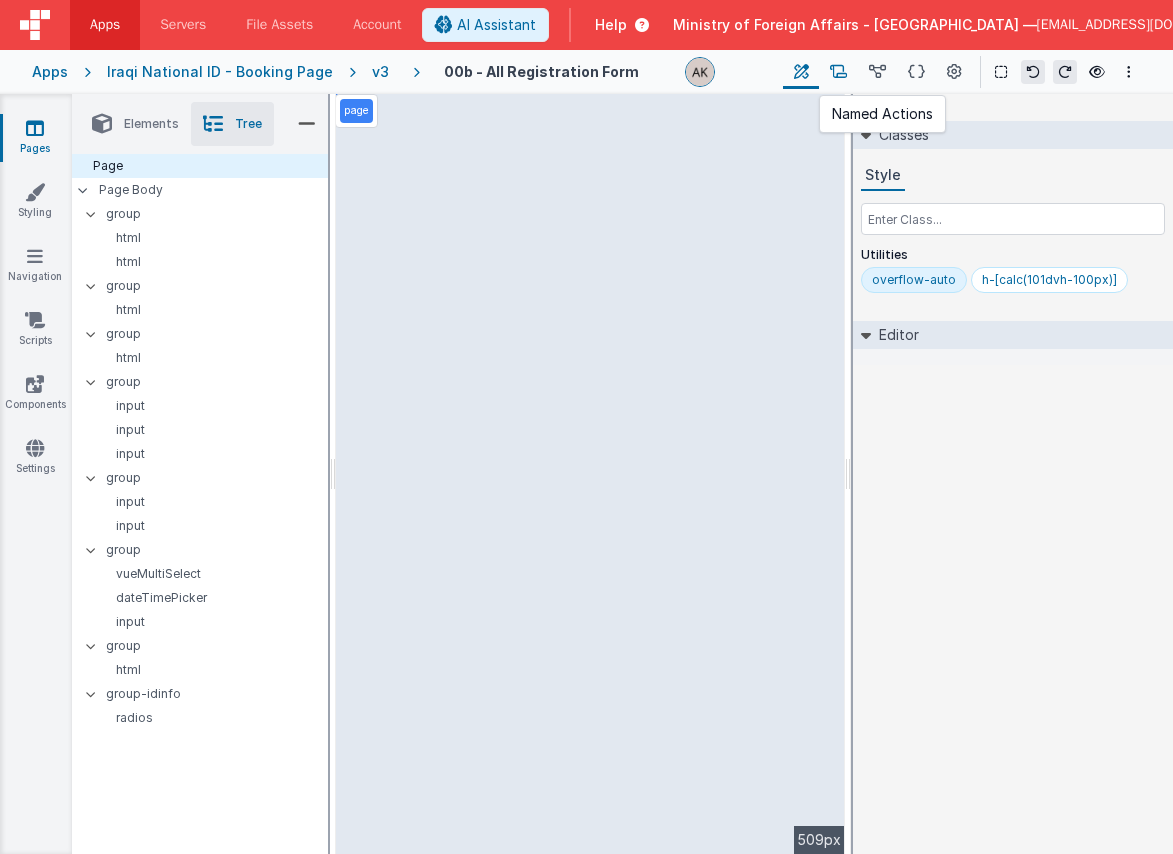 click at bounding box center (838, 72) 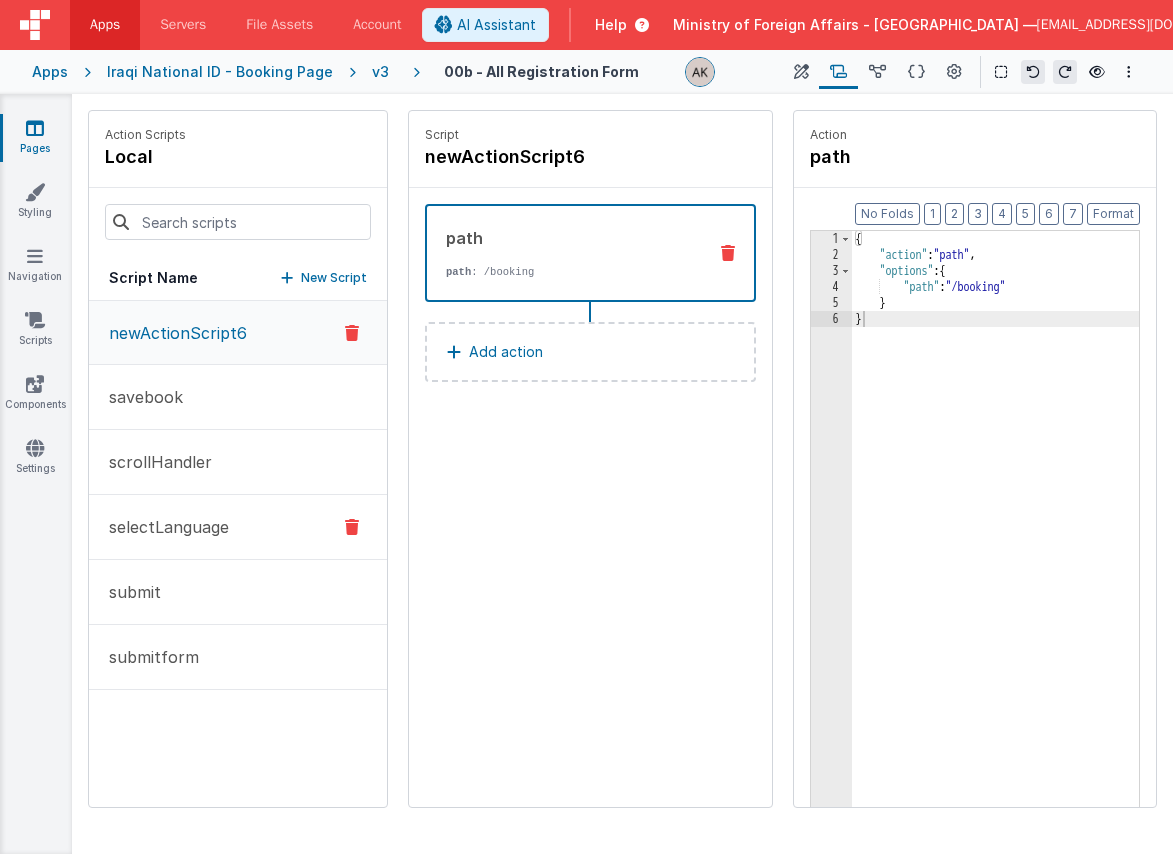 click on "selectLanguage" at bounding box center (238, 527) 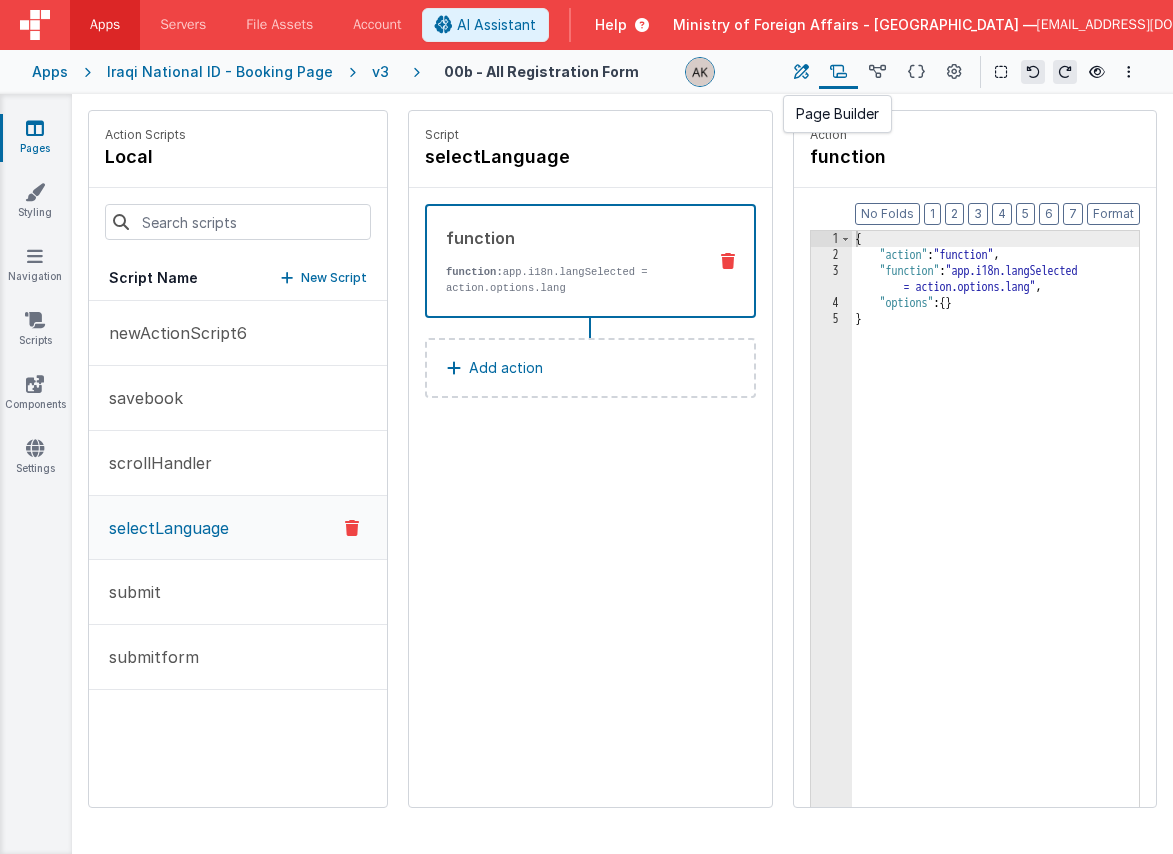 click at bounding box center [801, 72] 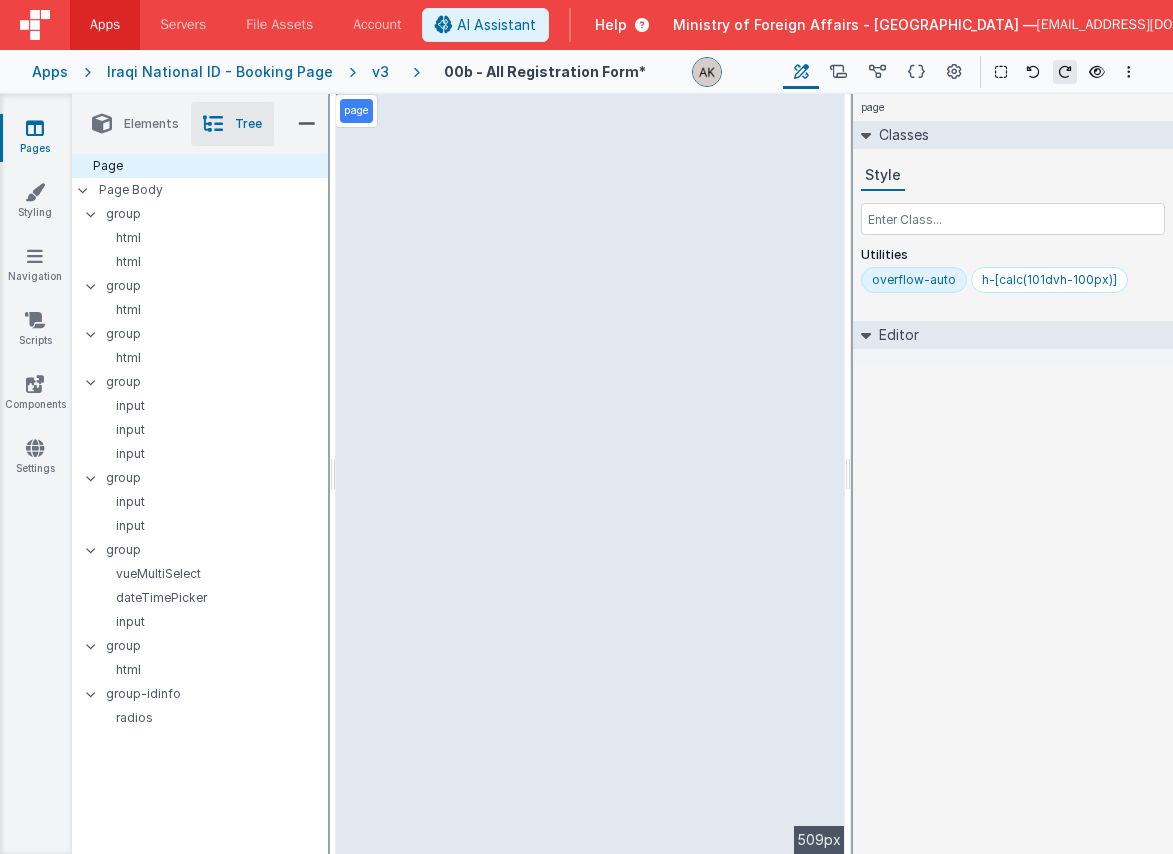 click on "Elements" at bounding box center (151, 124) 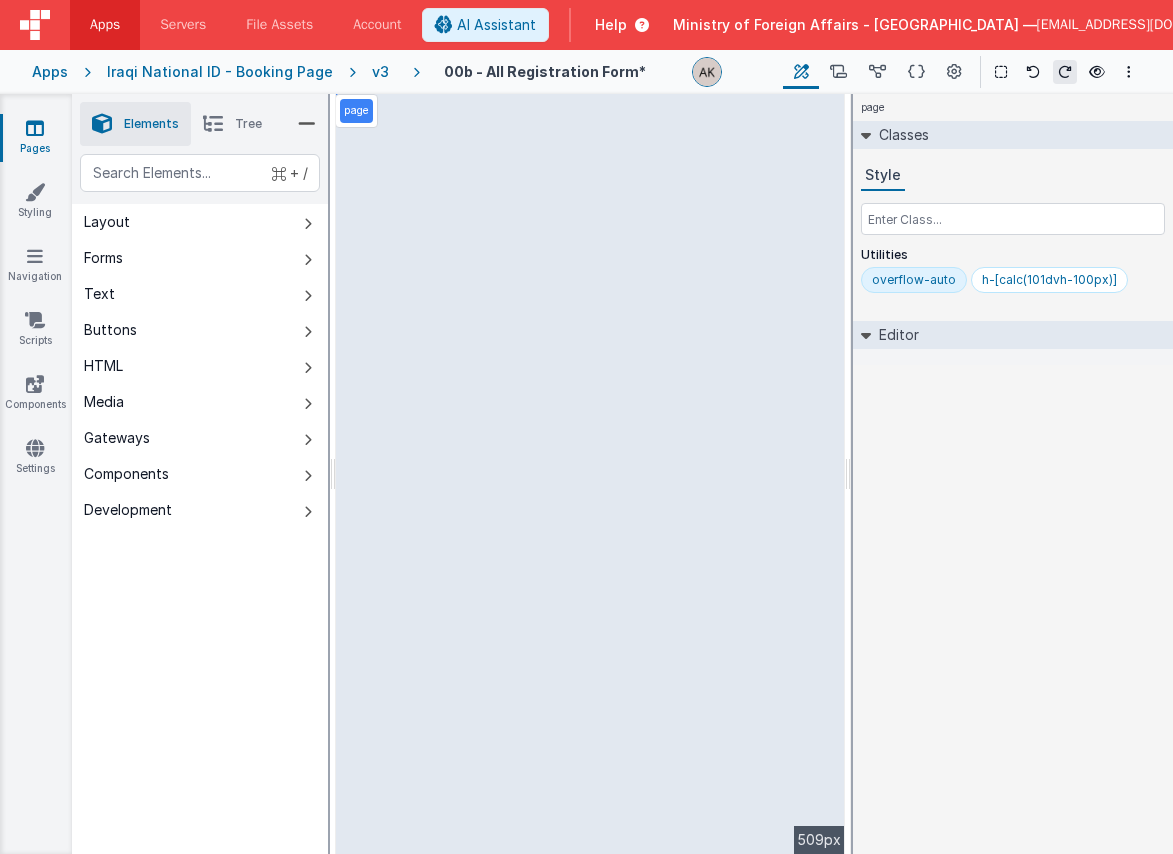 select on "regexp" 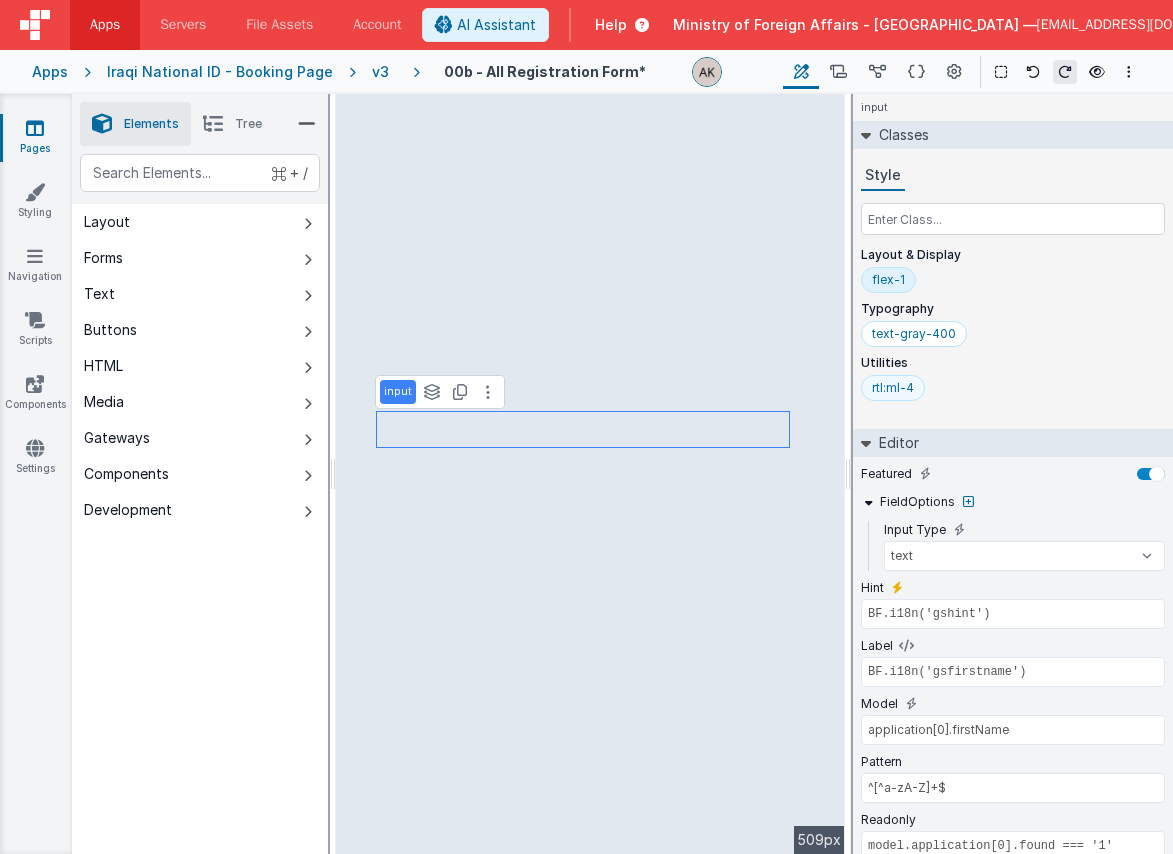 click on "rtl:ml-4" at bounding box center (893, 388) 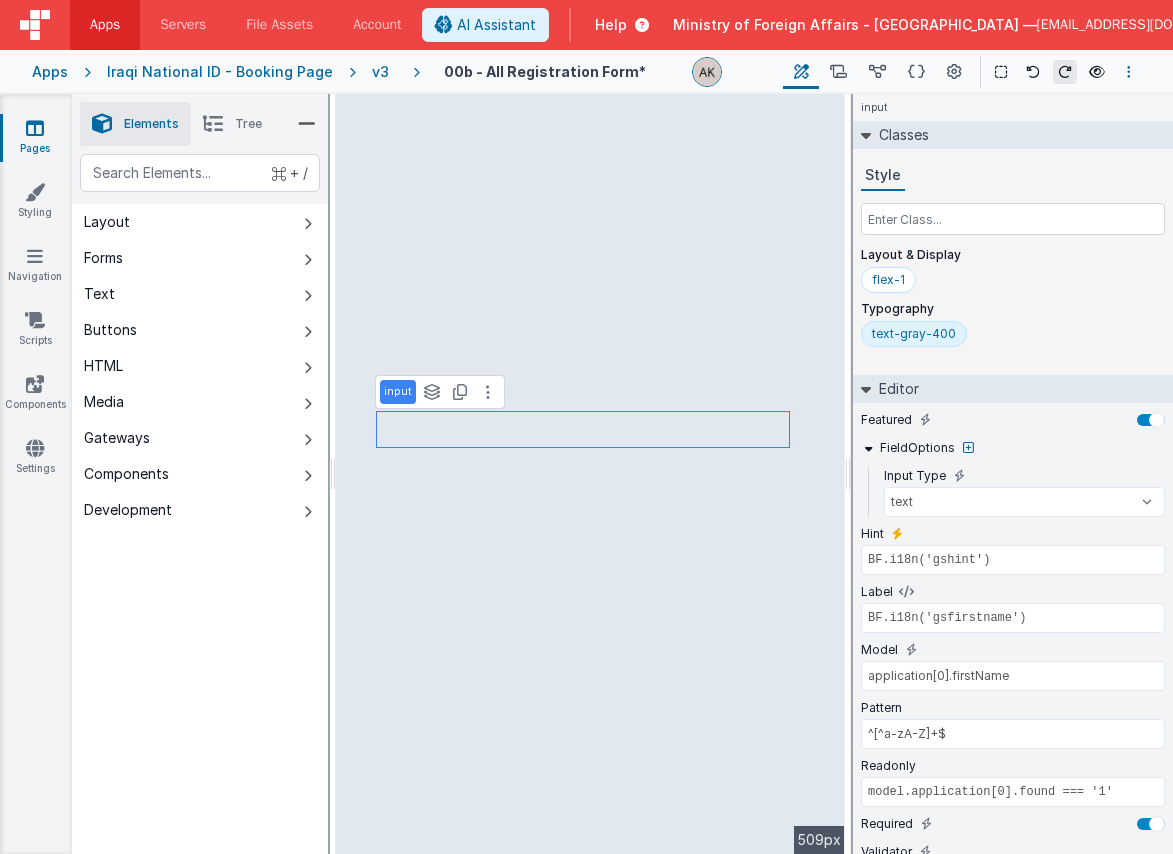 click at bounding box center (1129, 72) 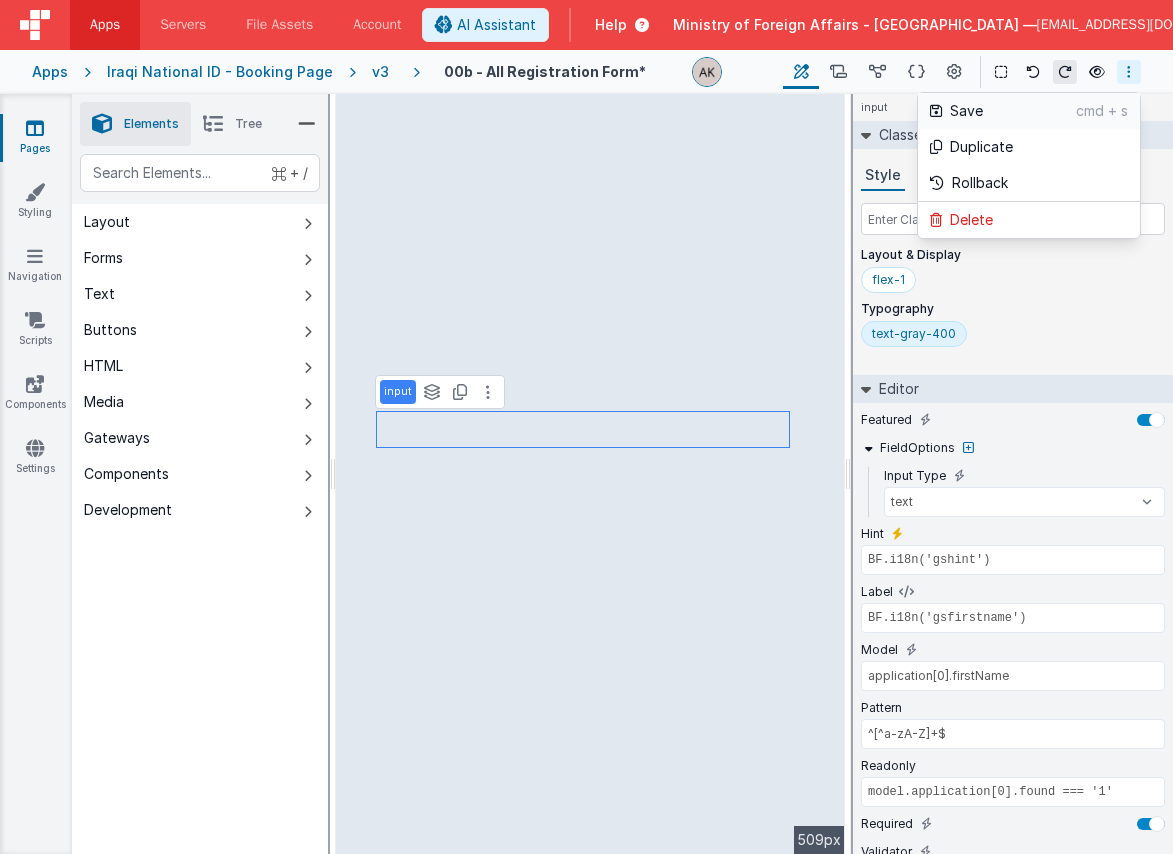 click on "Save" at bounding box center (1013, 111) 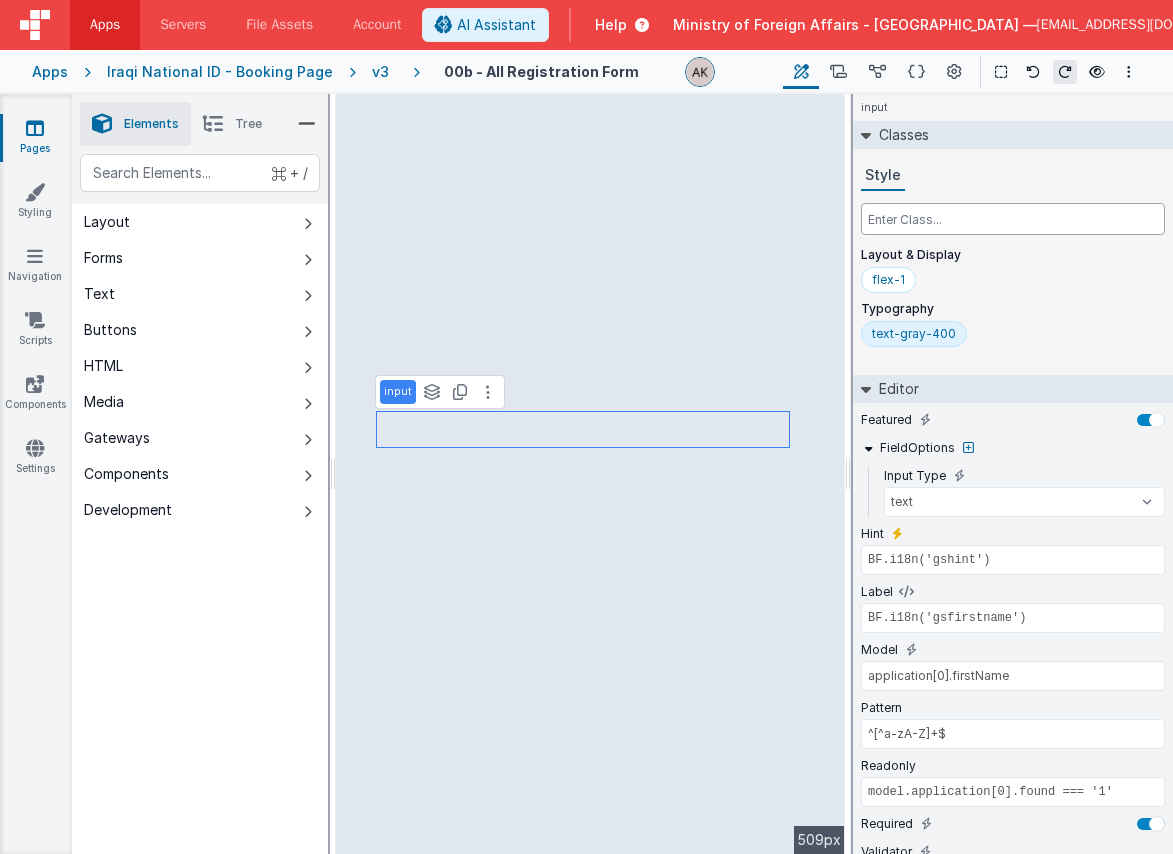 click at bounding box center [1013, 219] 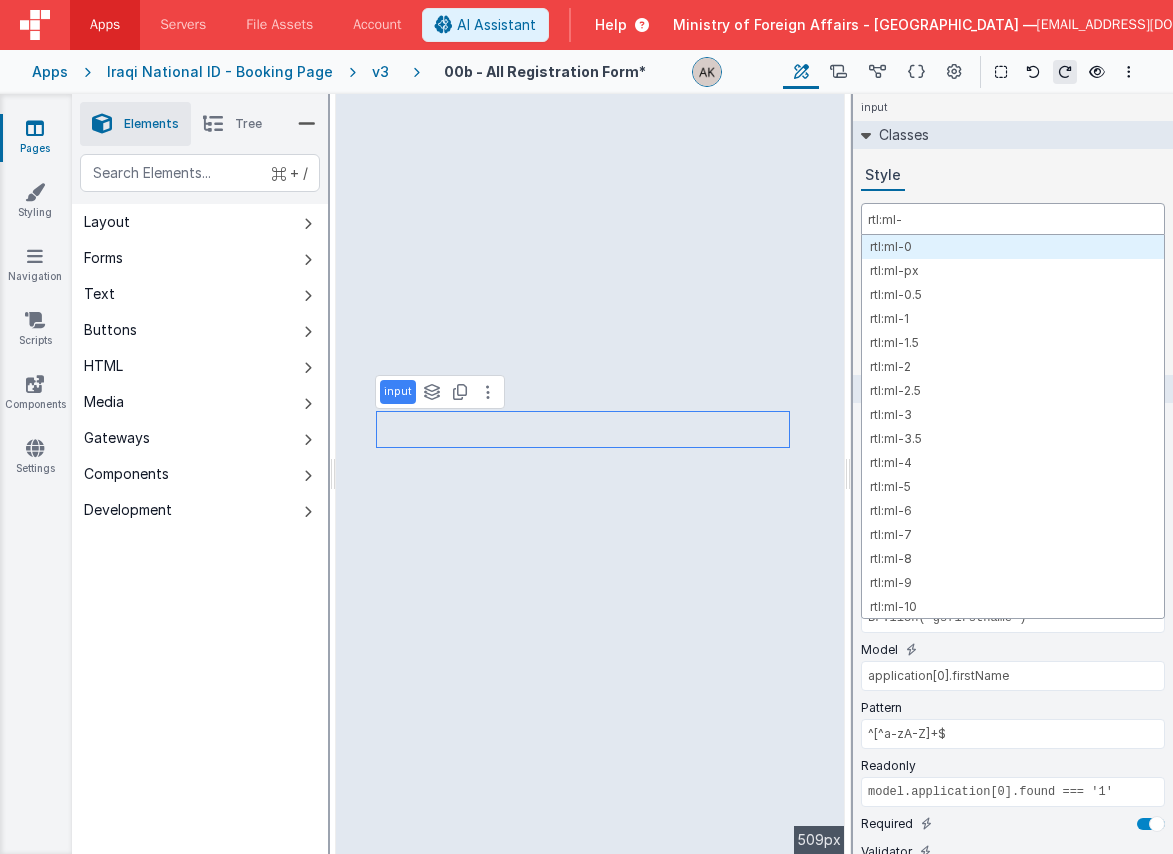 type on "rtl:ml-4" 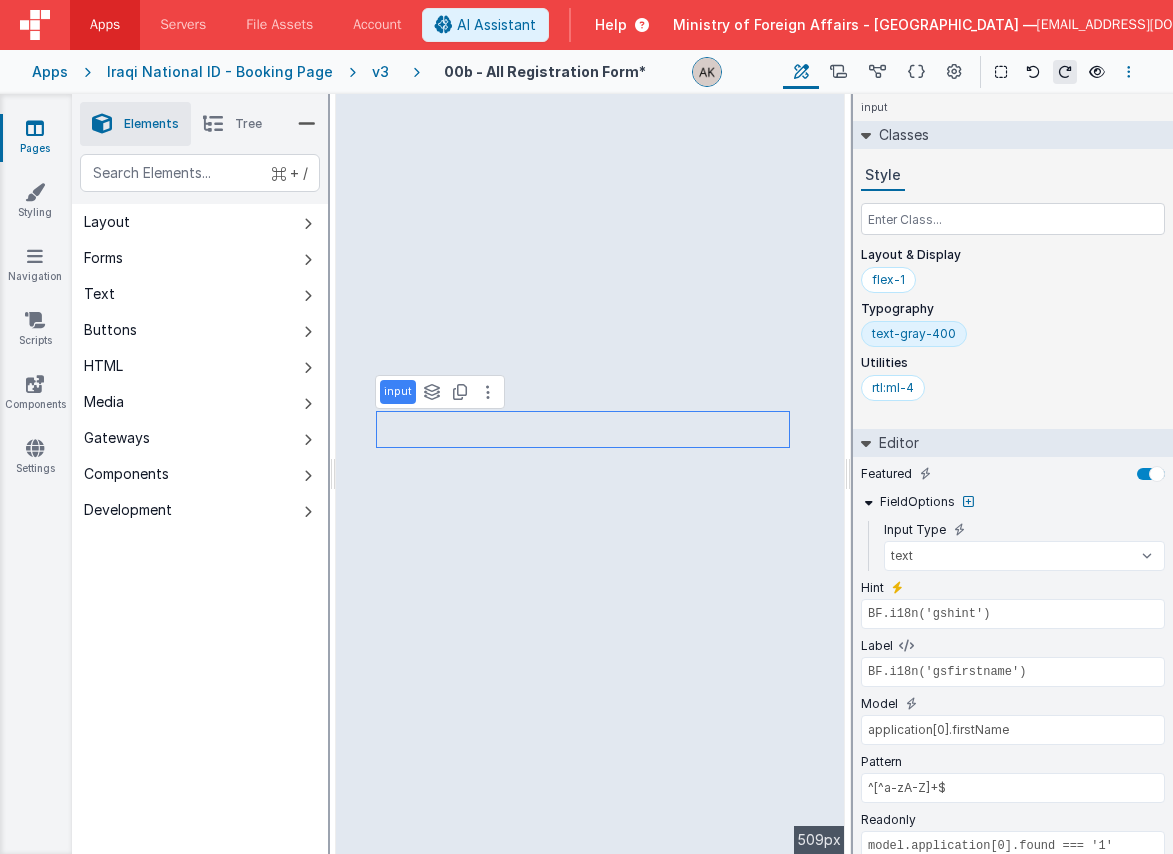 click at bounding box center [1129, 72] 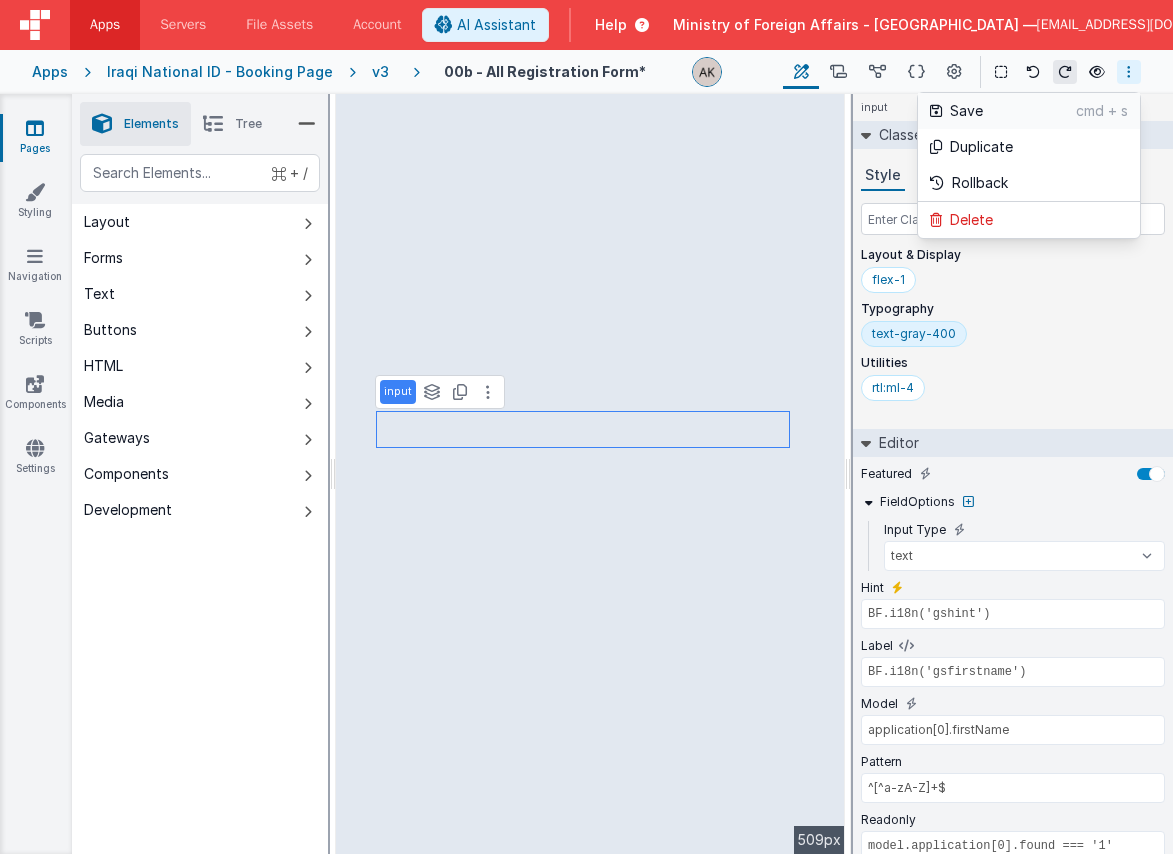 click on "Save" at bounding box center (1013, 111) 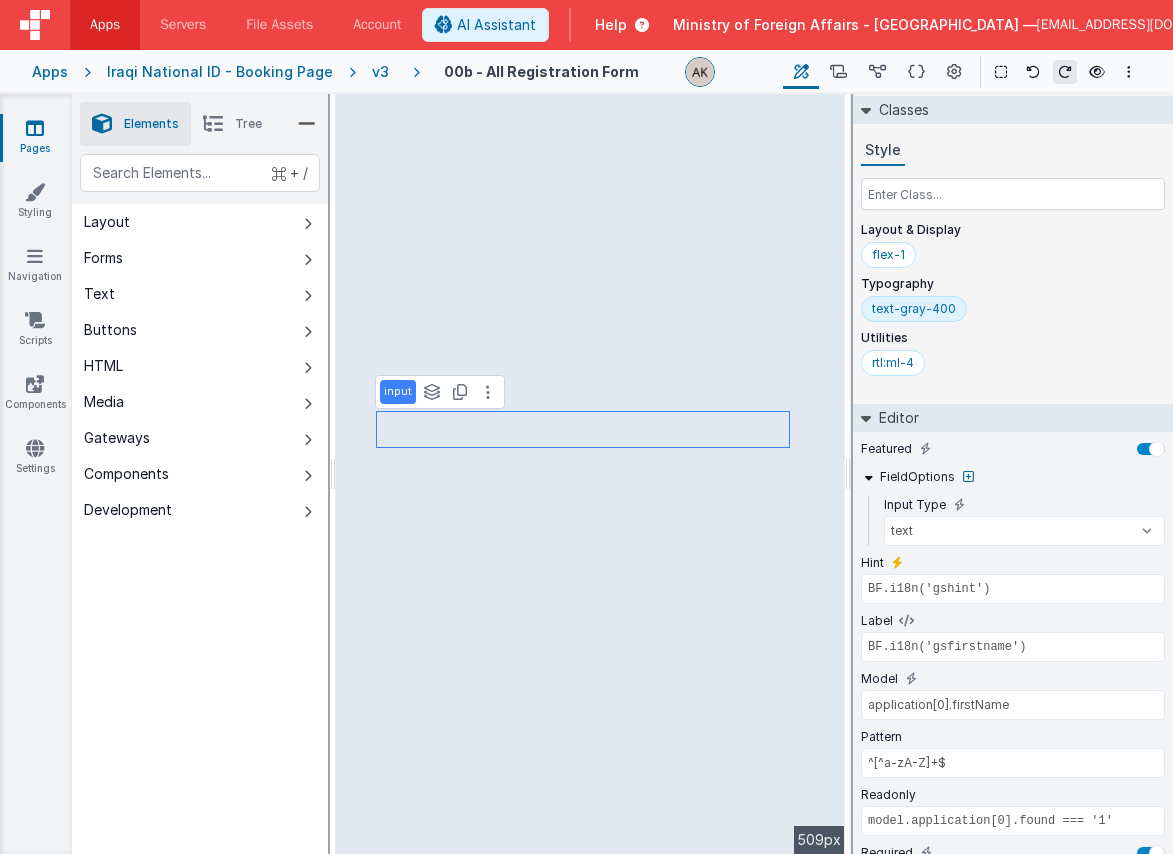 scroll, scrollTop: 0, scrollLeft: 0, axis: both 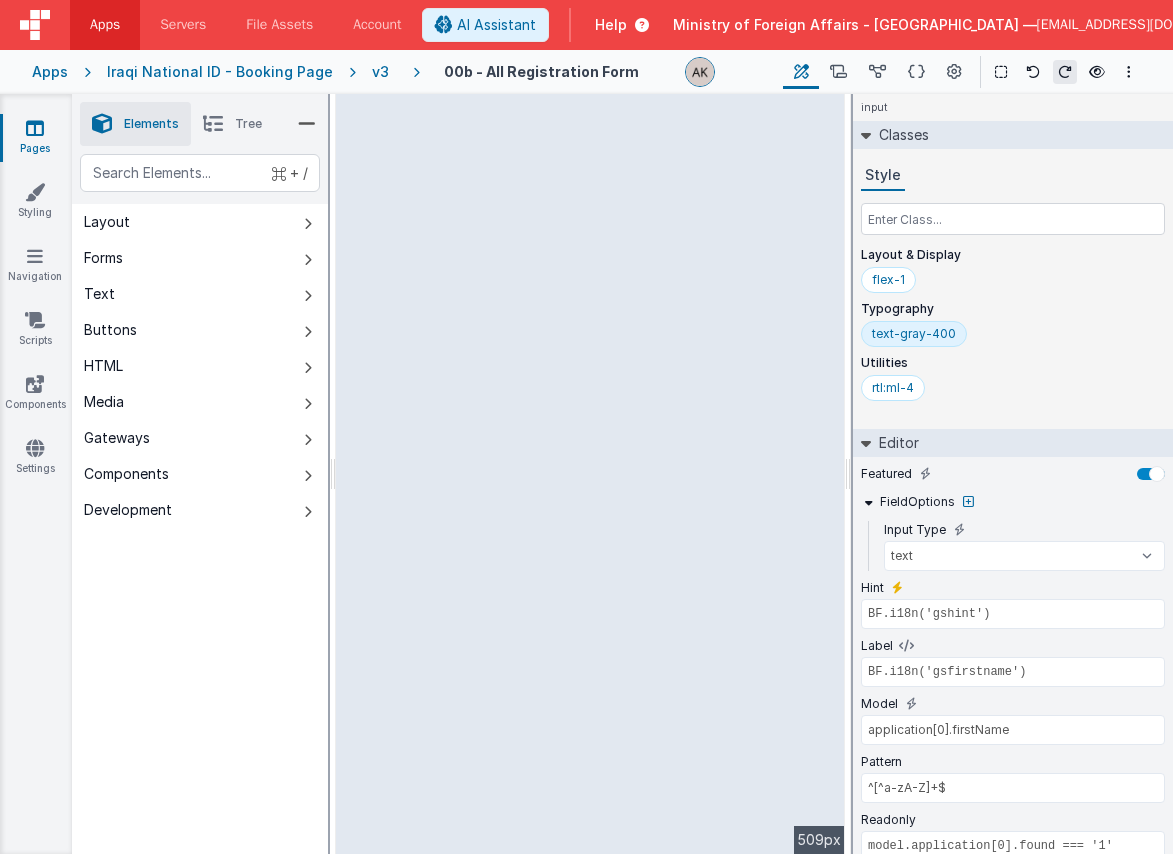 drag, startPoint x: 850, startPoint y: 476, endPoint x: 893, endPoint y: 464, distance: 44.64303 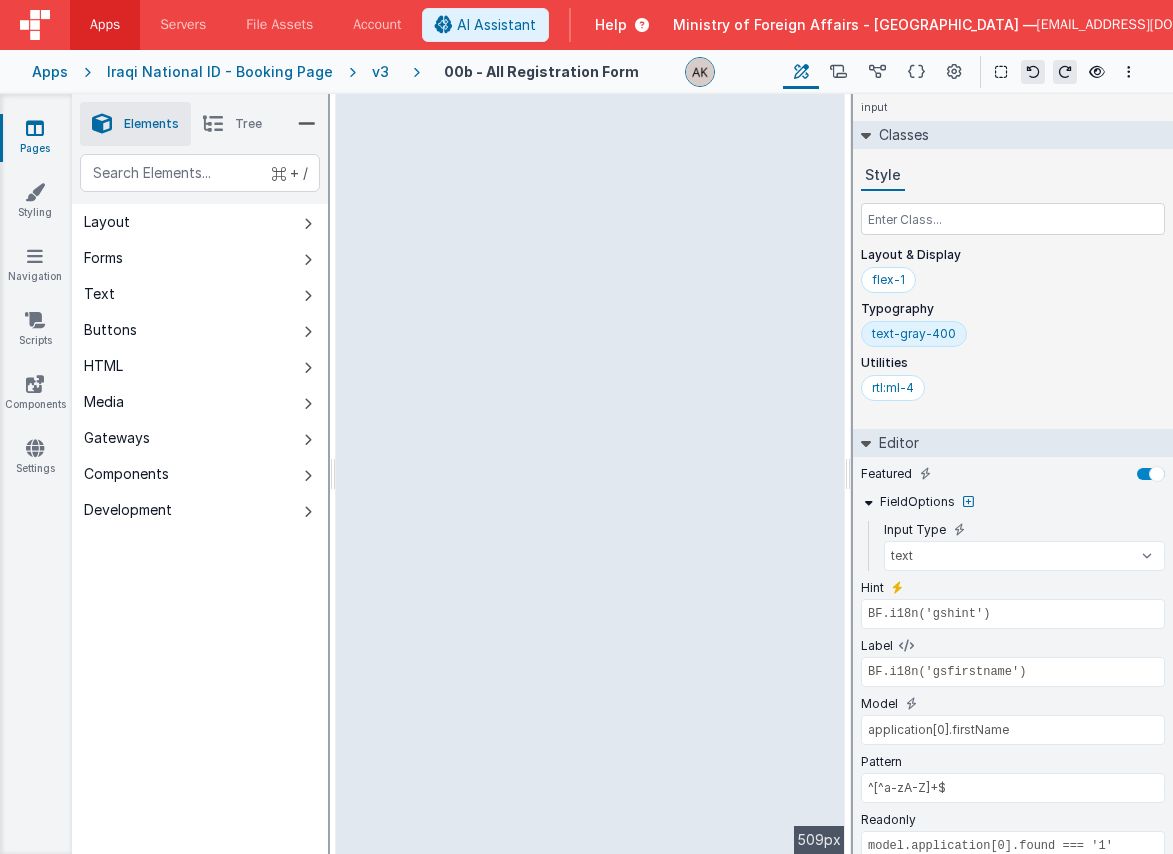drag, startPoint x: 848, startPoint y: 473, endPoint x: 859, endPoint y: 494, distance: 23.70654 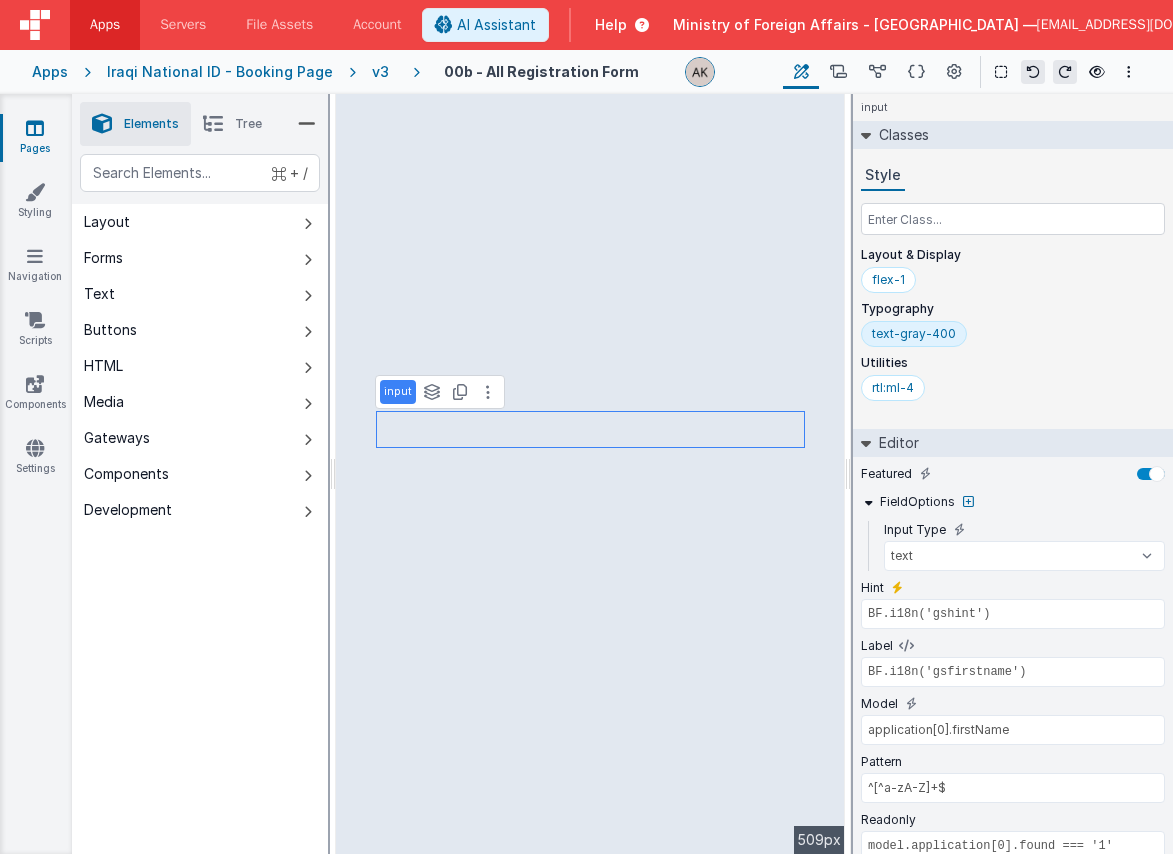 click at bounding box center [307, 124] 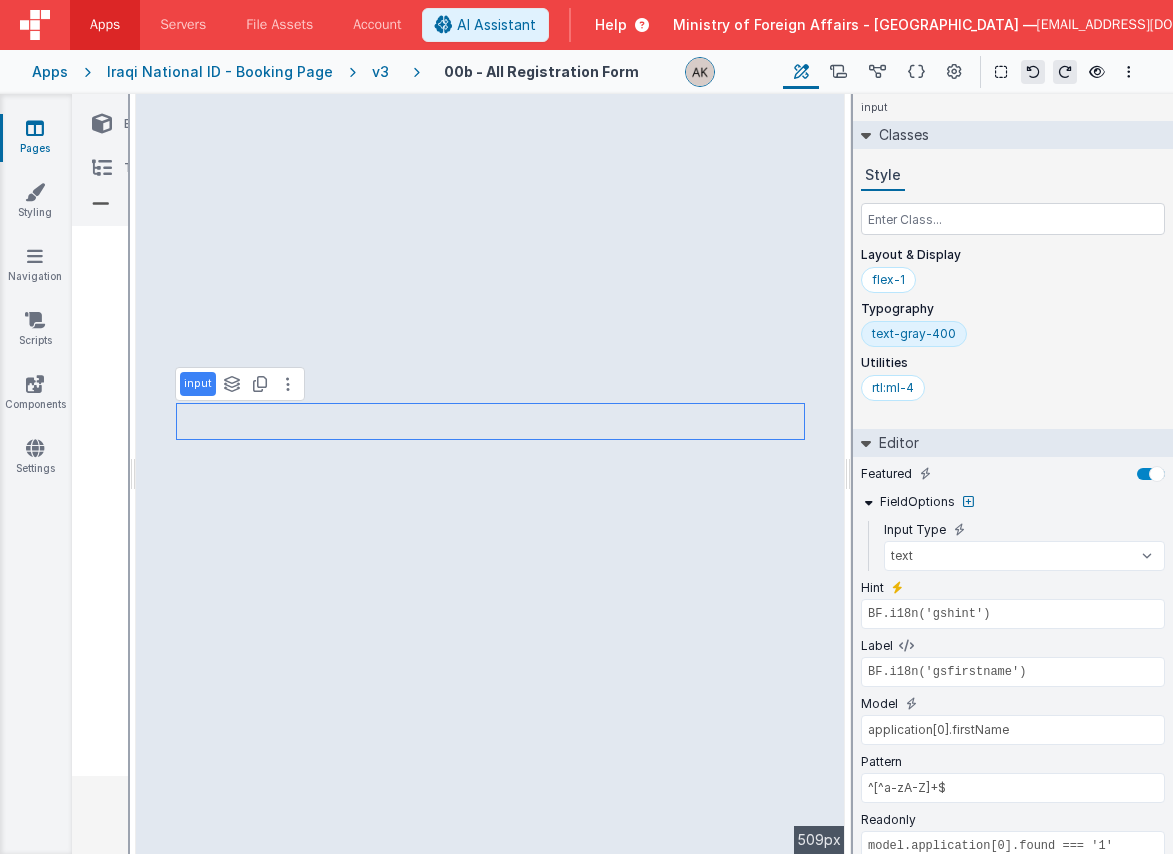 click at bounding box center [102, 168] 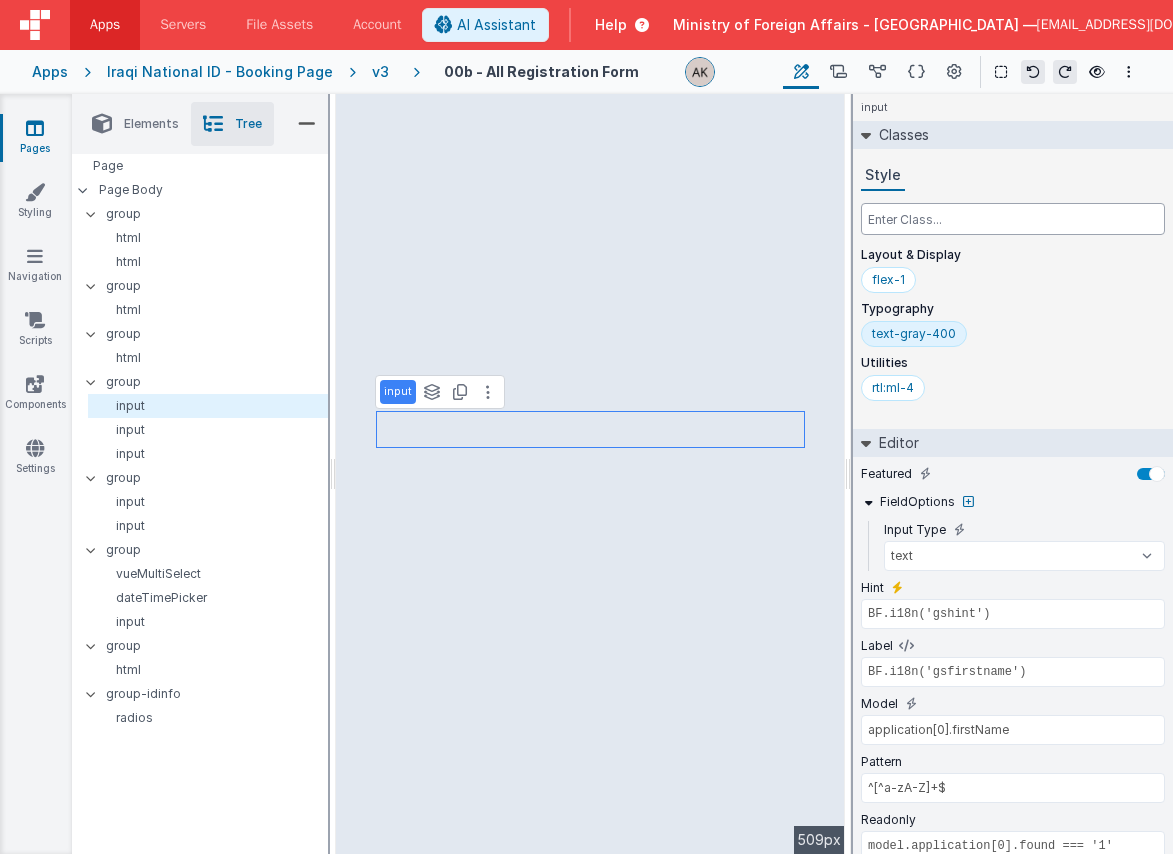 click at bounding box center (1013, 219) 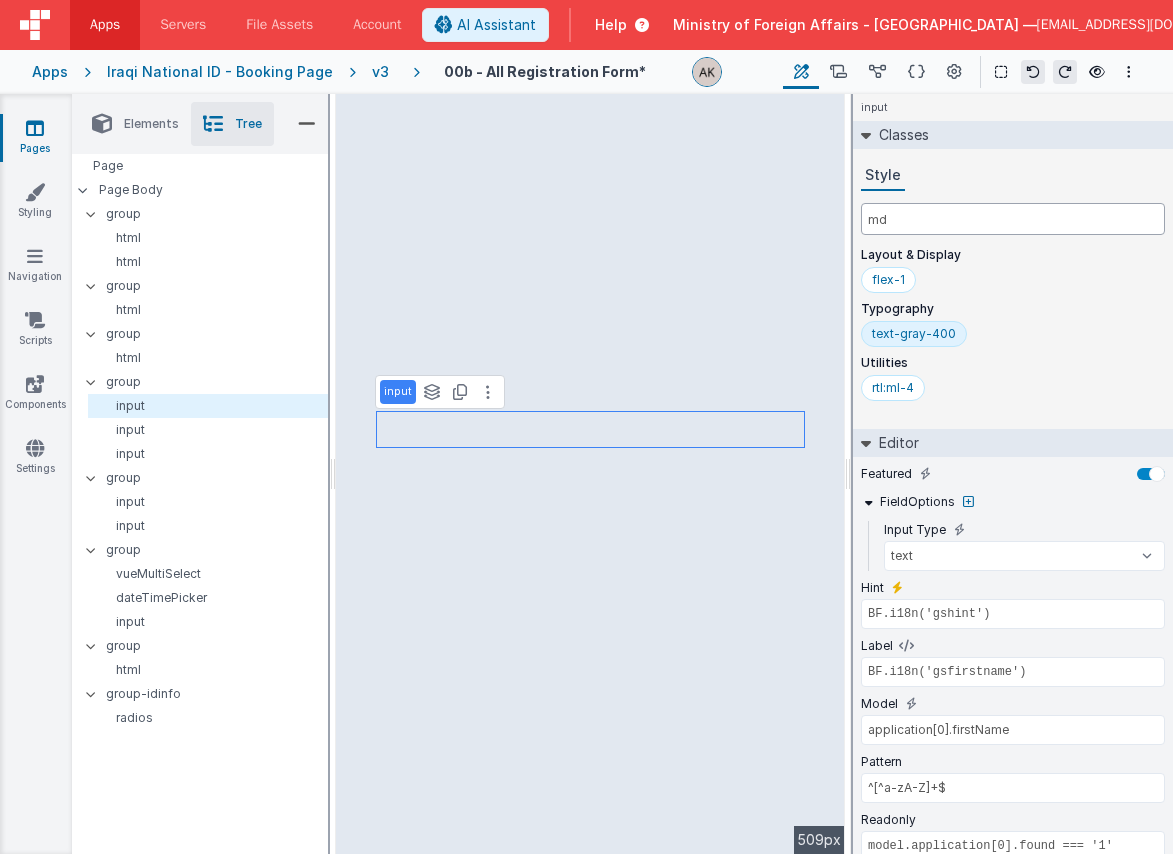 type on "m" 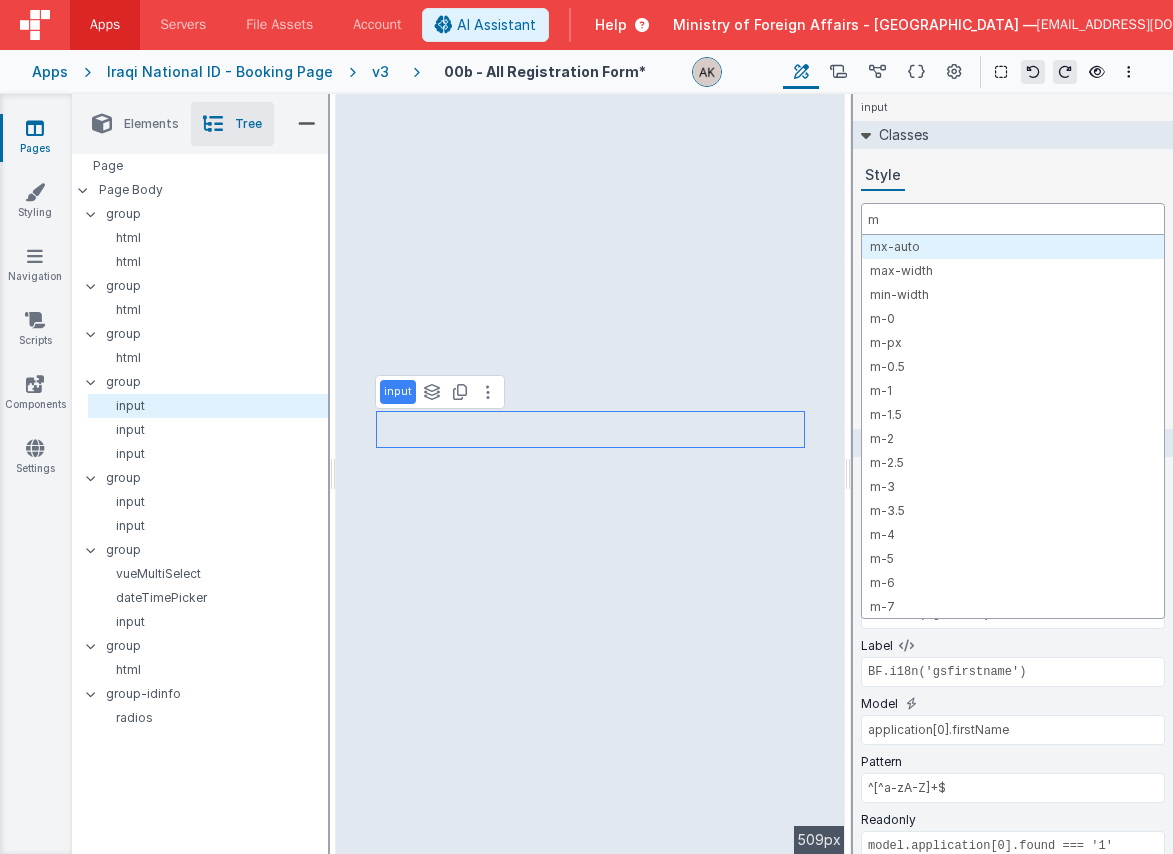 type 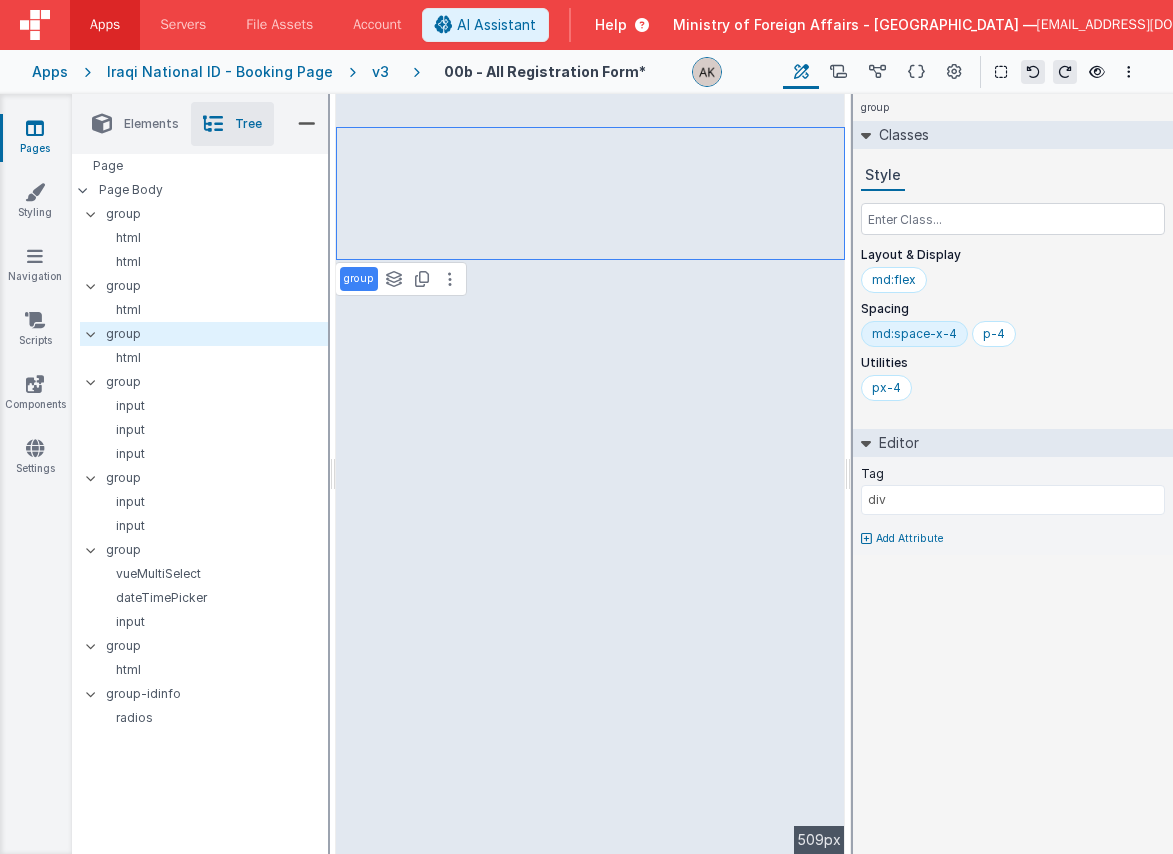type on "DD/MM/YYYY" 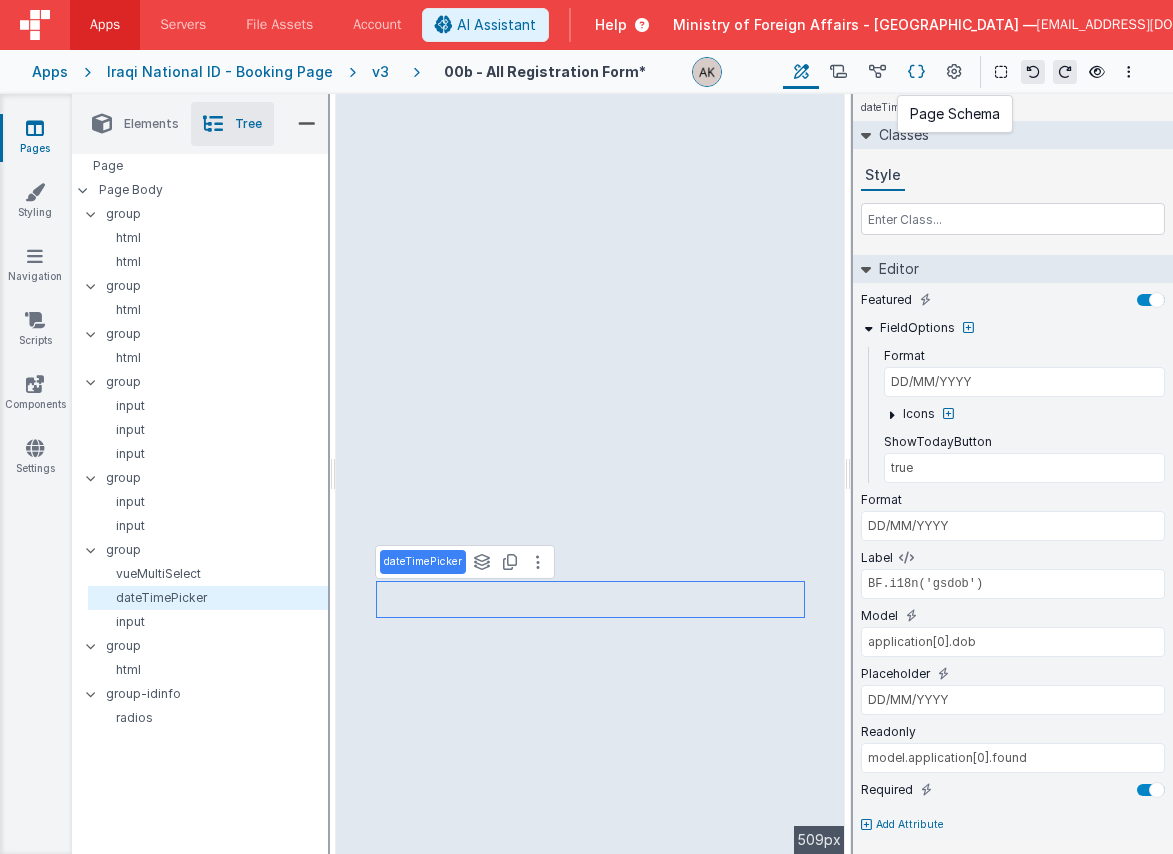 click at bounding box center [916, 72] 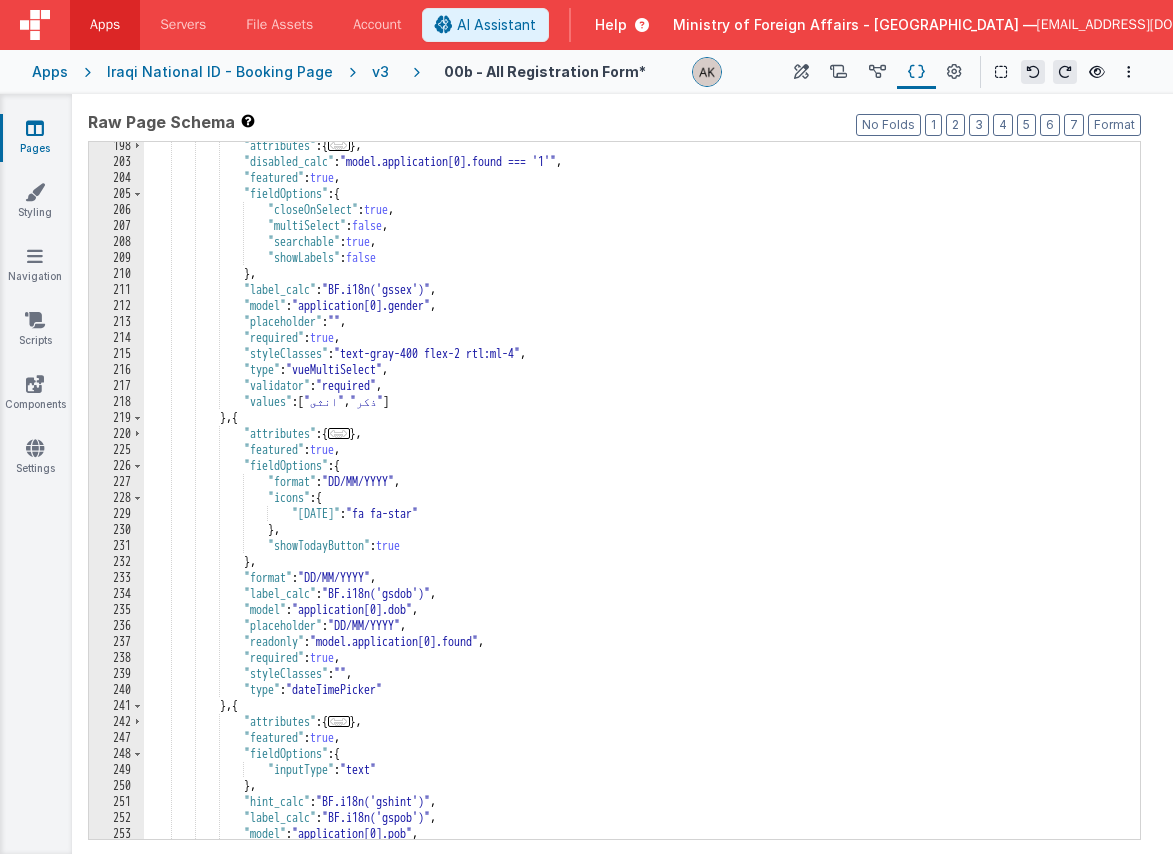 scroll, scrollTop: 2906, scrollLeft: 0, axis: vertical 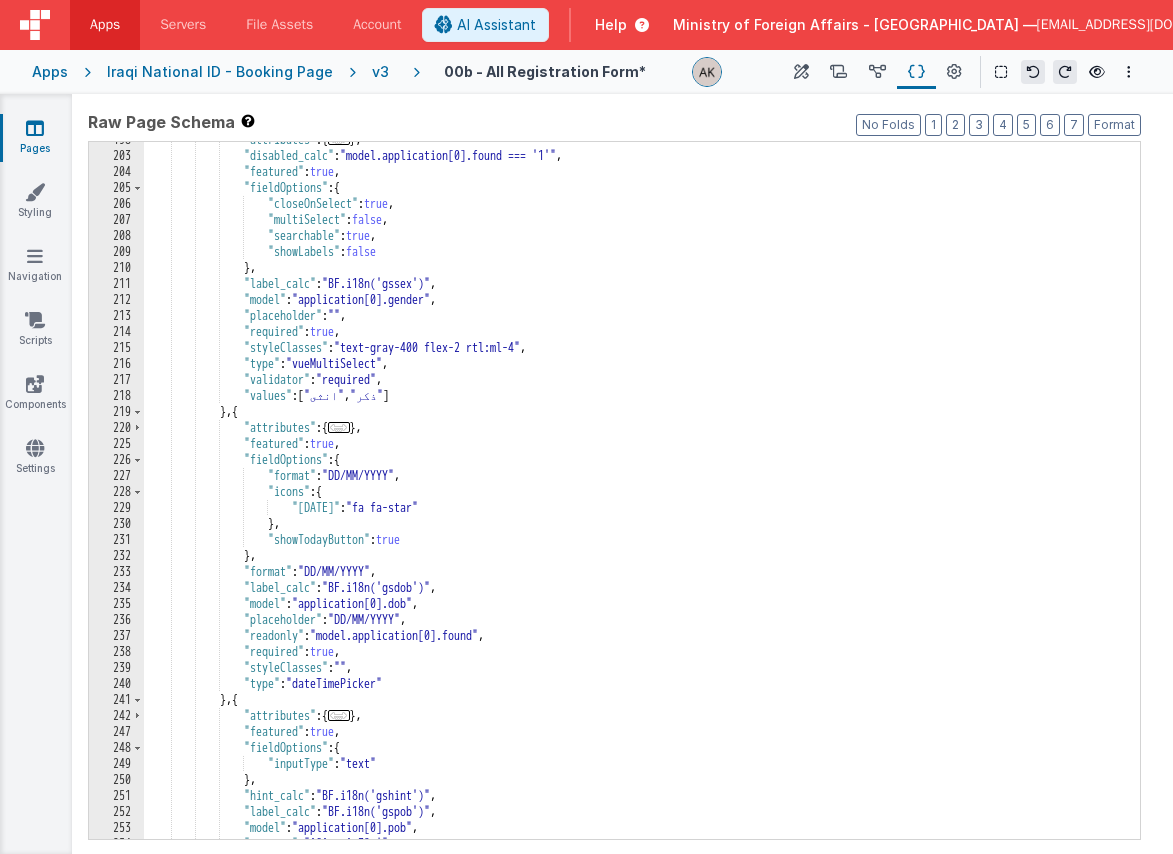 click on ""attributes" :  { ... } ,                     "disabled_calc" :  "model.application[0].found === '1'" ,                     "featured" :  true ,                     "fieldOptions" :  {                          "closeOnSelect" :  true ,                          "multiSelect" :  false ,                          "searchable" :  true ,                          "showLabels" :  false                     } ,                     "label_calc" :  "BF.i18n('gssex')" ,                     "model" :  "application[0].gender" ,                     "placeholder" :  "" ,                     "required" :  true ,                     "styleClasses" :  "text-gray-400 flex-2 rtl:ml-4" ,                     "type" :  "vueMultiSelect" ,                     "validator" :  "required" ,                     "values" :  [ "ذكر" ,  "انثى" ]                } ,  {                     "attributes" :  { ... } ,                     "featured" :  true ,                     "fieldOptions" :  {" at bounding box center (634, 496) 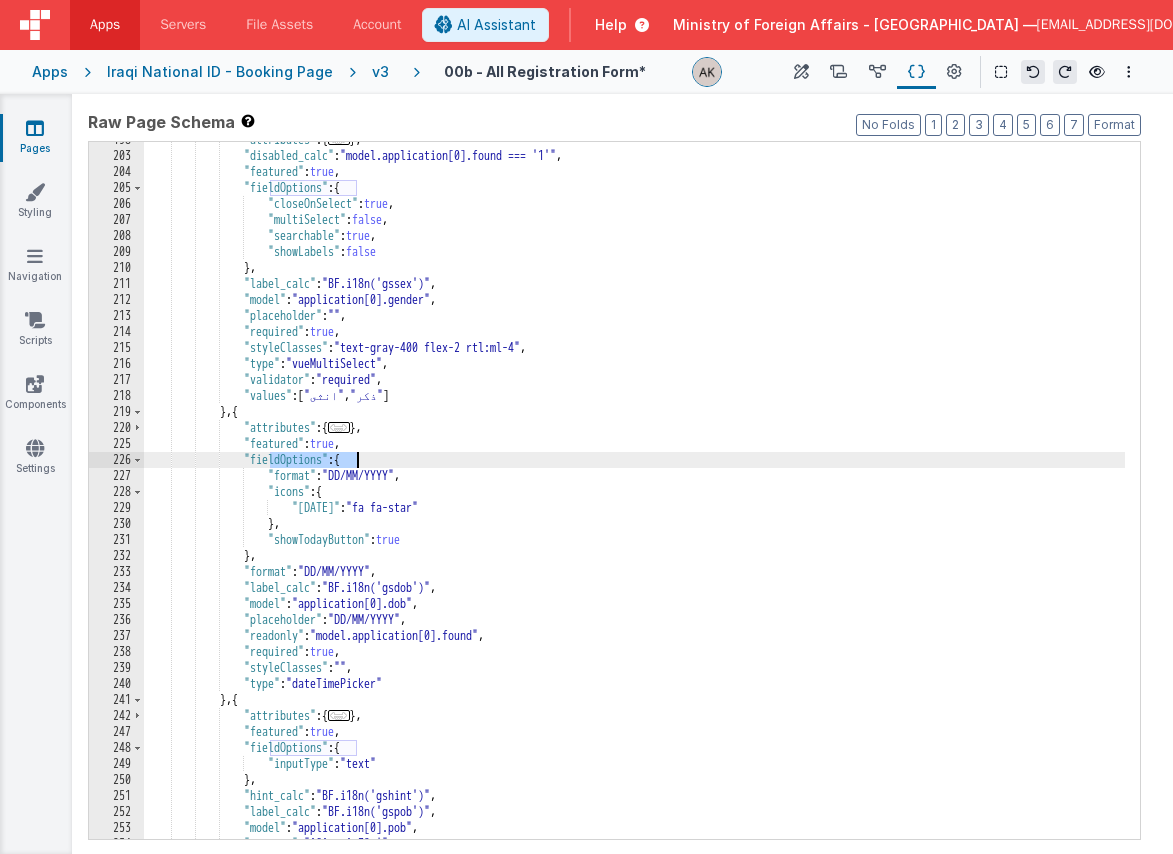 drag, startPoint x: 274, startPoint y: 456, endPoint x: 356, endPoint y: 456, distance: 82 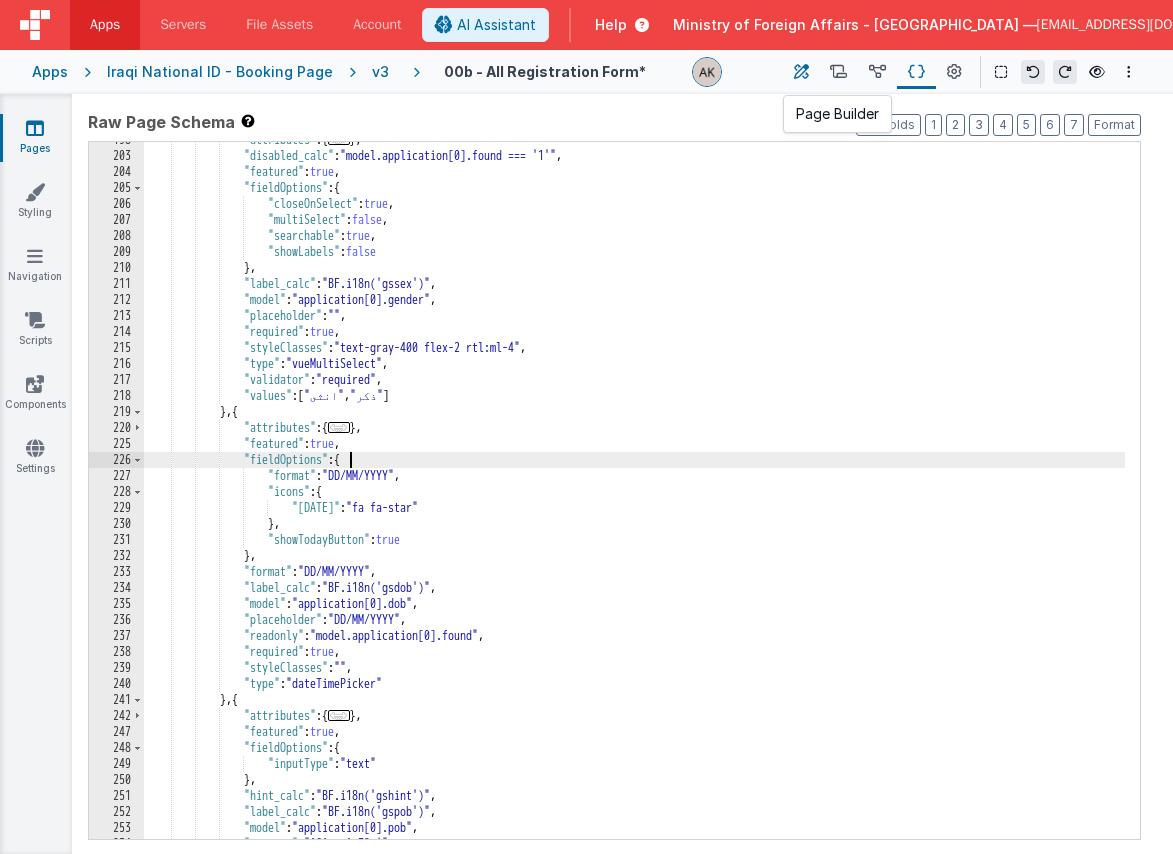click at bounding box center (801, 72) 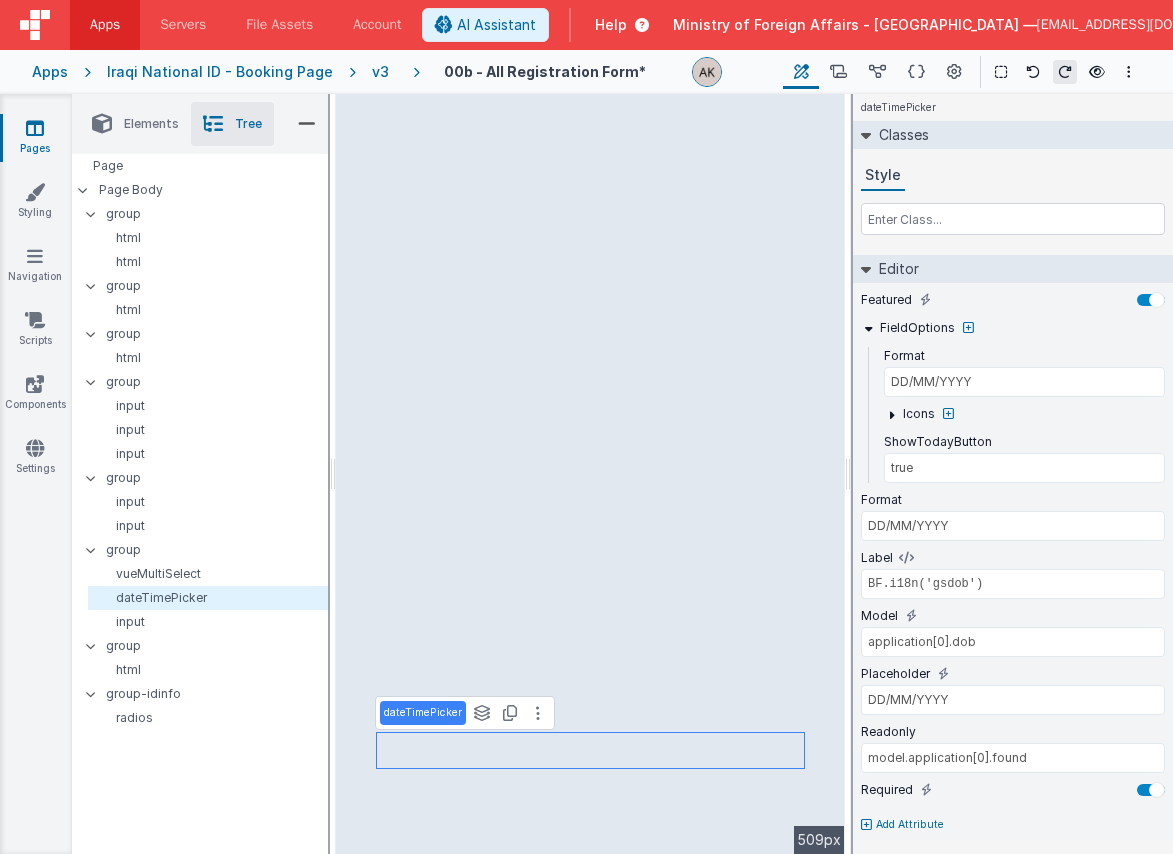 click on "Apps" at bounding box center [50, 72] 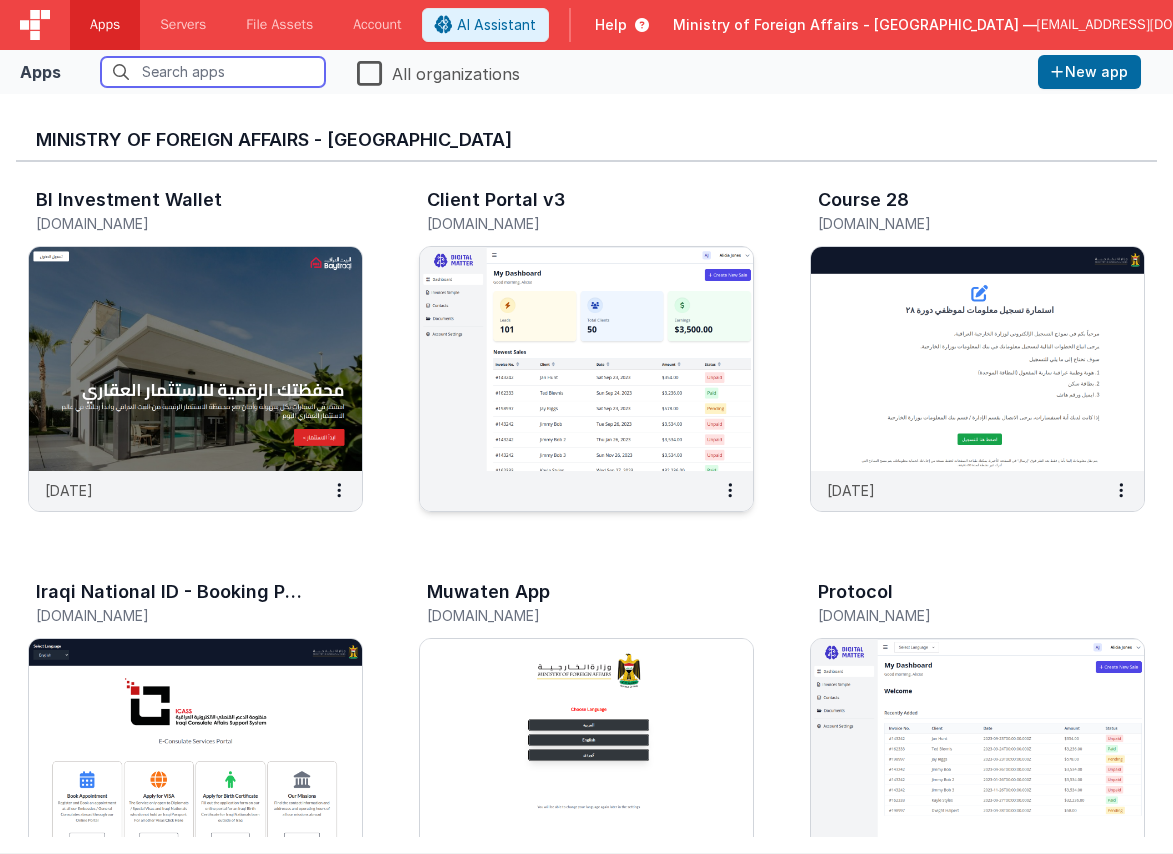 scroll, scrollTop: 0, scrollLeft: 0, axis: both 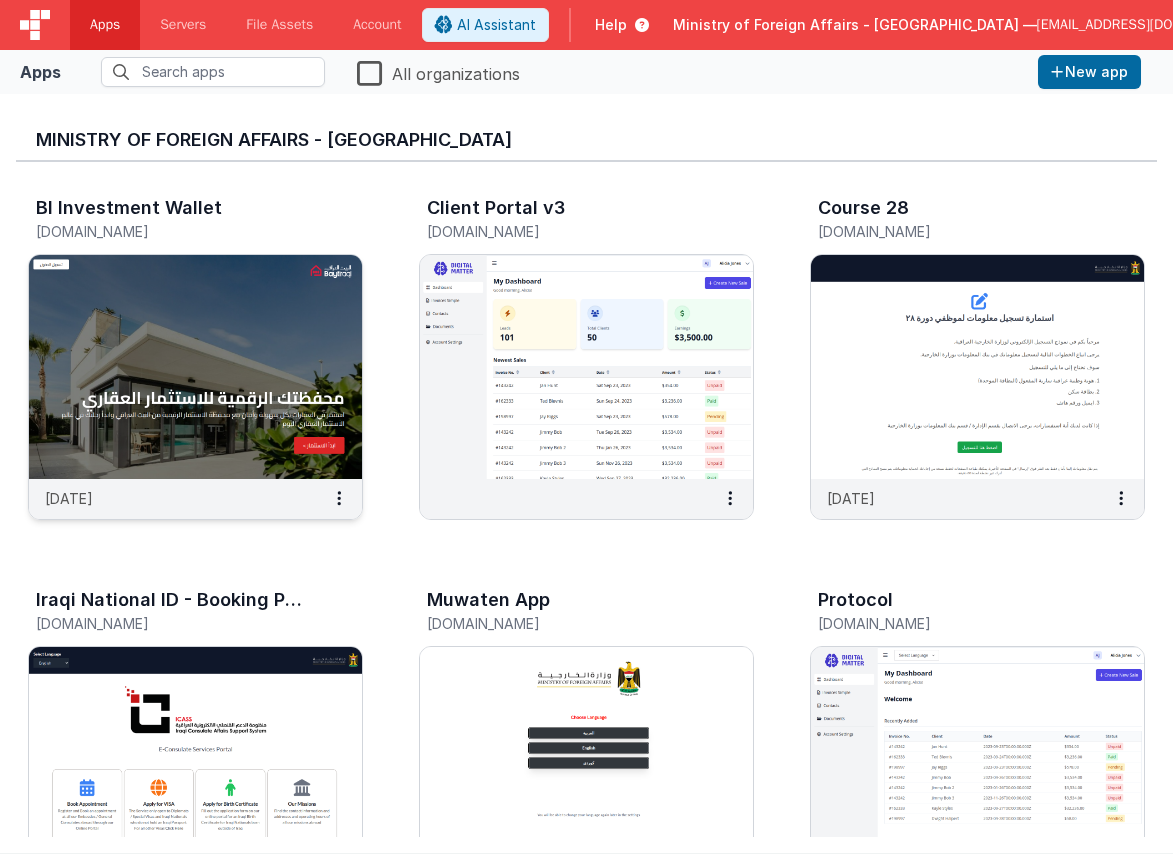 click at bounding box center [195, 367] 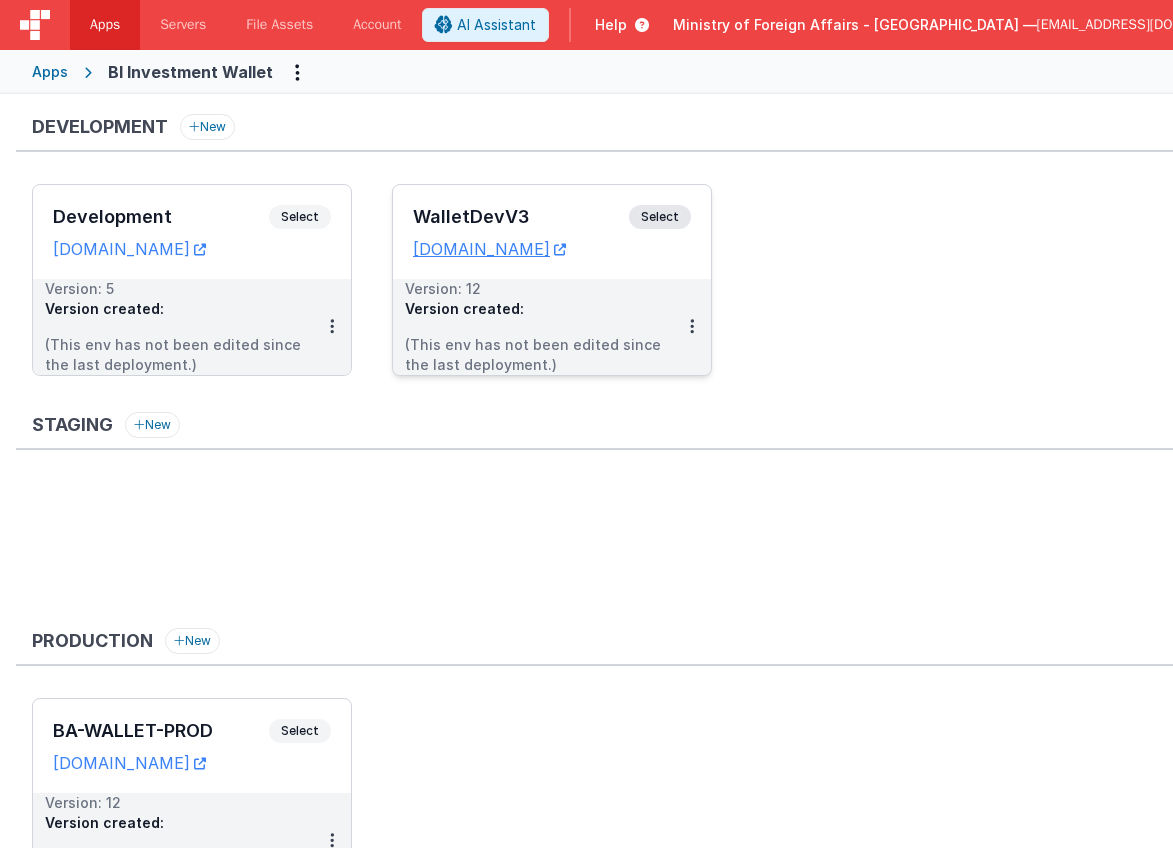 click on "Select" at bounding box center [660, 217] 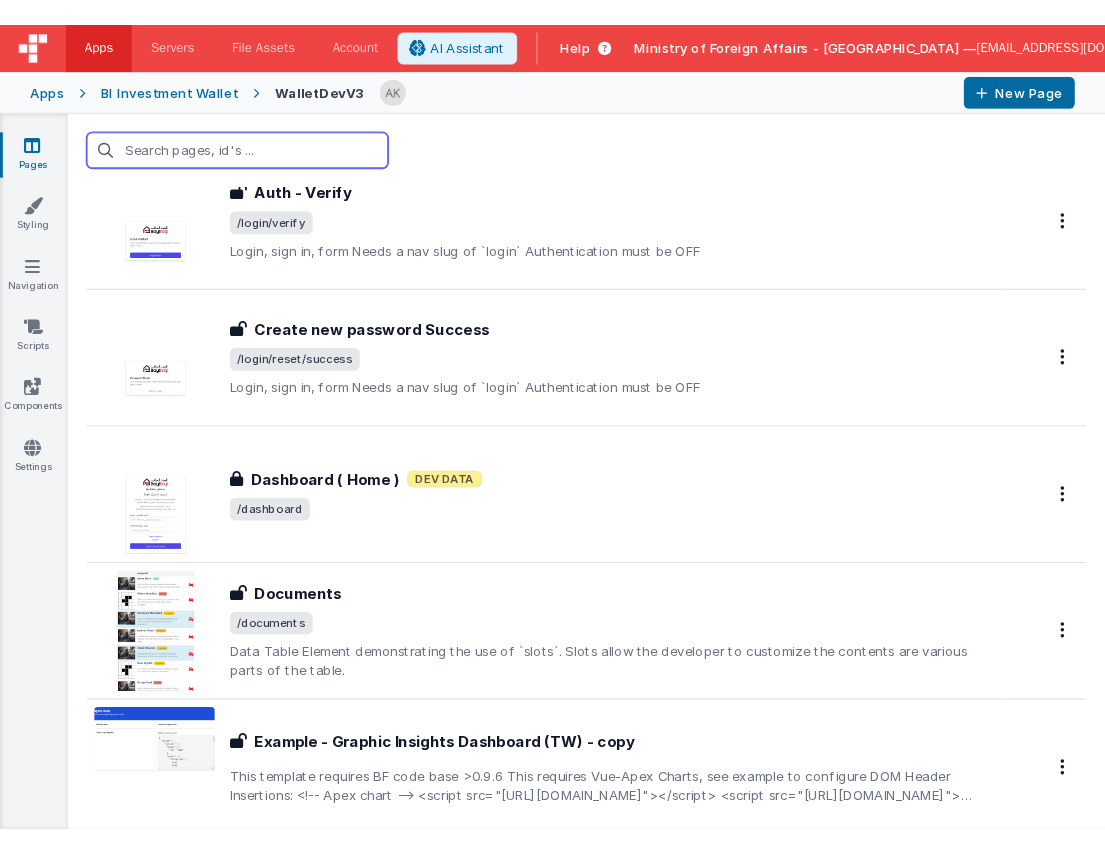 scroll, scrollTop: 970, scrollLeft: 0, axis: vertical 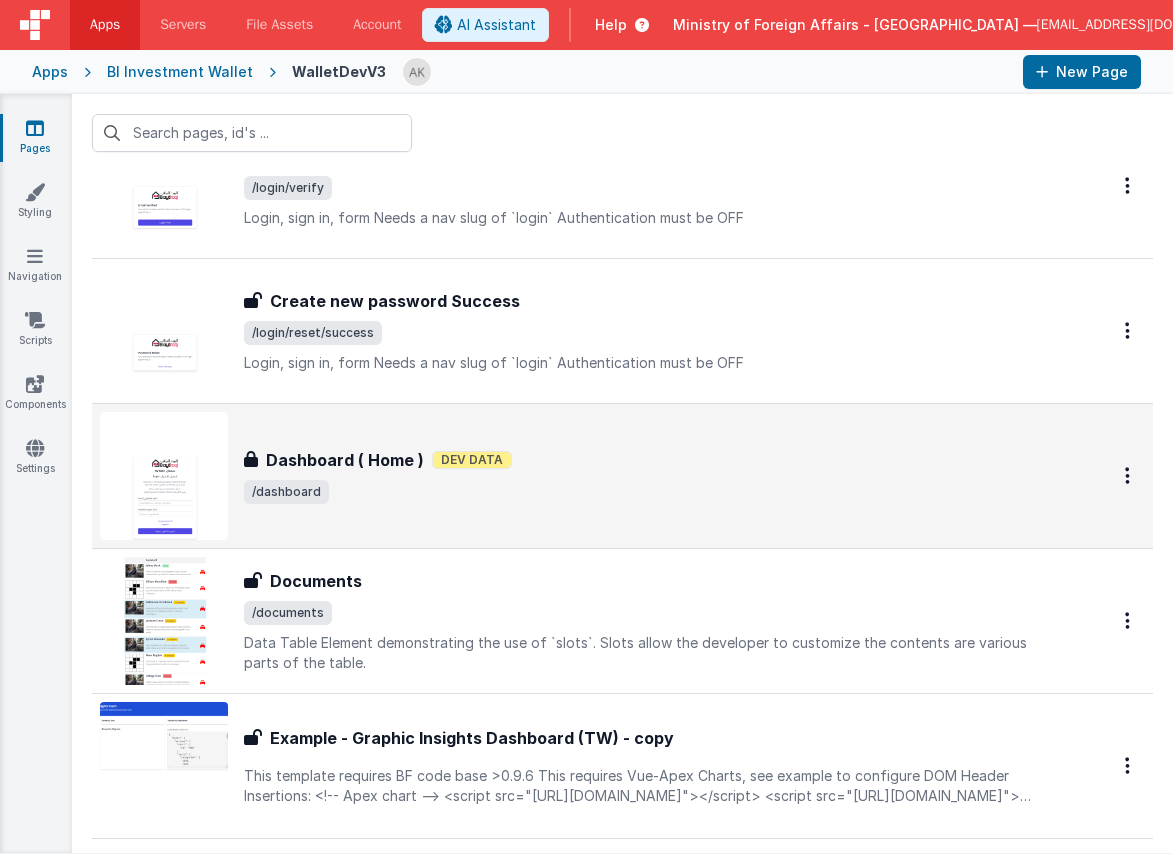 click on "Dashboard ( Home )
Dashboard ( Home )
Dev Data
/dashboard" at bounding box center [580, 476] 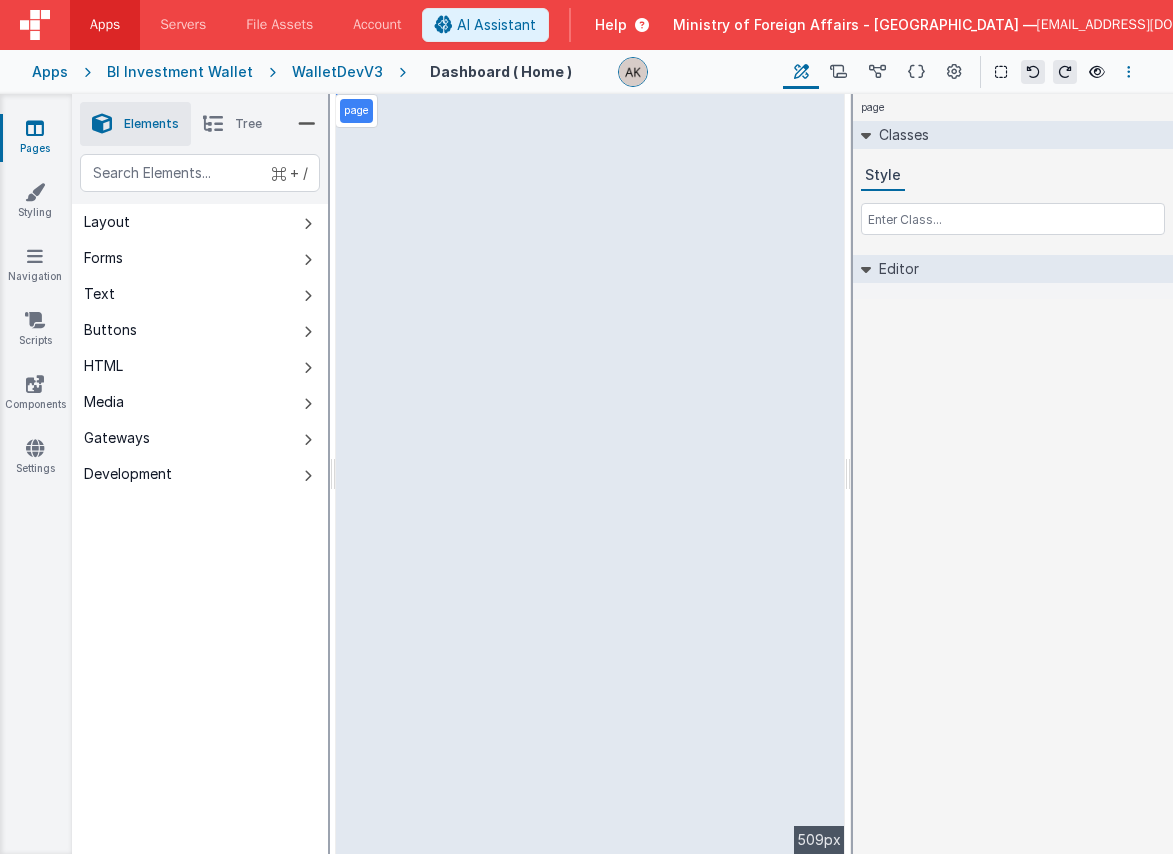 click at bounding box center (1129, 72) 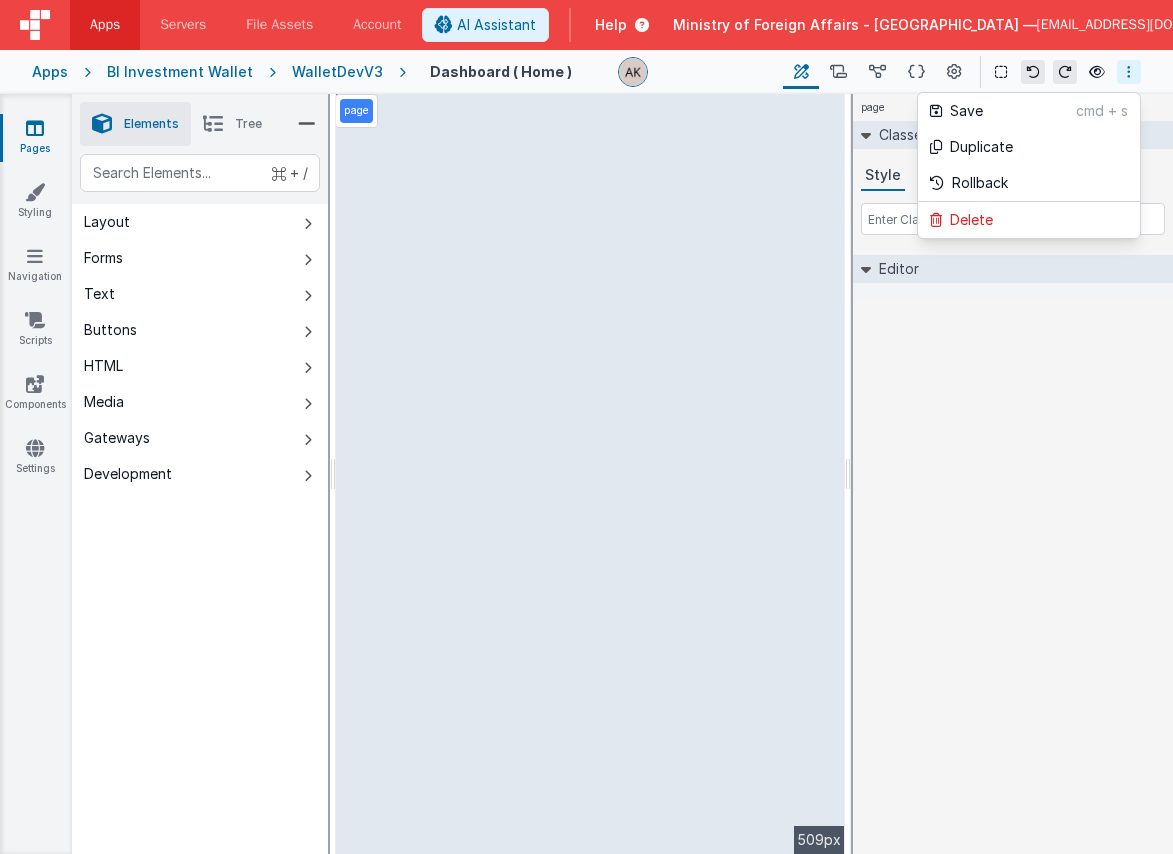 click at bounding box center (586, 427) 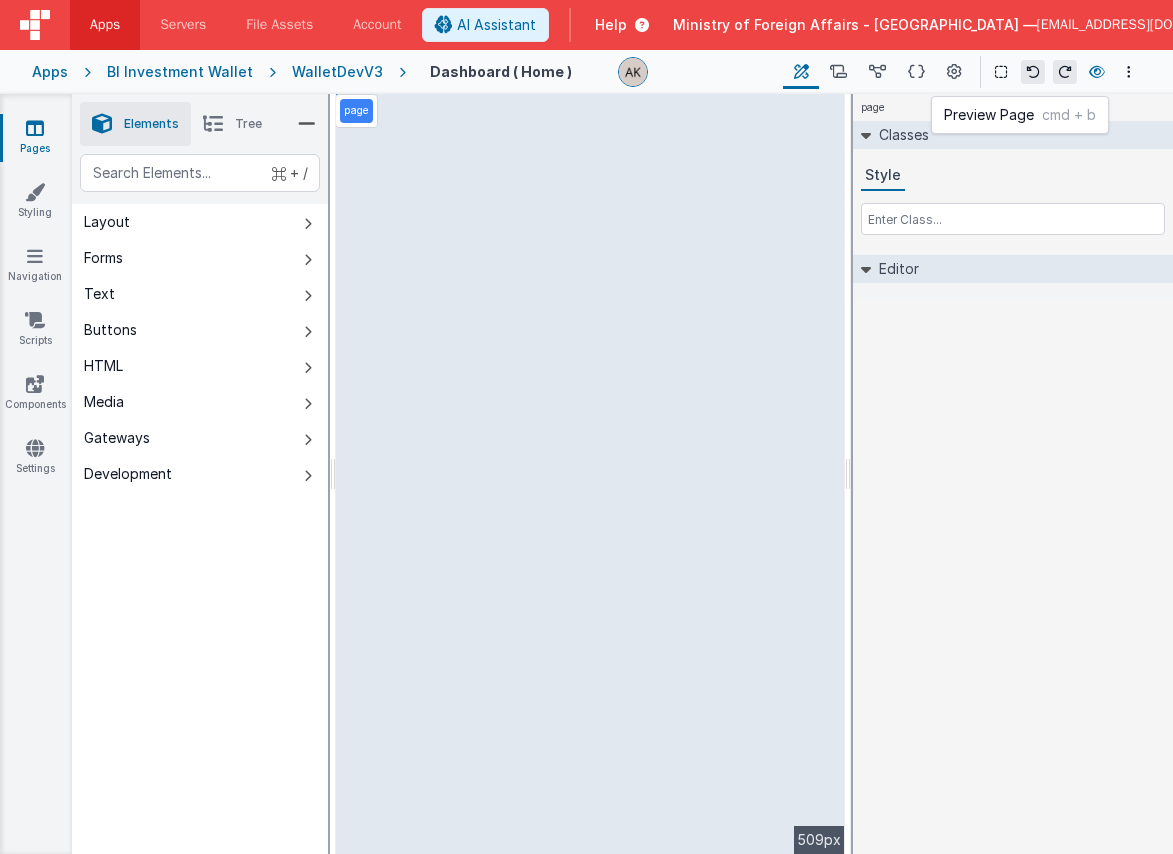 click at bounding box center (1097, 72) 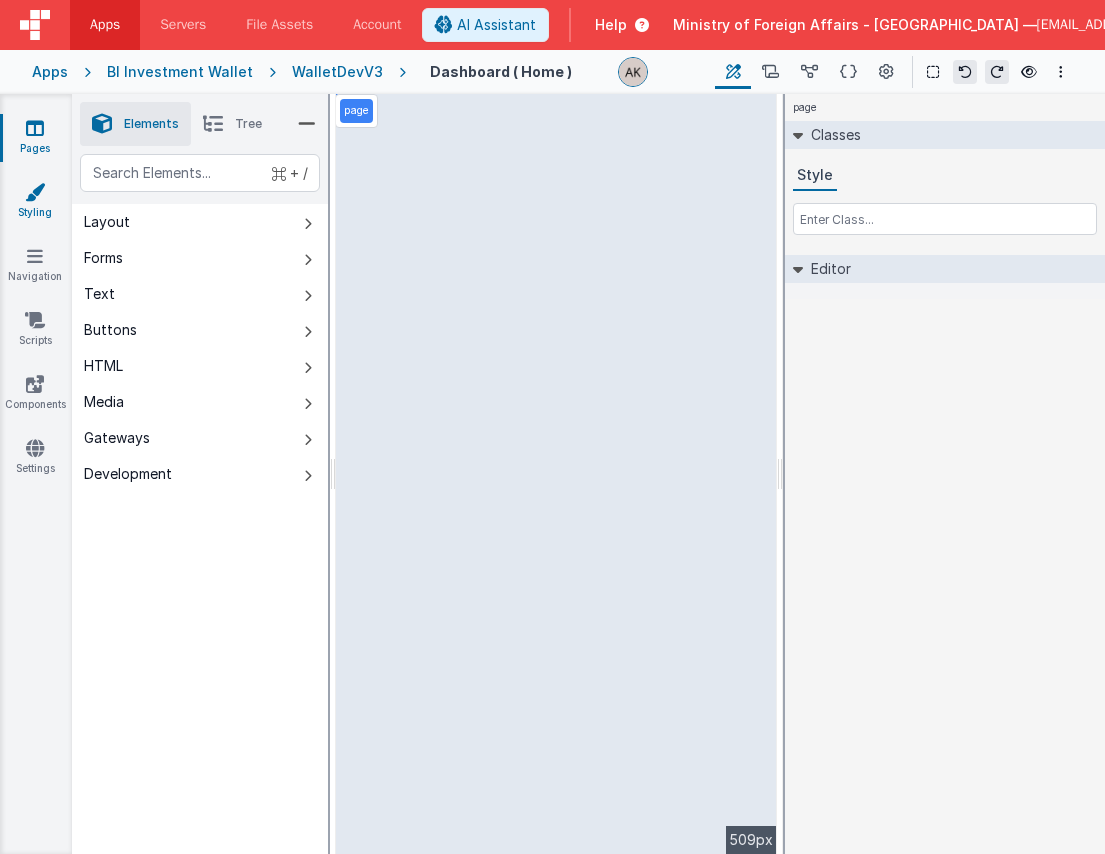 click at bounding box center [35, 192] 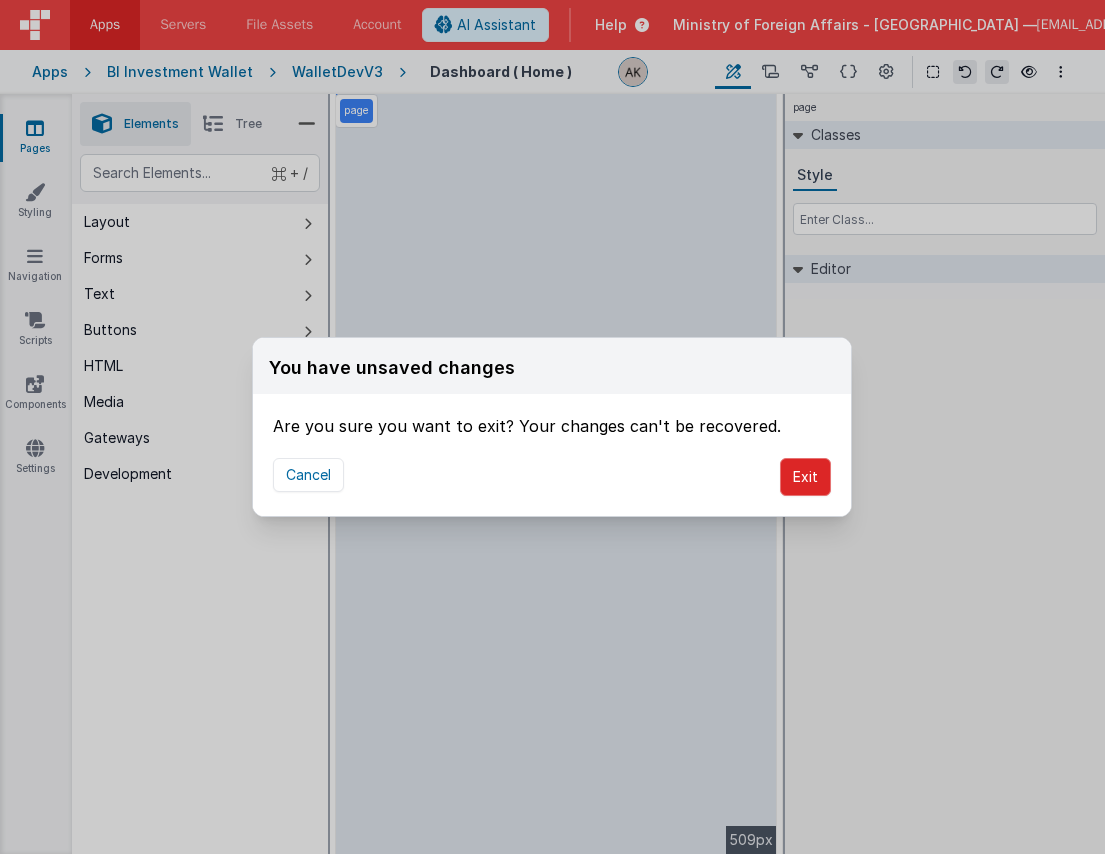 click on "Exit" at bounding box center (805, 477) 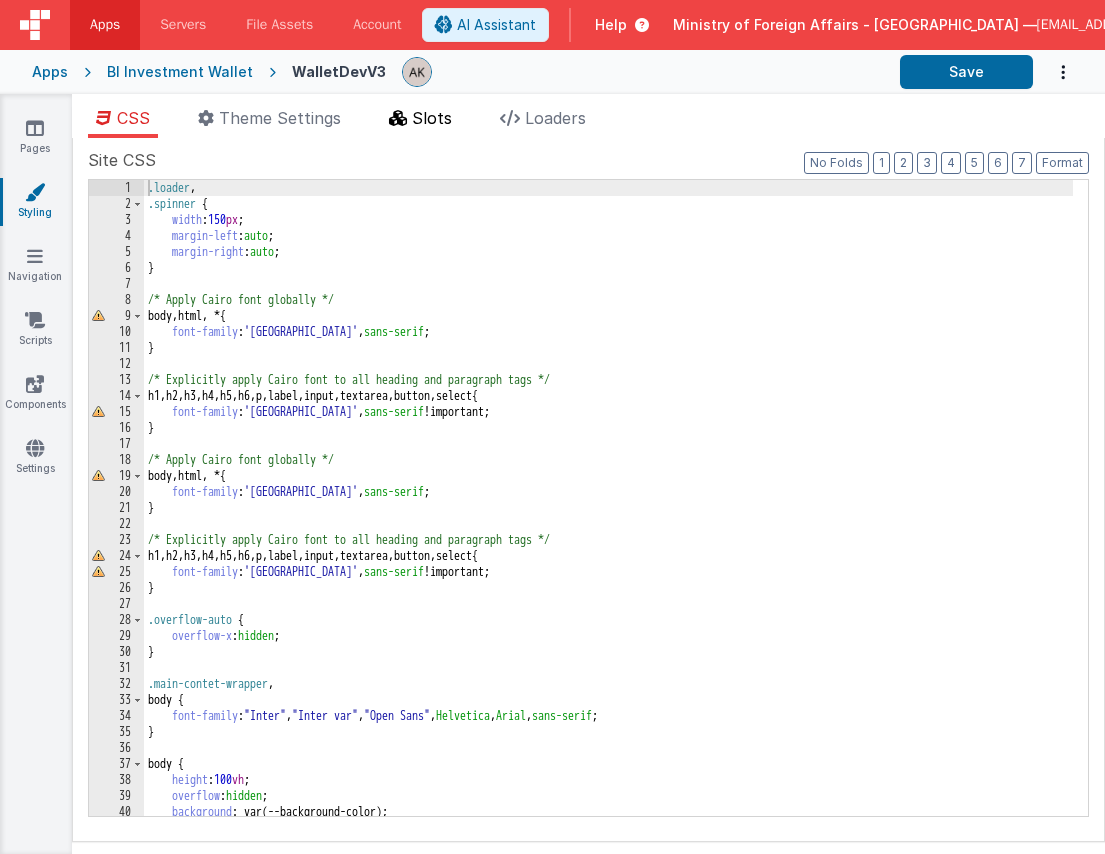 click on "Slots" at bounding box center [432, 118] 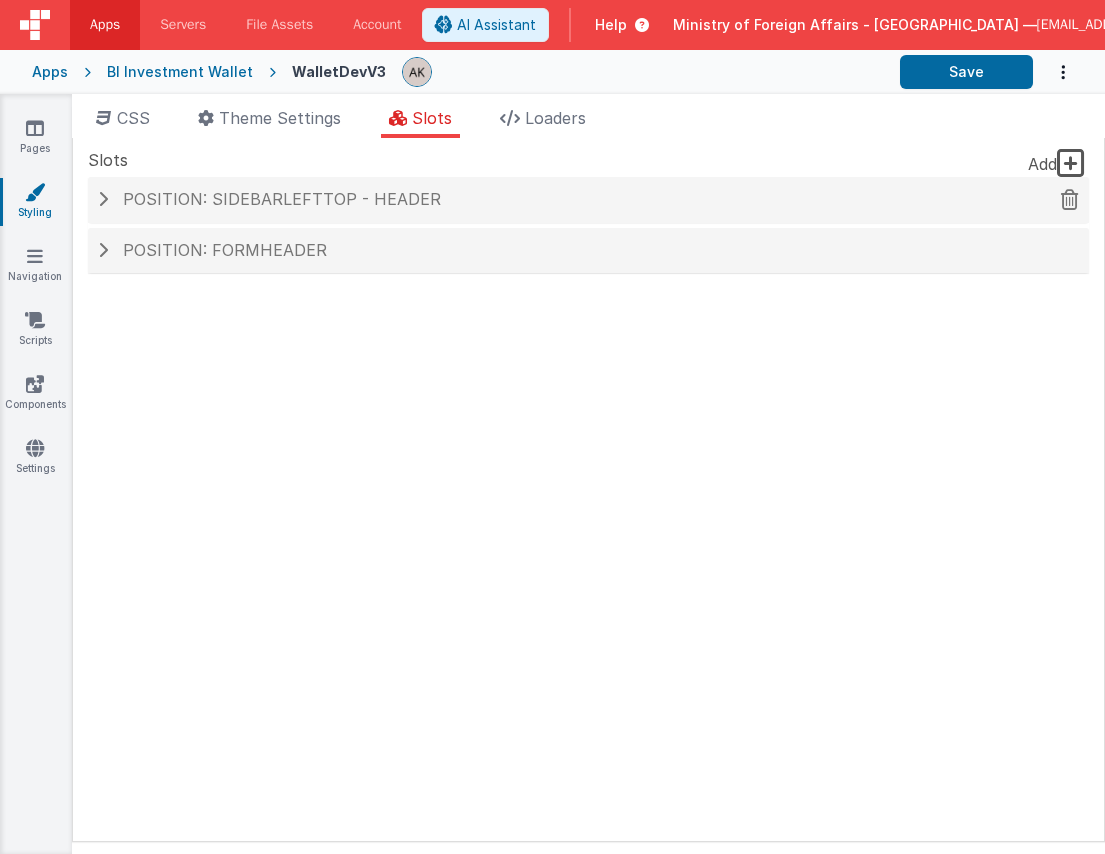 click on "Position: sidebarLeftTop  - header" at bounding box center (588, 200) 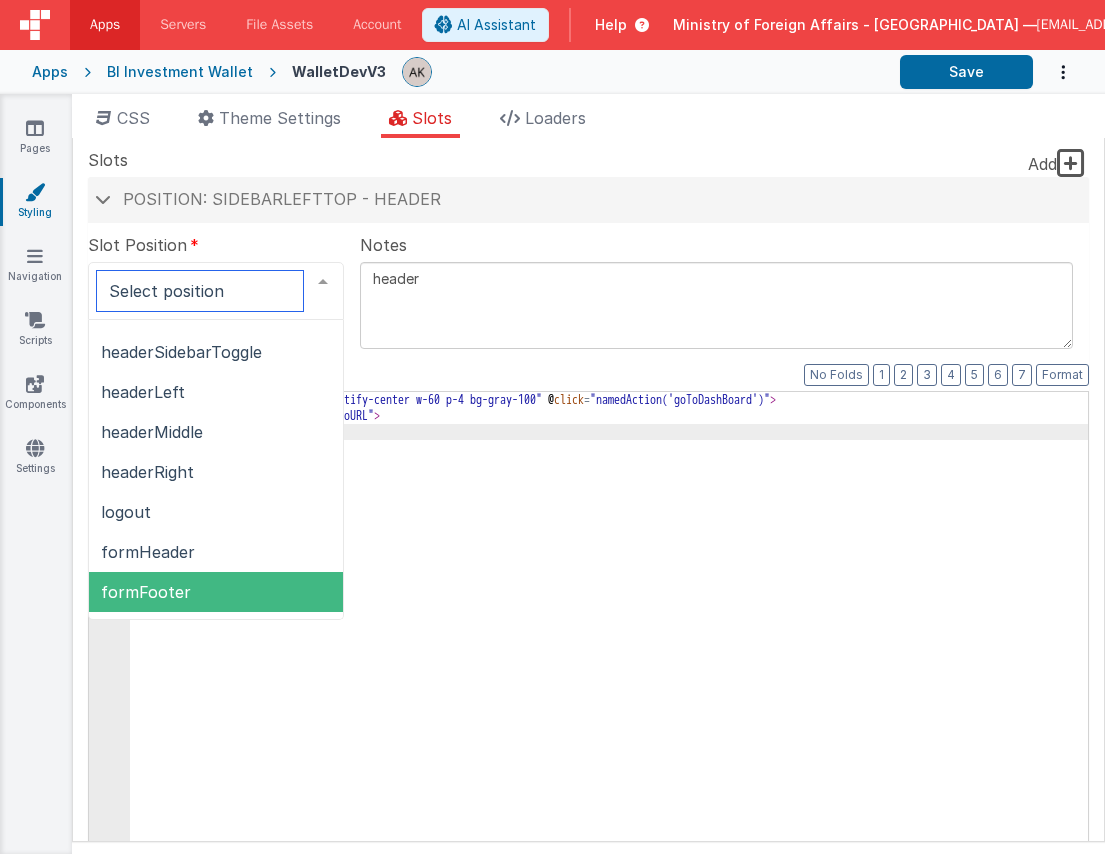 scroll, scrollTop: 0, scrollLeft: 0, axis: both 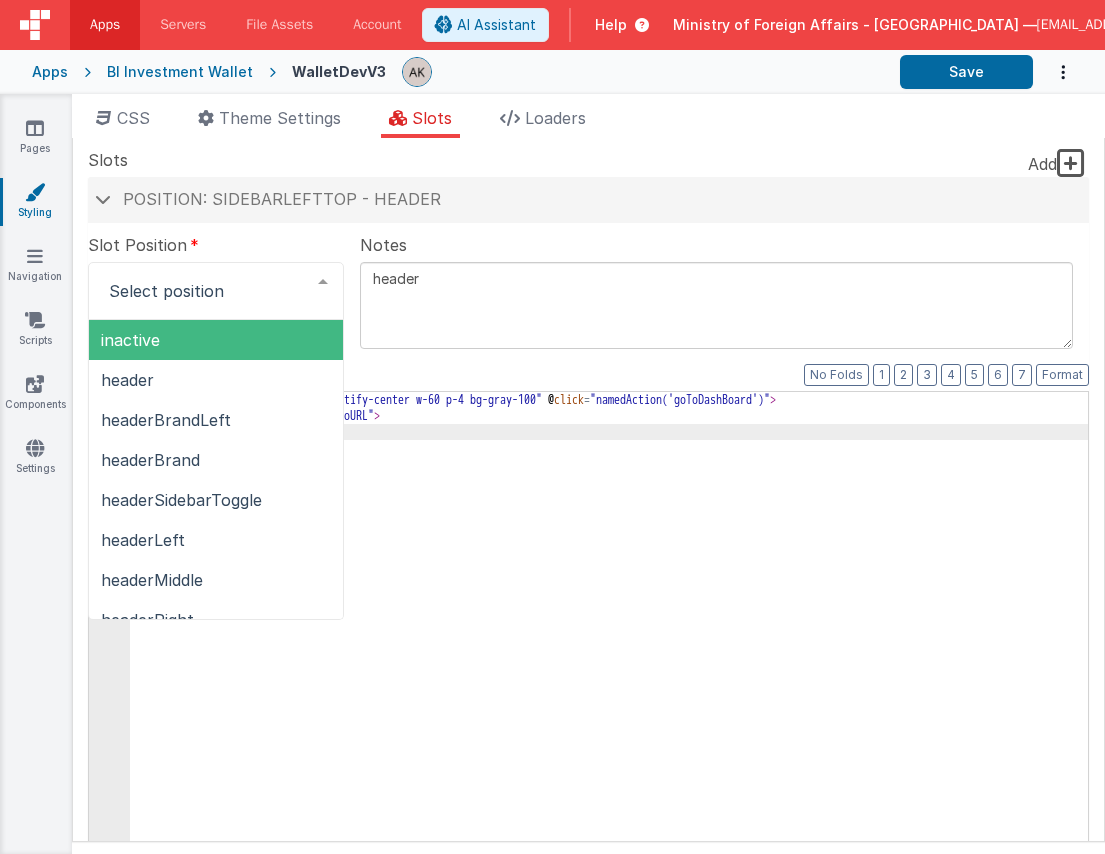 click on "Slot Position" at bounding box center (216, 245) 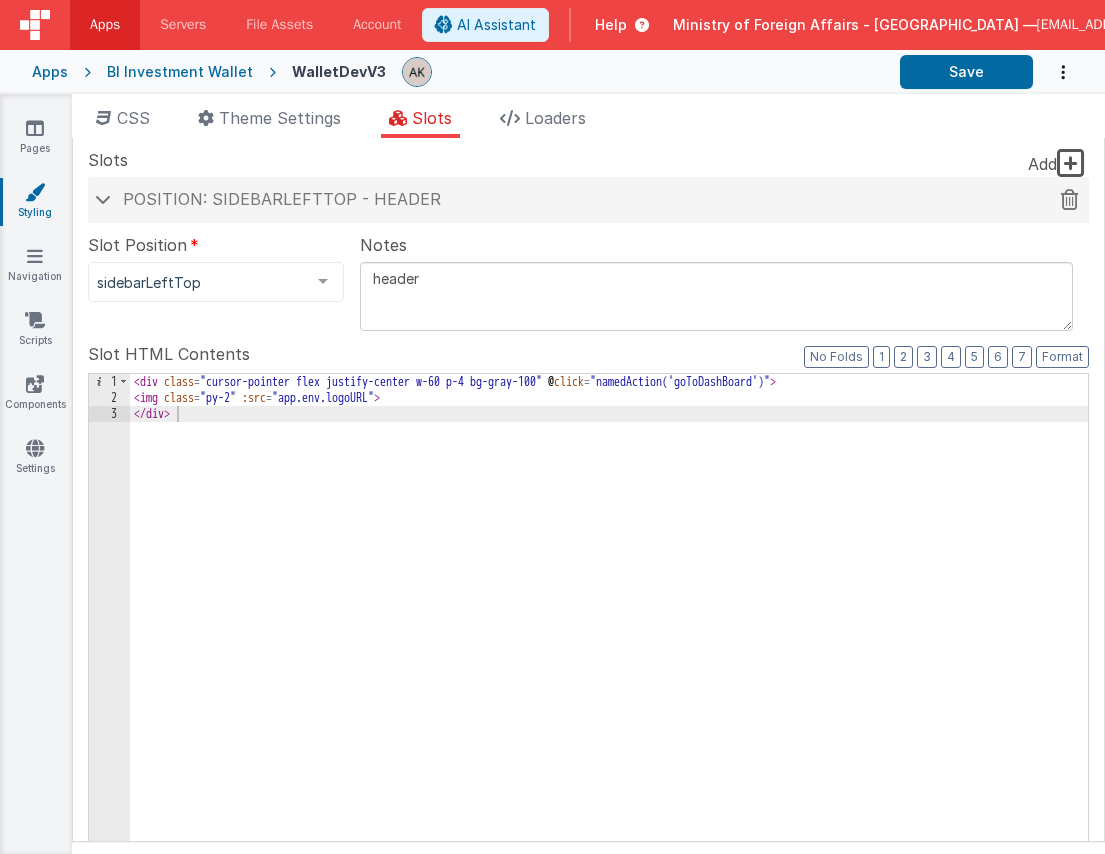 click on "Position: sidebarLeftTop  - header" at bounding box center (282, 199) 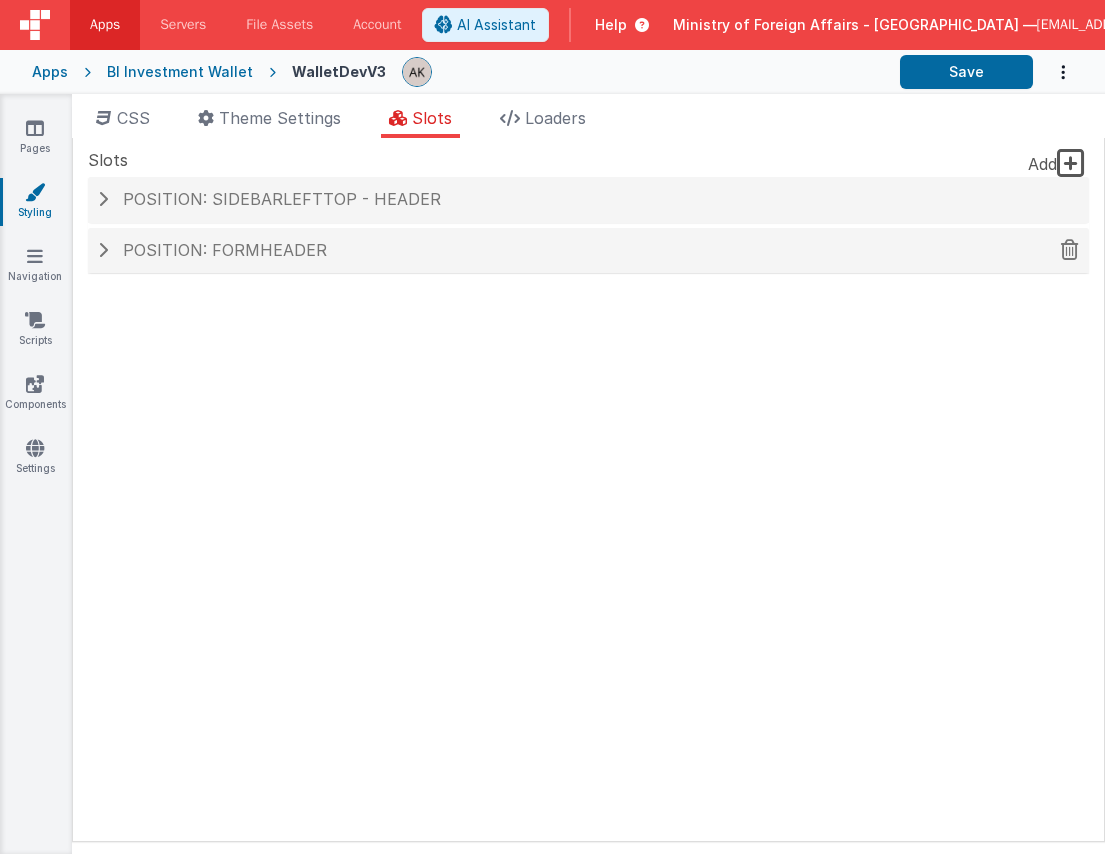 click on "Position: formHeader" at bounding box center (588, 251) 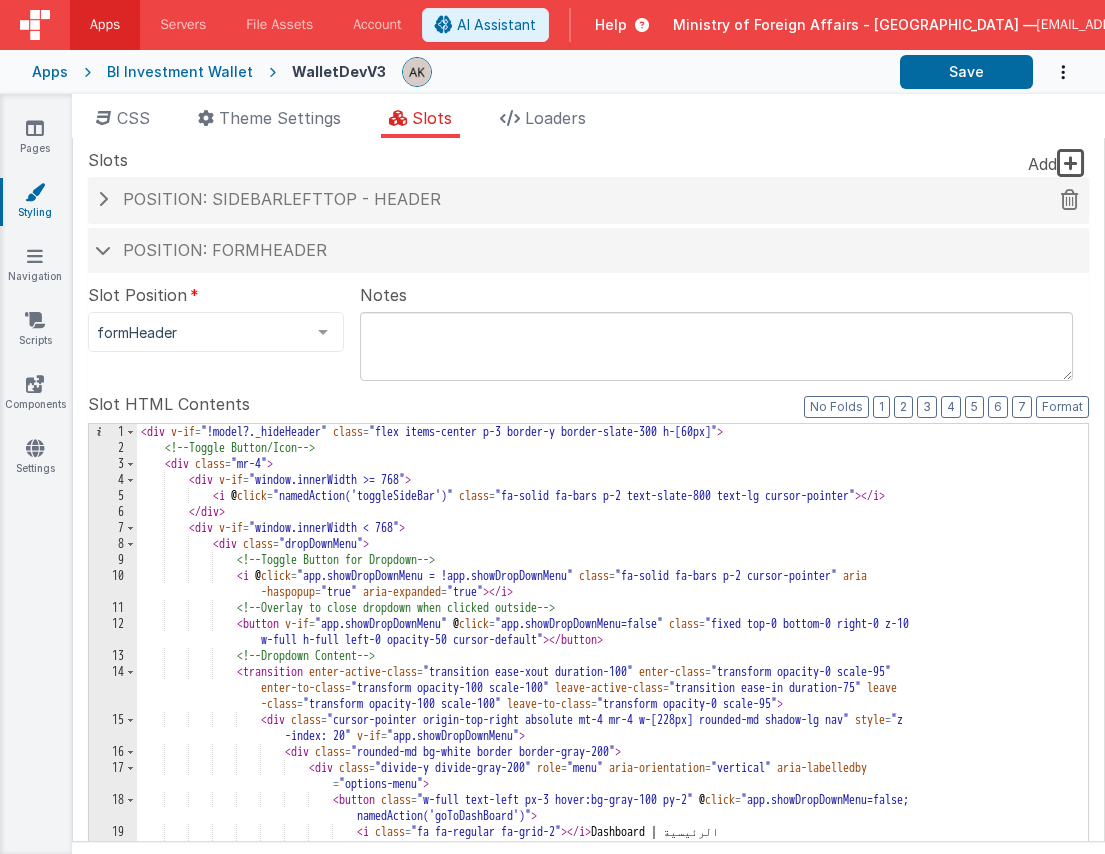 click on "Position: sidebarLeftTop  - header" at bounding box center [588, 200] 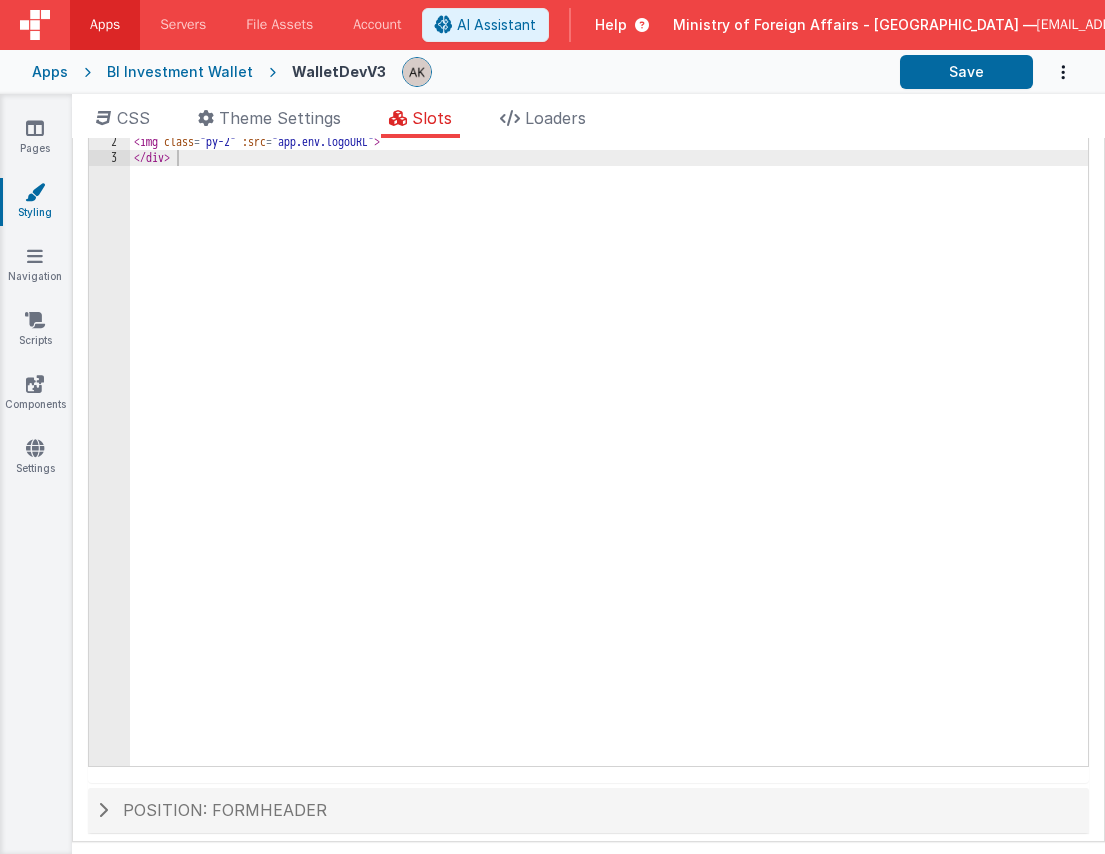 scroll, scrollTop: 268, scrollLeft: 0, axis: vertical 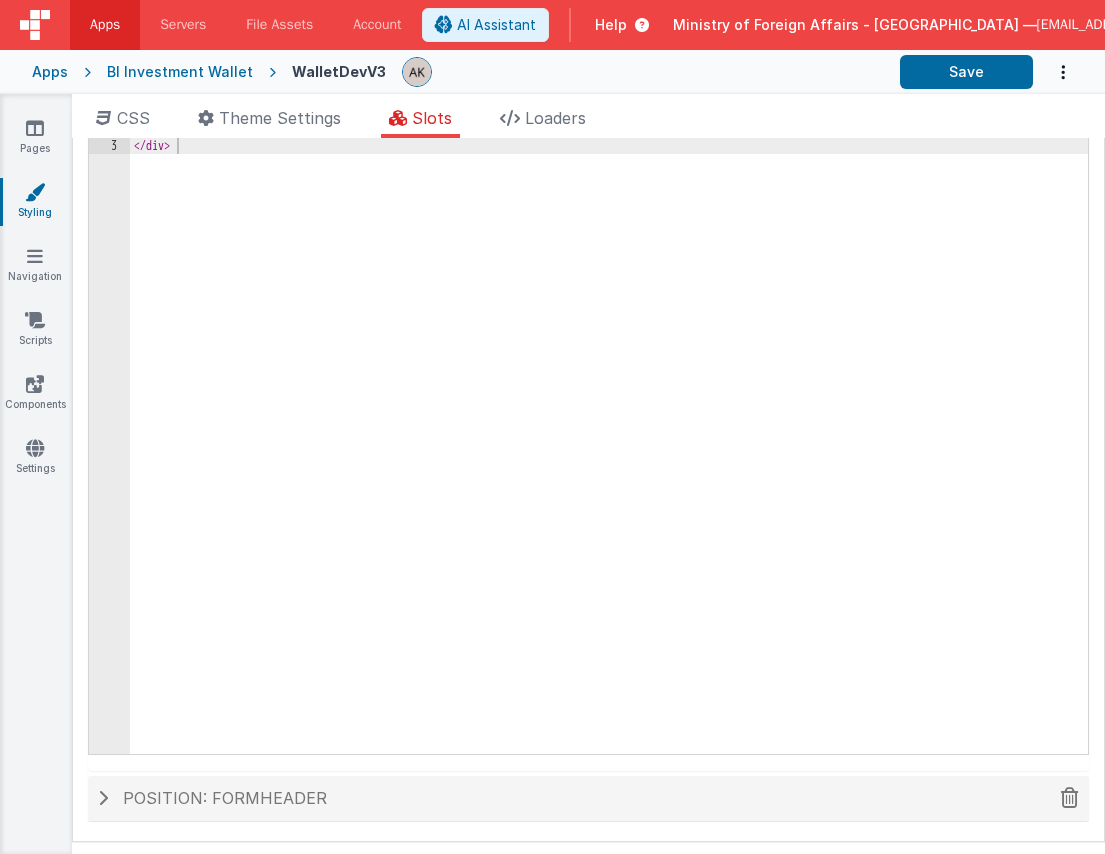 click on "Position: formHeader" at bounding box center (225, 798) 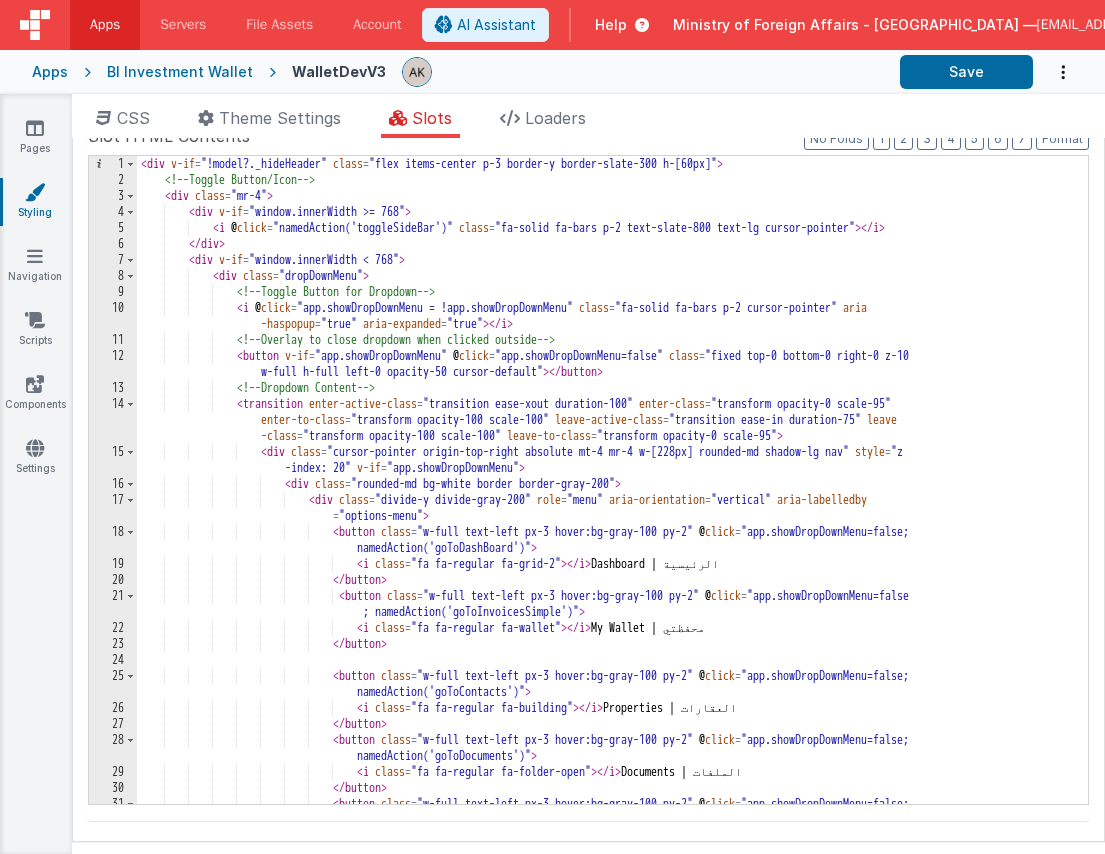 scroll, scrollTop: 0, scrollLeft: 0, axis: both 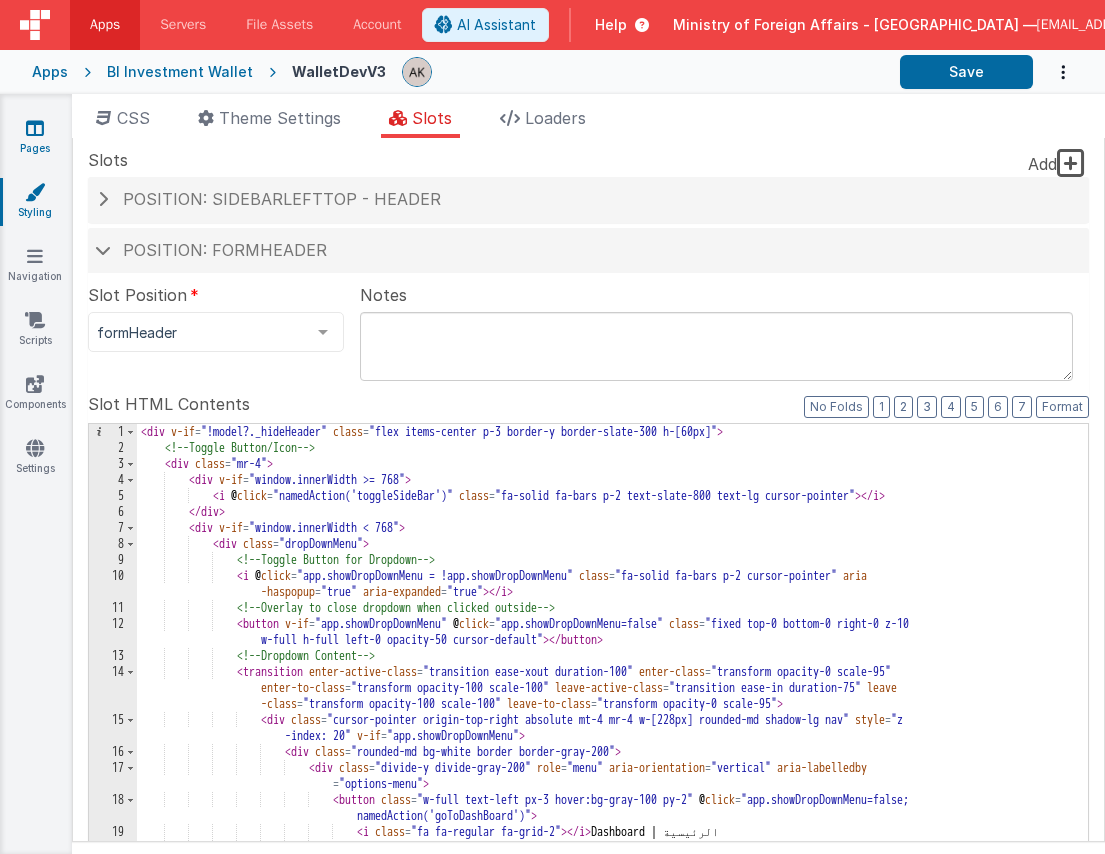 click on "Pages" at bounding box center (35, 138) 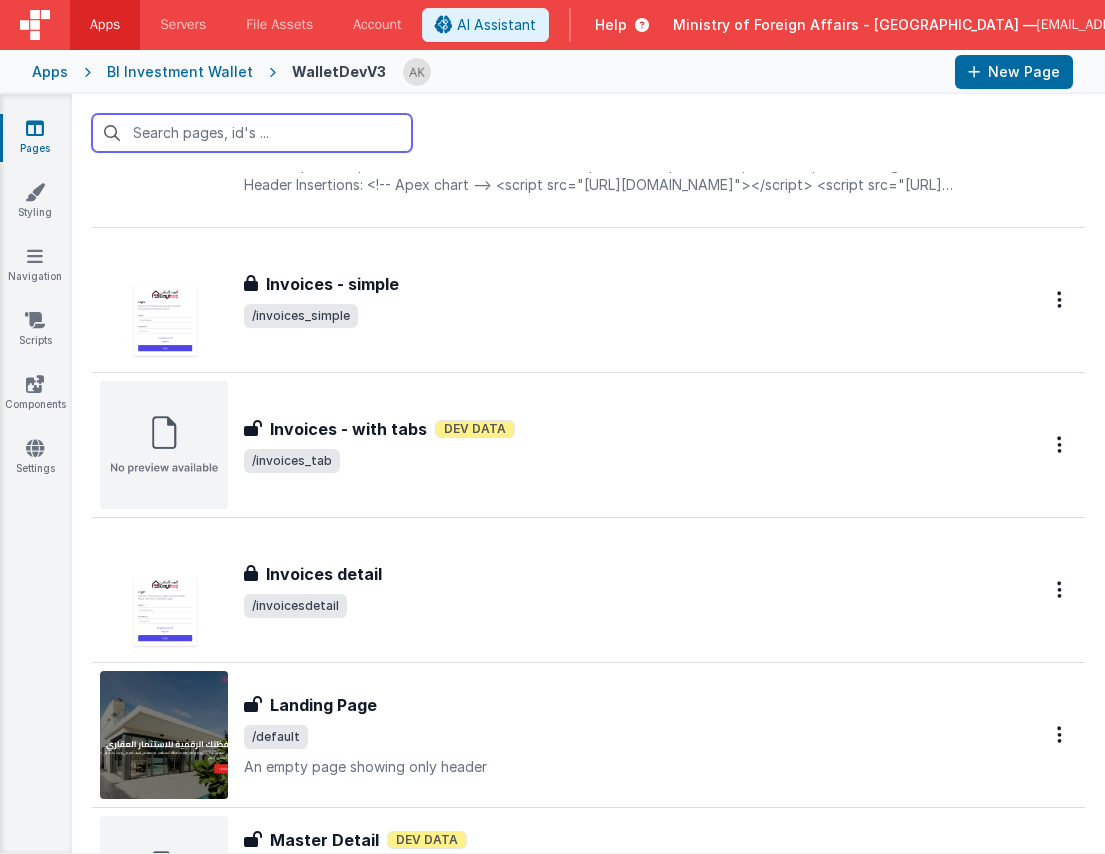 scroll, scrollTop: 1586, scrollLeft: 0, axis: vertical 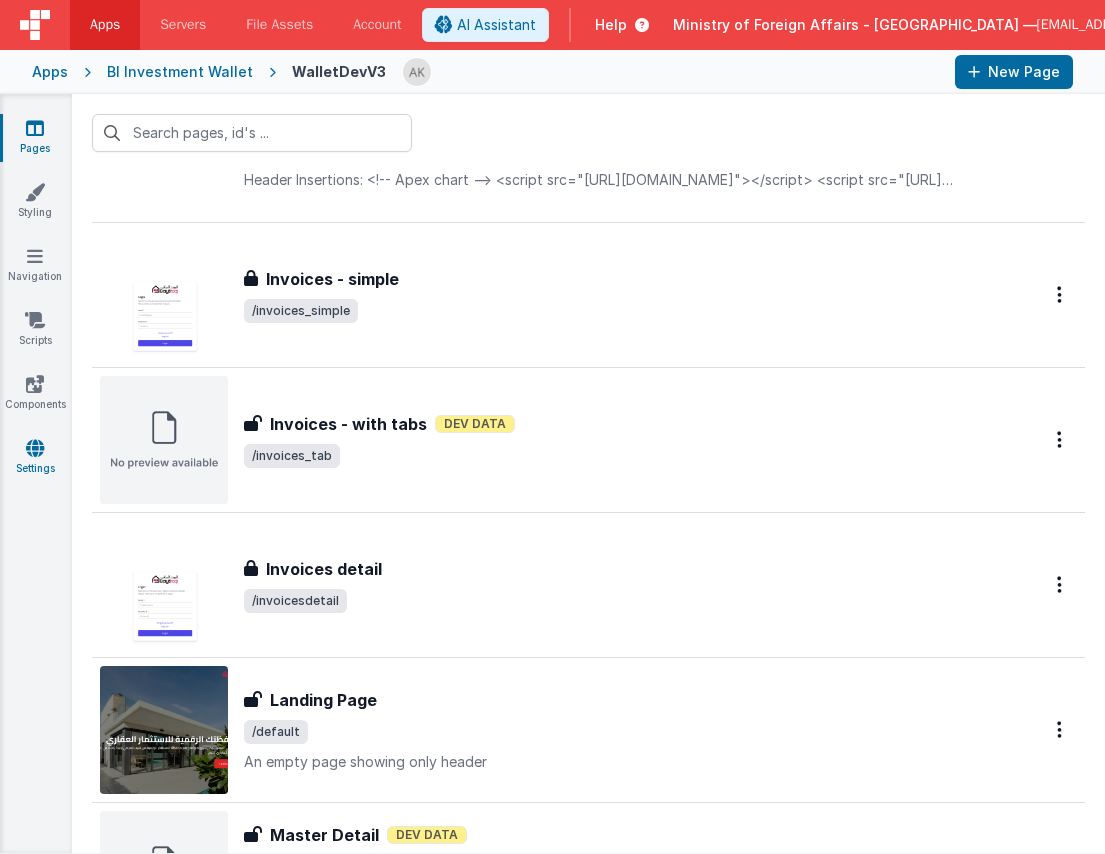 click at bounding box center [35, 448] 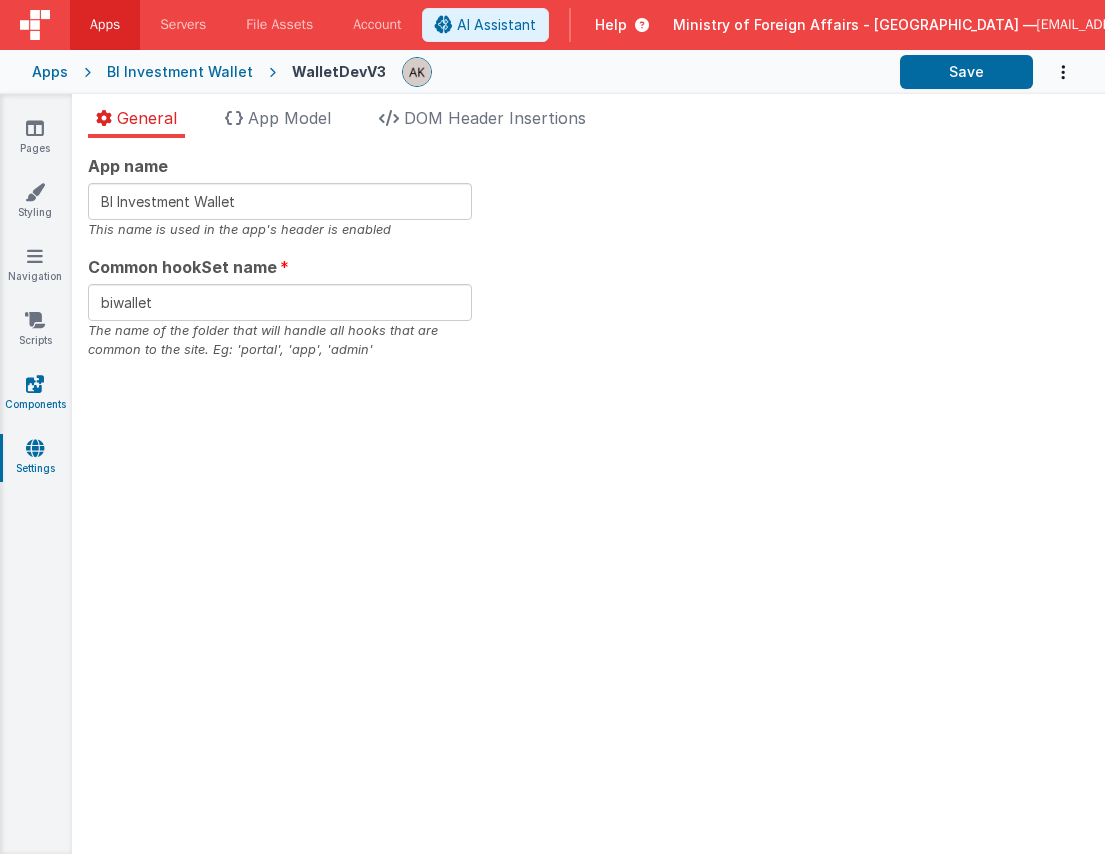 click on "Components" at bounding box center [35, 394] 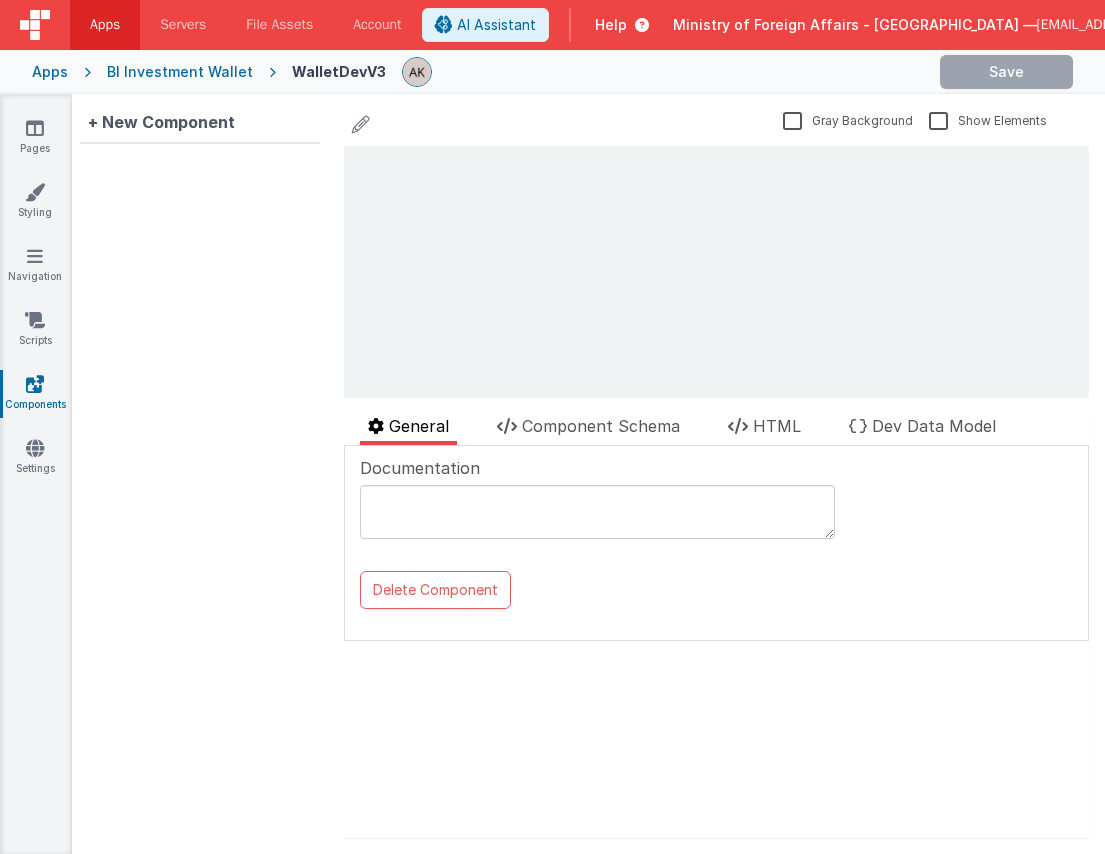 scroll, scrollTop: 0, scrollLeft: 0, axis: both 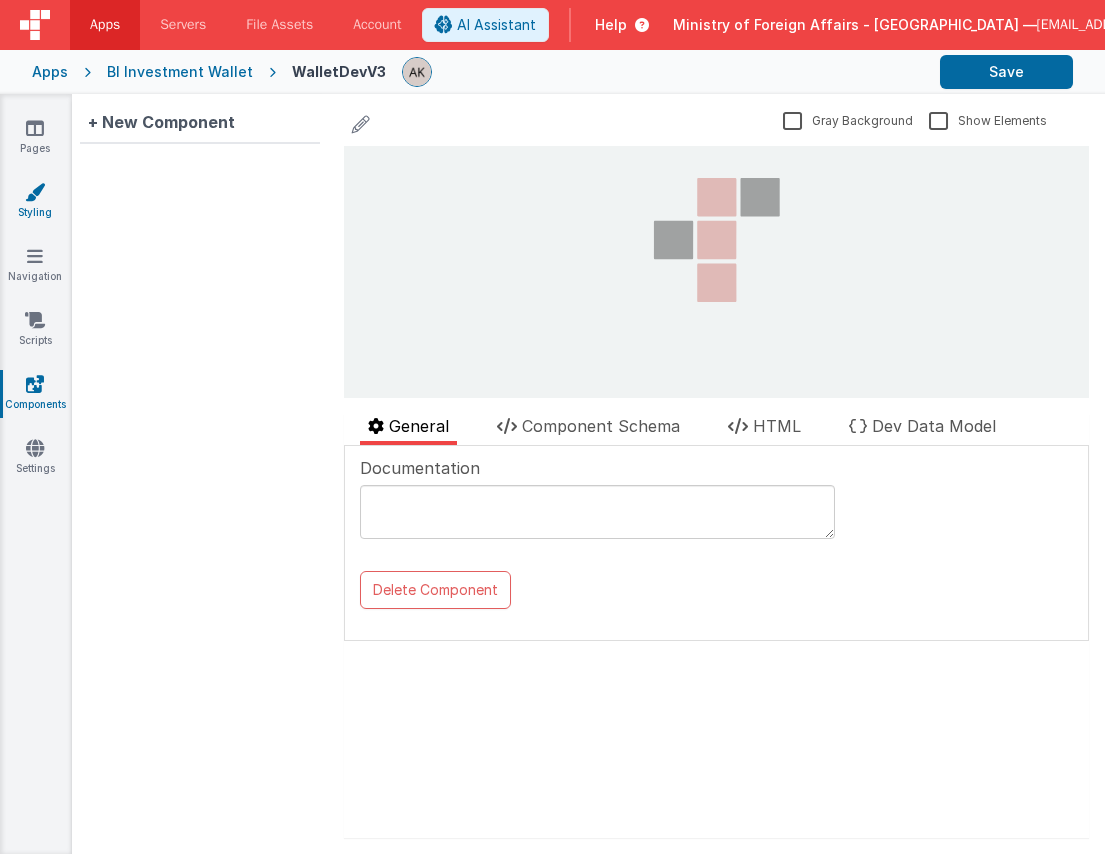 click on "Styling" at bounding box center [35, 202] 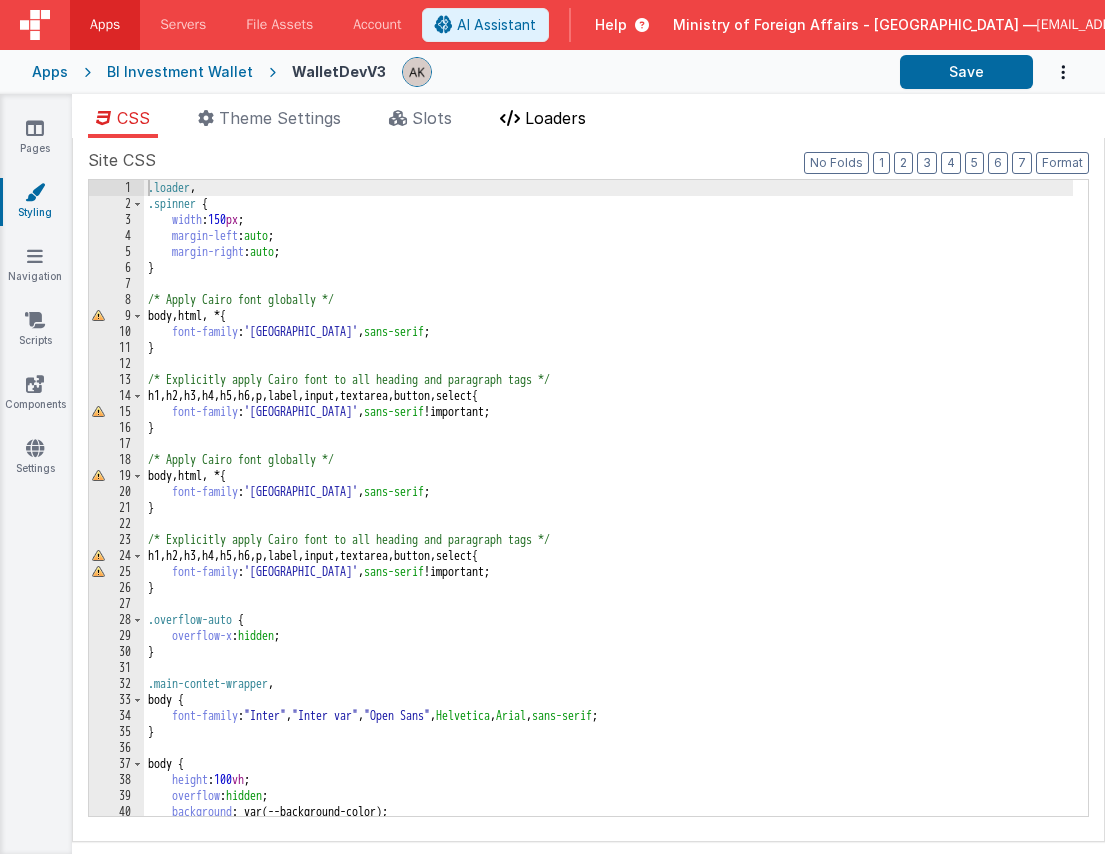 click on "Loaders" at bounding box center [555, 118] 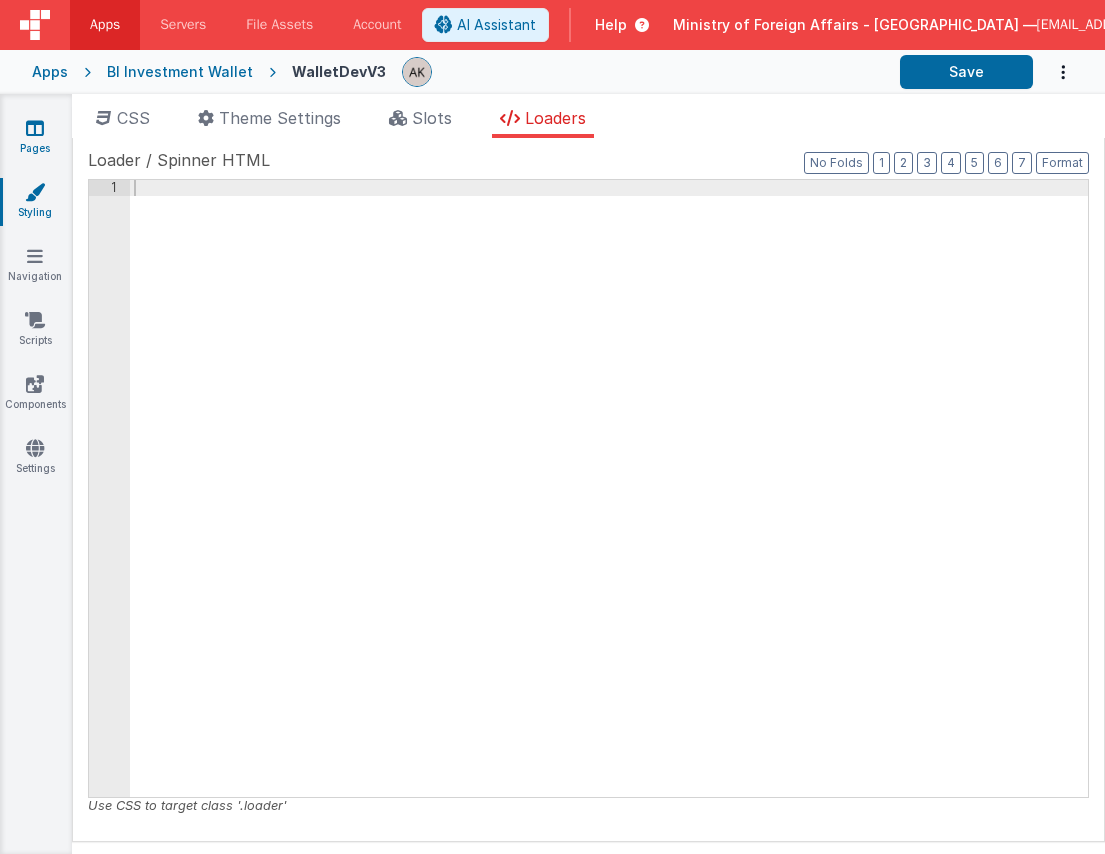 click on "Pages" at bounding box center [35, 138] 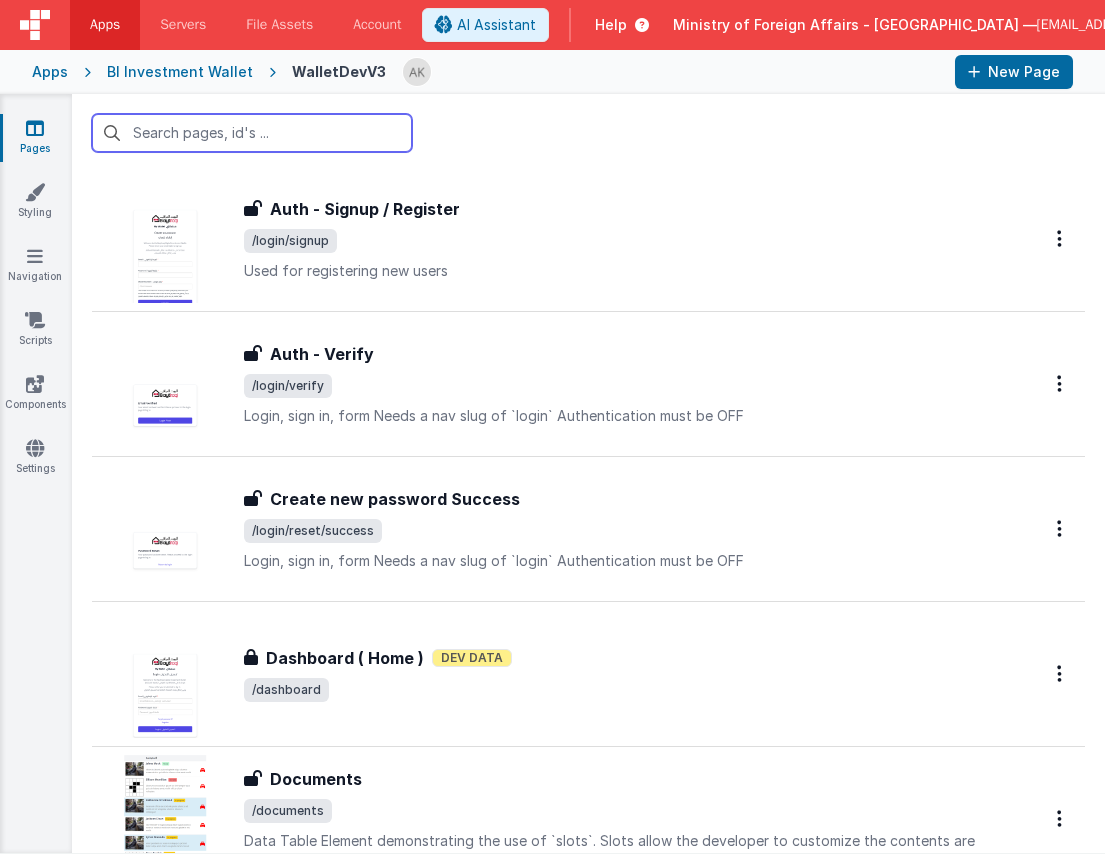 scroll, scrollTop: 776, scrollLeft: 0, axis: vertical 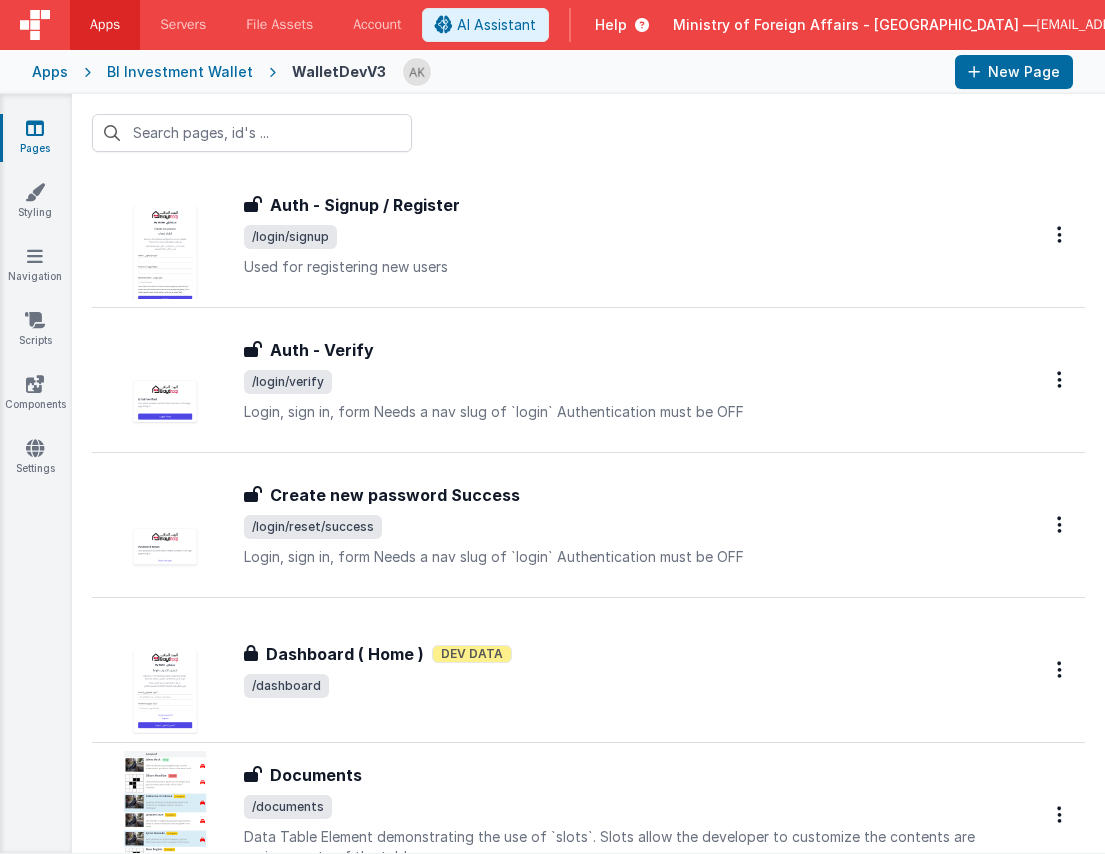 click on "Apps" at bounding box center (50, 72) 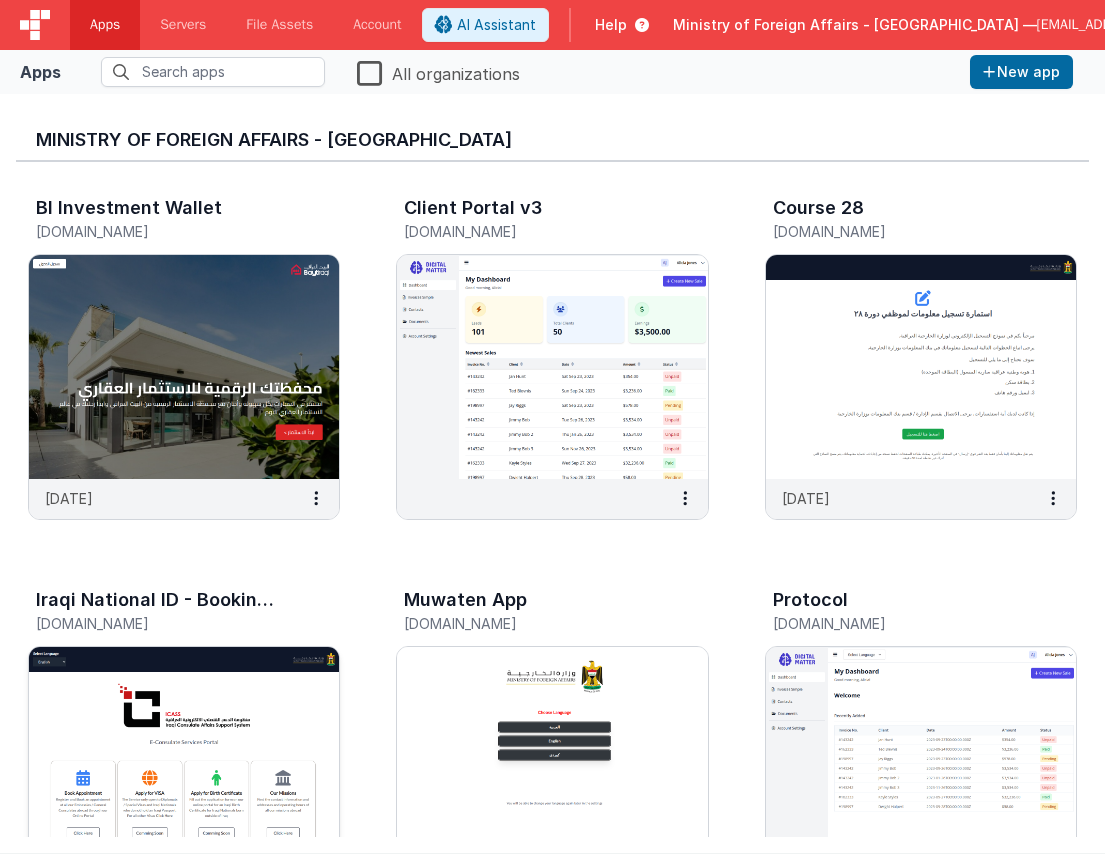 click at bounding box center (184, 759) 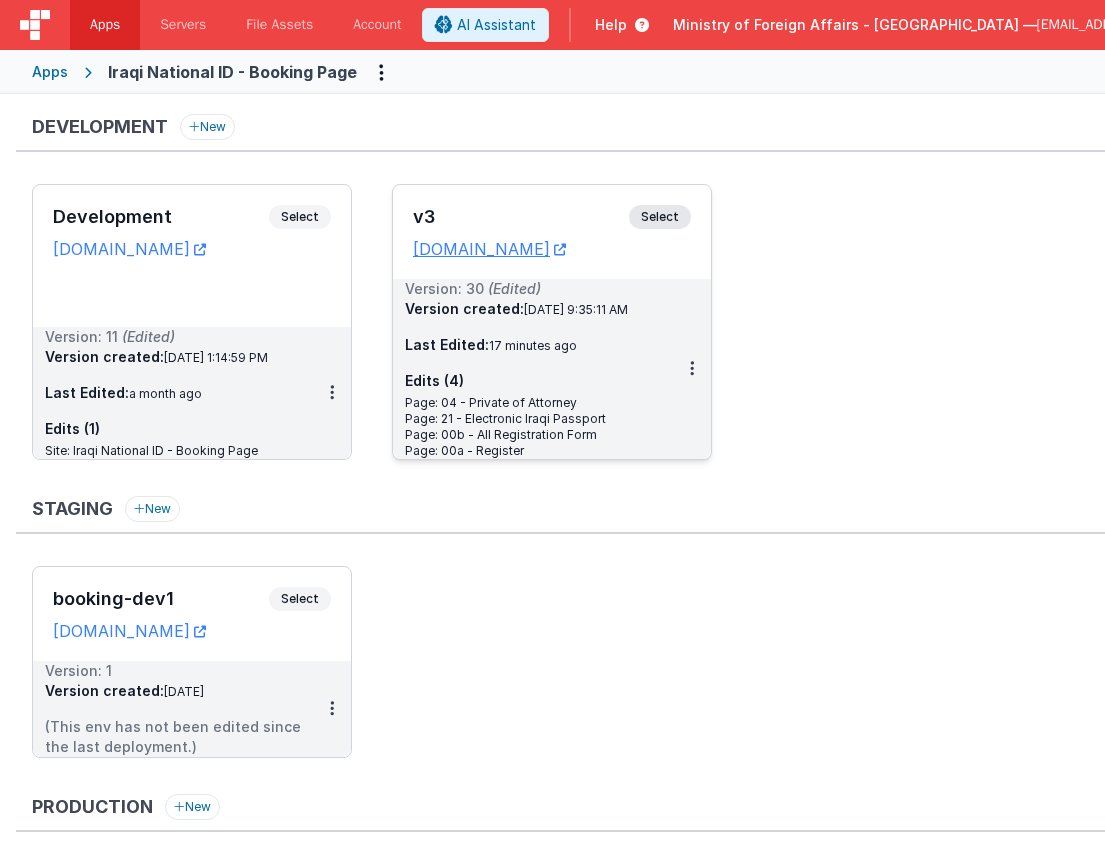 click on "Select" at bounding box center (660, 217) 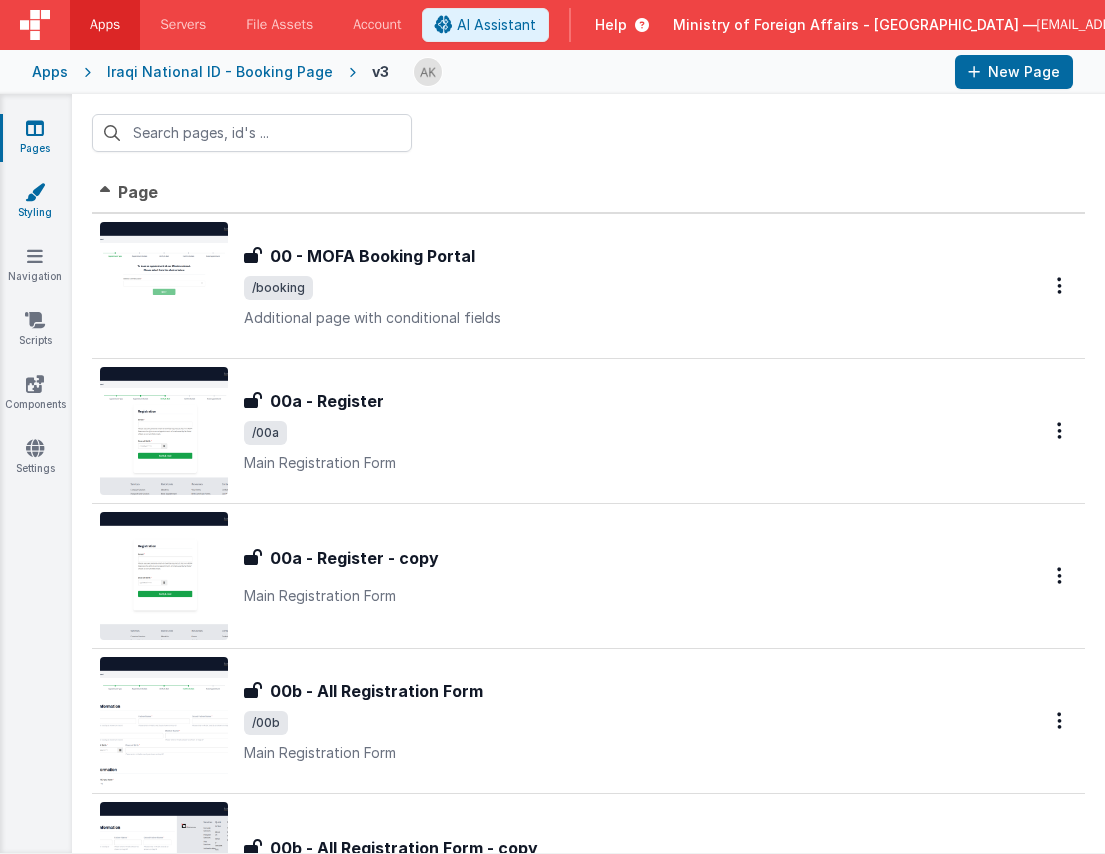 click at bounding box center [35, 192] 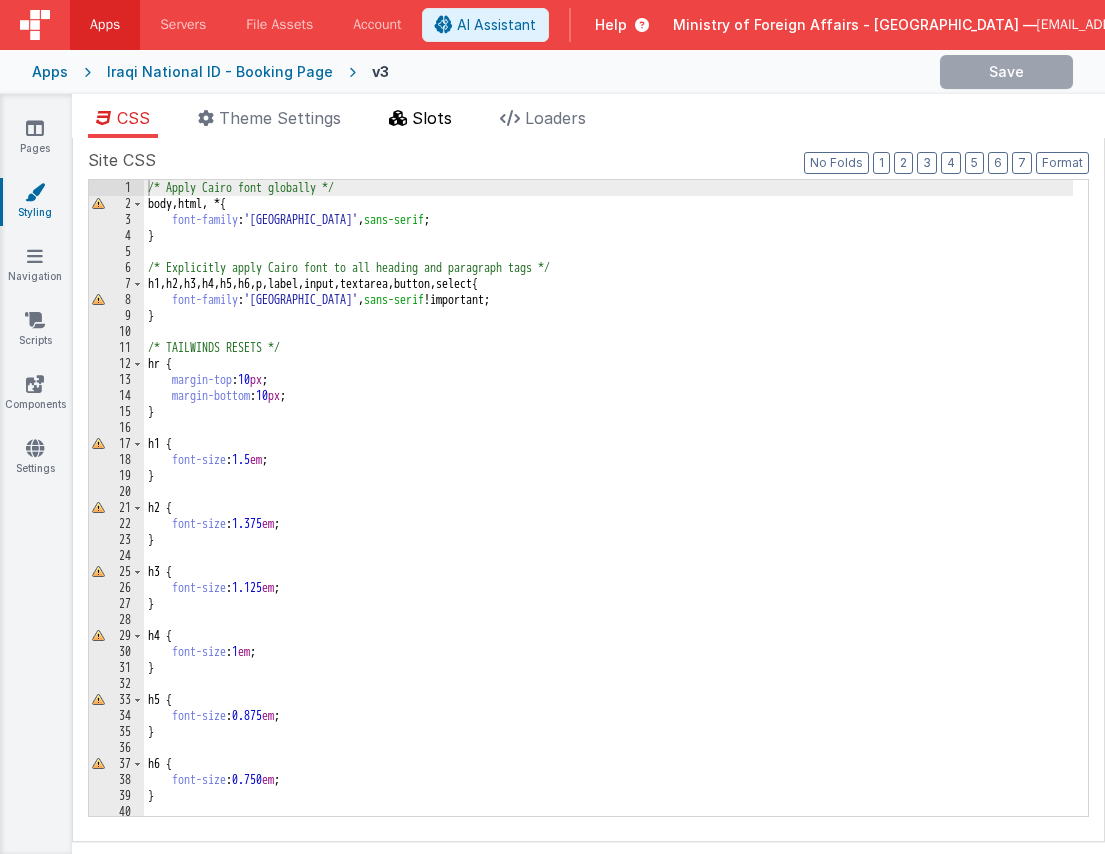 click on "Slots" at bounding box center [432, 118] 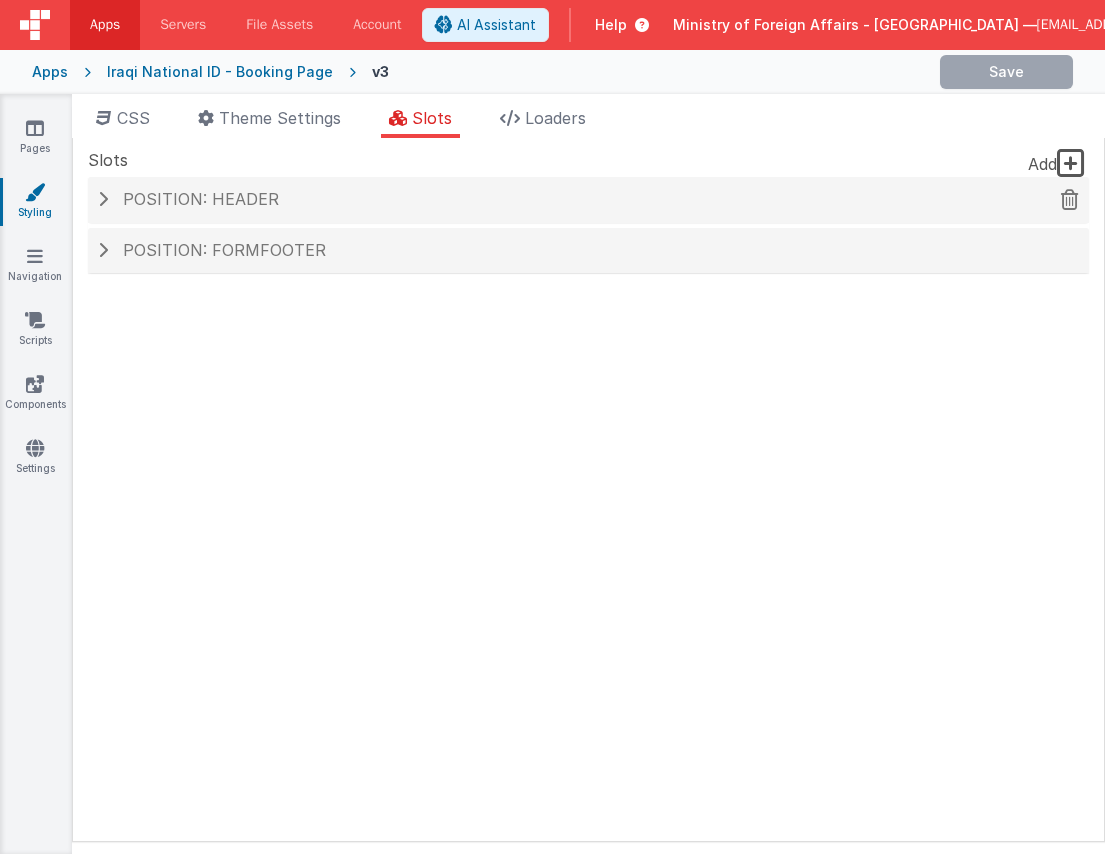 click on "Position: header" at bounding box center (588, 200) 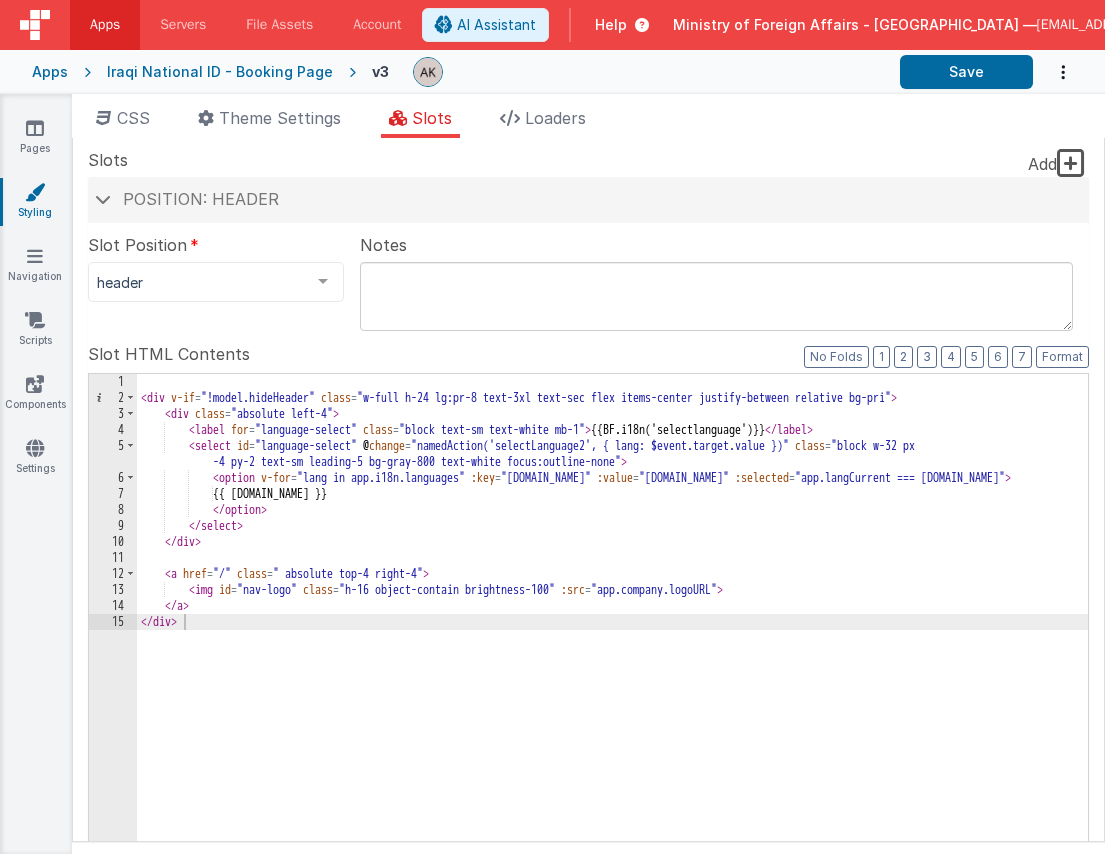 click on "< div   v-if = "!model.hideHeader"   class = "w-full h-24 lg:pr-8 text-3xl text-sec flex items-center justify-between relative bg-pri" >      < div   class = "absolute left-4" >           < label   for = "language-select"   class = "block text-sm text-white mb-1" > {{BF.i18n('selectlanguage')}} </ label >           < select   id = "language-select"   @ change = "namedAction('selectLanguage2', { lang: $event.target.value })"   class = "block w-32 px              -4 py-2 text-sm leading-5 bg-gray-800 text-white focus:outline-none" >                < option   v-for = "lang in app.i18n.languages"   :key = "lang.id"   :value = "lang.id"   :selected = "app.langCurrent === lang.id" >                    {{ lang.name }}                </ option >           </ select >      </ div >      < a   href = "/"   class = " absolute top-4 right-4" >           < img   id = "nav-logo"   class = "h-16 object-contain brightness-100"   :src = "app.company.logoURL" >      </ a > </ div >" at bounding box center [612, 714] 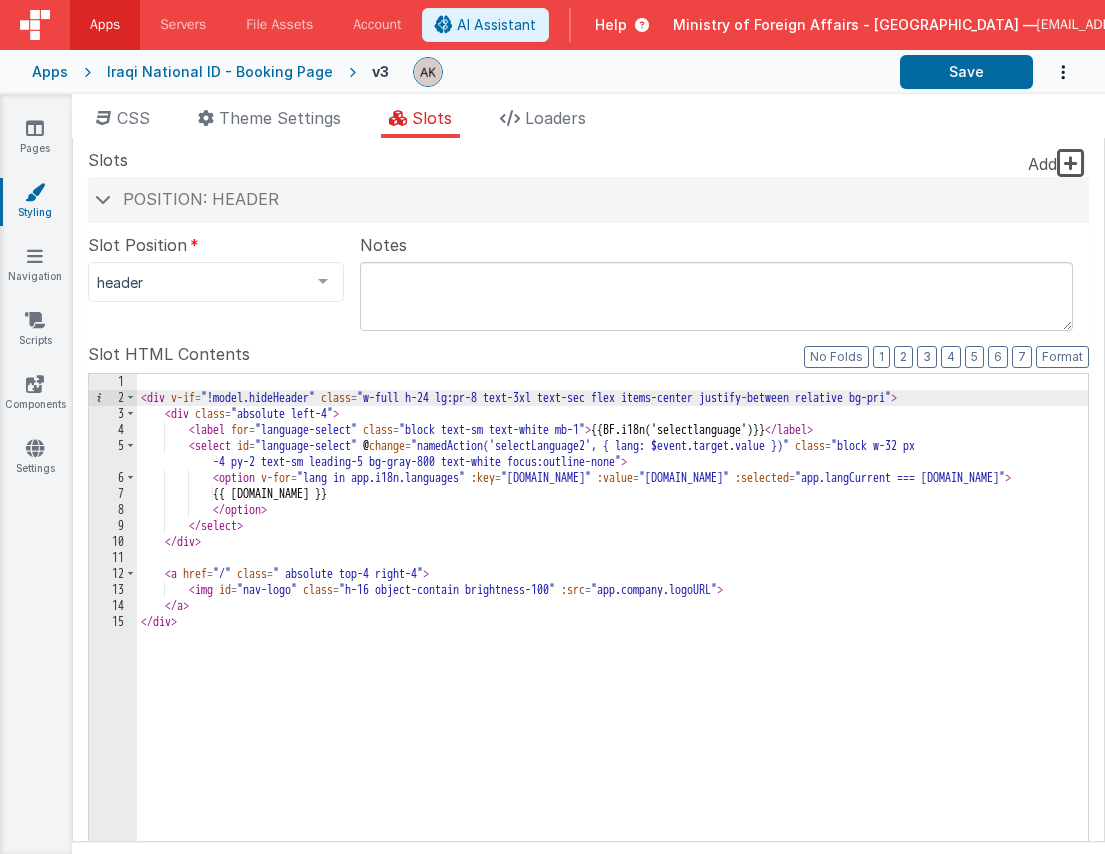 click on "< div   v-if = "!model.hideHeader"   class = "w-full h-24 lg:pr-8 text-3xl text-sec flex items-center justify-between relative bg-pri" >      < div   class = "absolute left-4" >           < label   for = "language-select"   class = "block text-sm text-white mb-1" > {{BF.i18n('selectlanguage')}} </ label >           < select   id = "language-select"   @ change = "namedAction('selectLanguage2', { lang: $event.target.value })"   class = "block w-32 px              -4 py-2 text-sm leading-5 bg-gray-800 text-white focus:outline-none" >                < option   v-for = "lang in app.i18n.languages"   :key = "lang.id"   :value = "lang.id"   :selected = "app.langCurrent === lang.id" >                    {{ lang.name }}                </ option >           </ select >      </ div >      < a   href = "/"   class = " absolute top-4 right-4" >           < img   id = "nav-logo"   class = "h-16 object-contain brightness-100"   :src = "app.company.logoURL" >      </ a > </ div >" at bounding box center [612, 714] 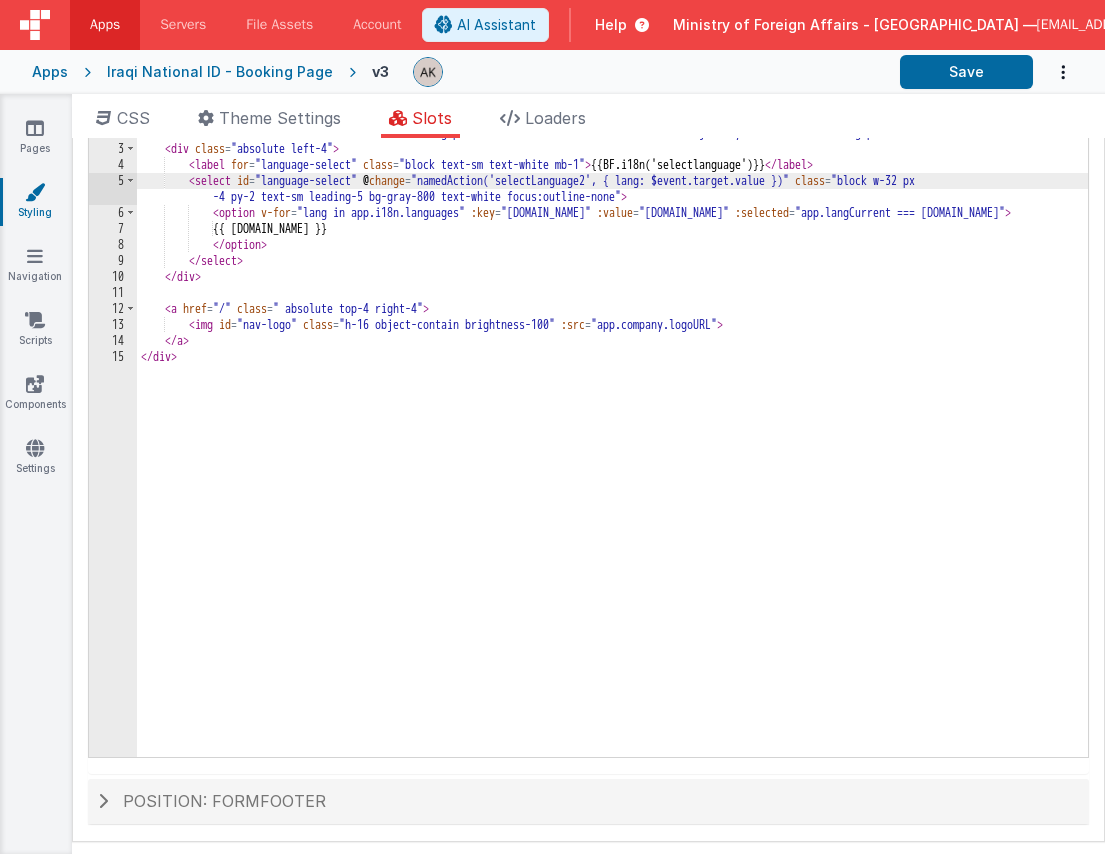 scroll, scrollTop: 268, scrollLeft: 0, axis: vertical 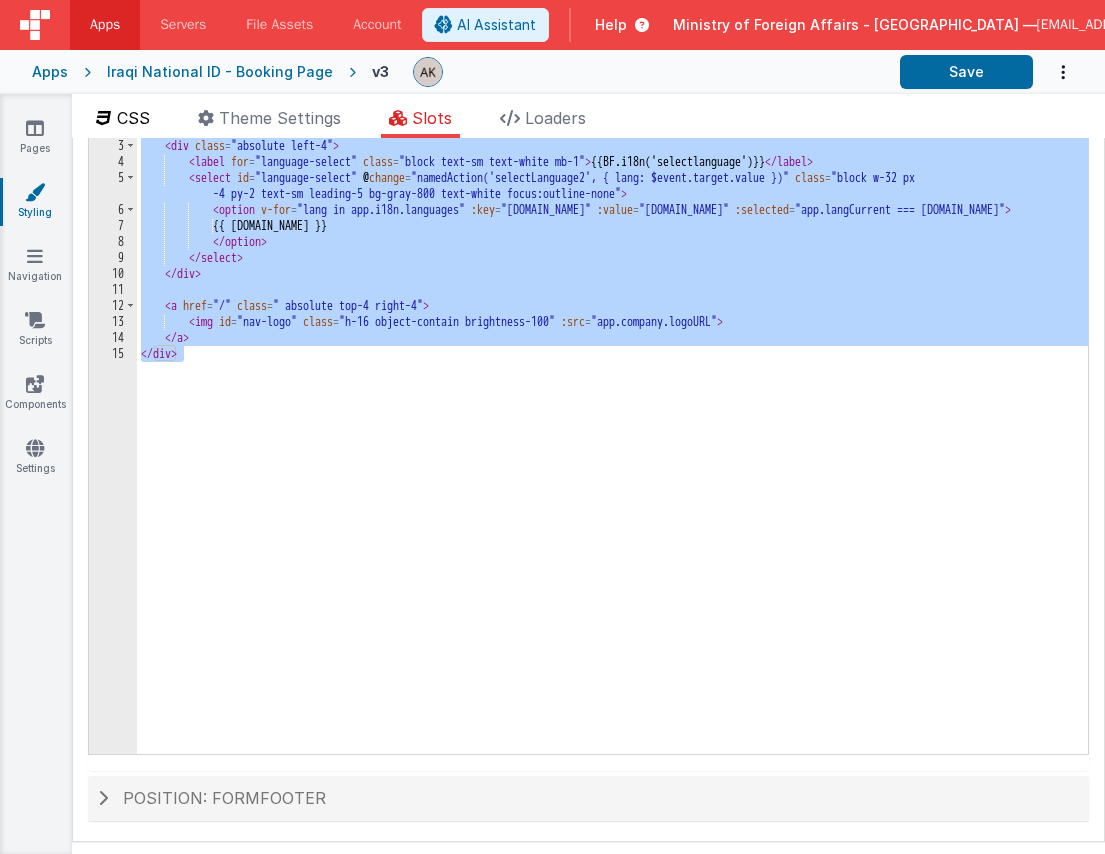 drag, startPoint x: 216, startPoint y: 347, endPoint x: 144, endPoint y: 125, distance: 233.3838 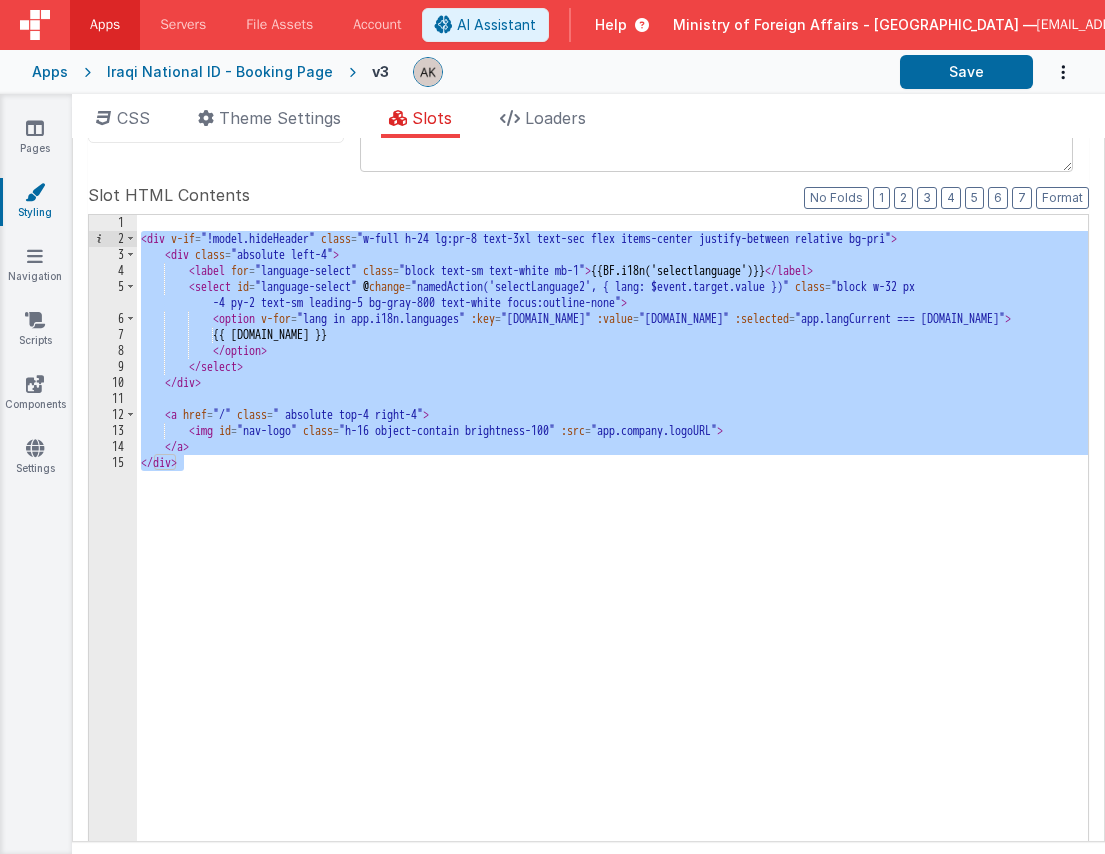 scroll, scrollTop: 145, scrollLeft: 0, axis: vertical 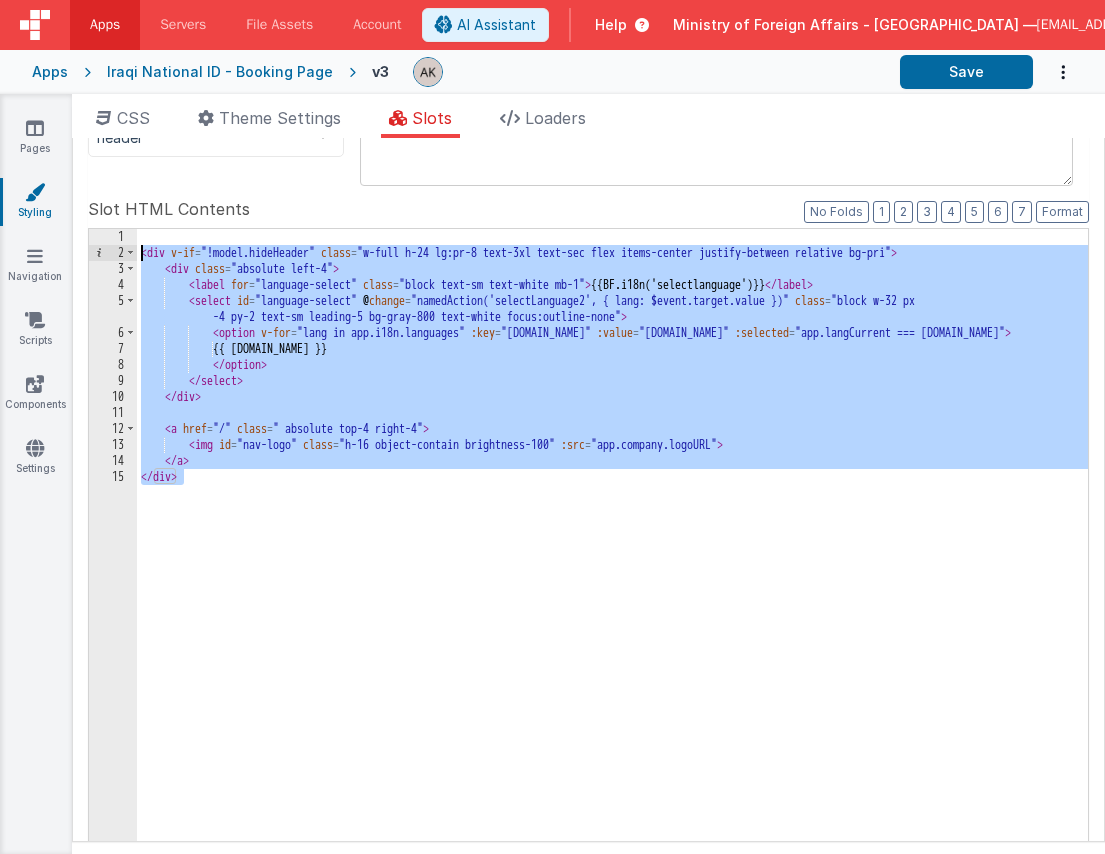 click on "Slot HTML Contents" at bounding box center [588, 209] 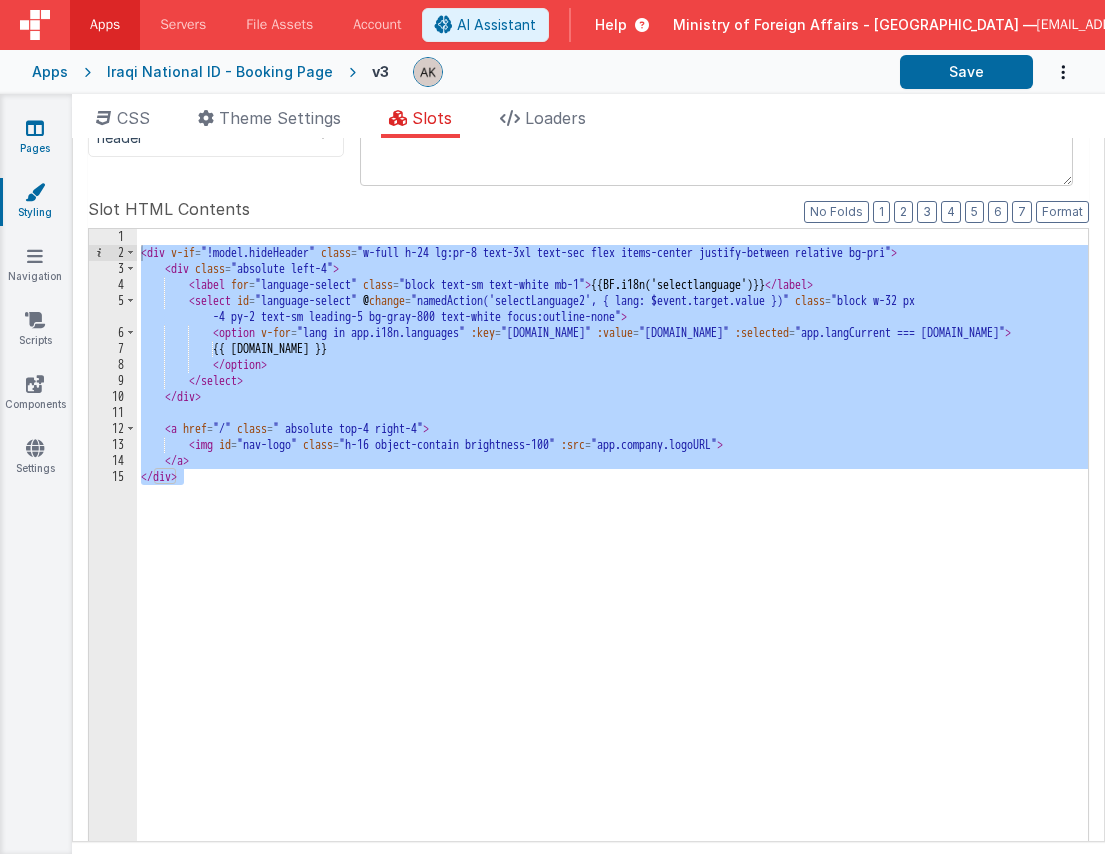 click on "Pages" at bounding box center (35, 138) 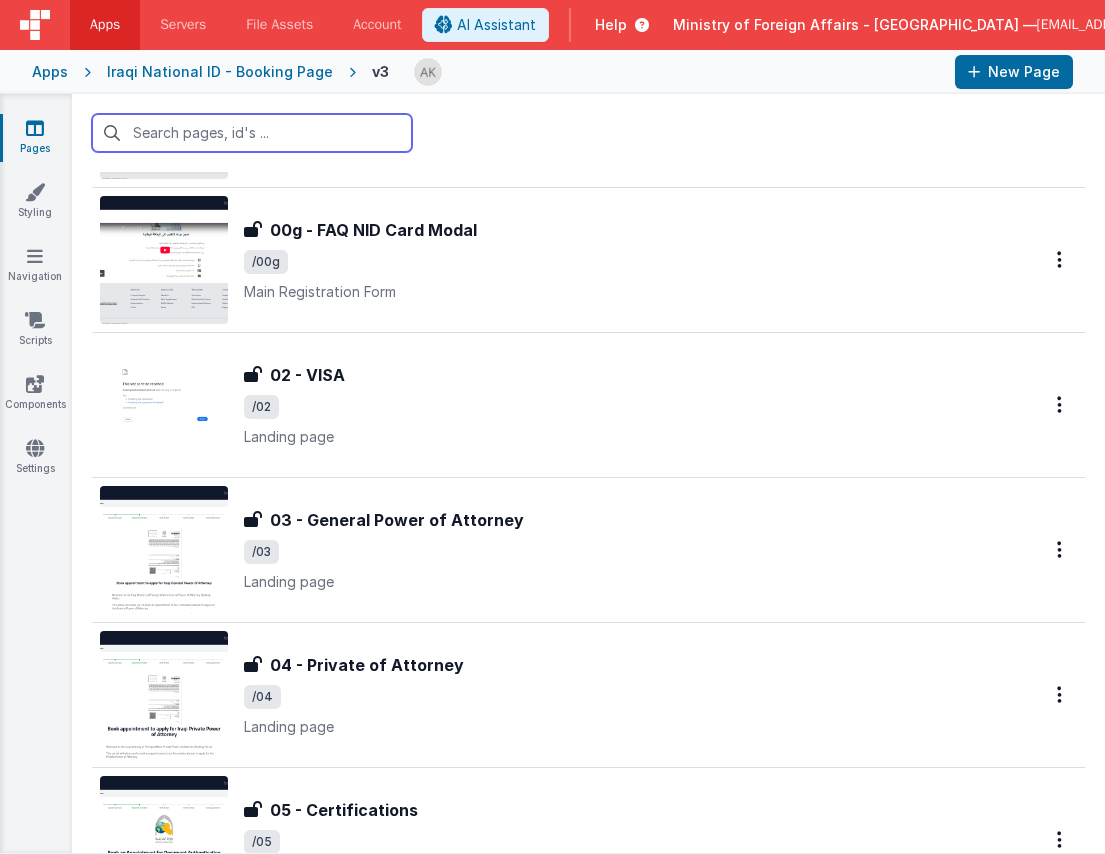 scroll, scrollTop: 1487, scrollLeft: 0, axis: vertical 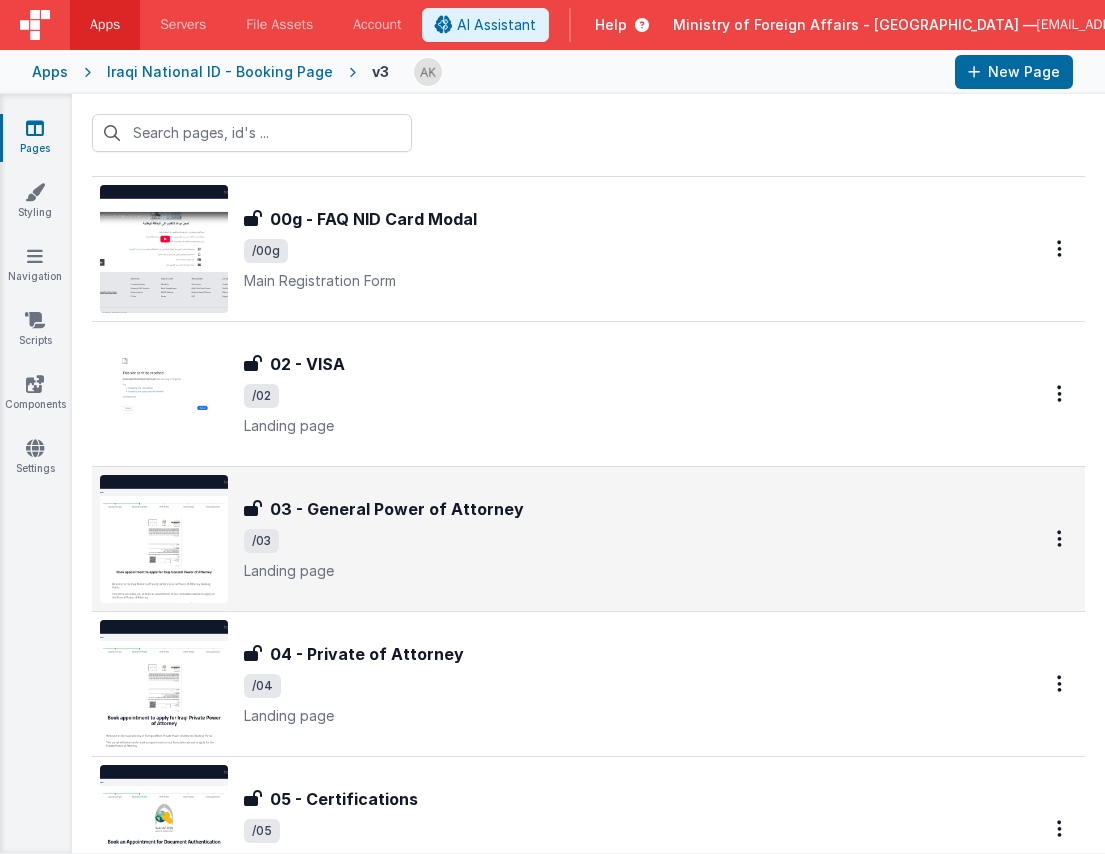 click at bounding box center (164, 539) 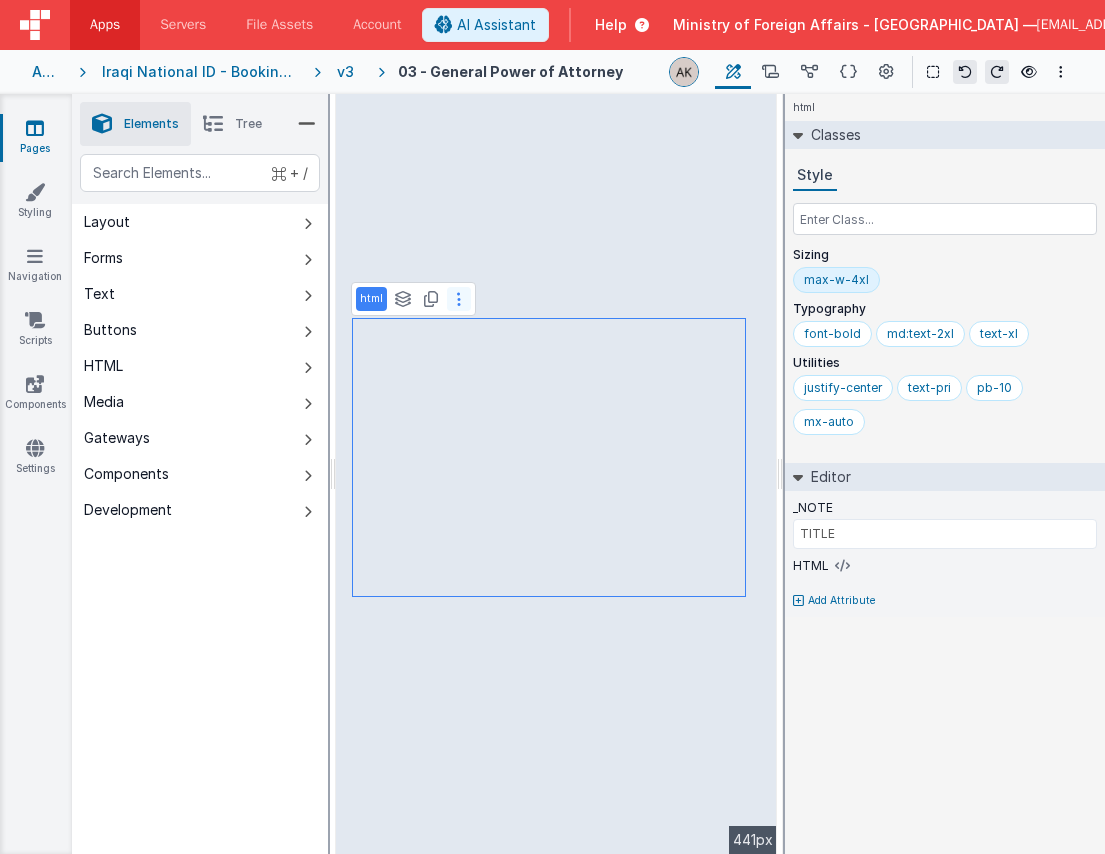 click at bounding box center [459, 299] 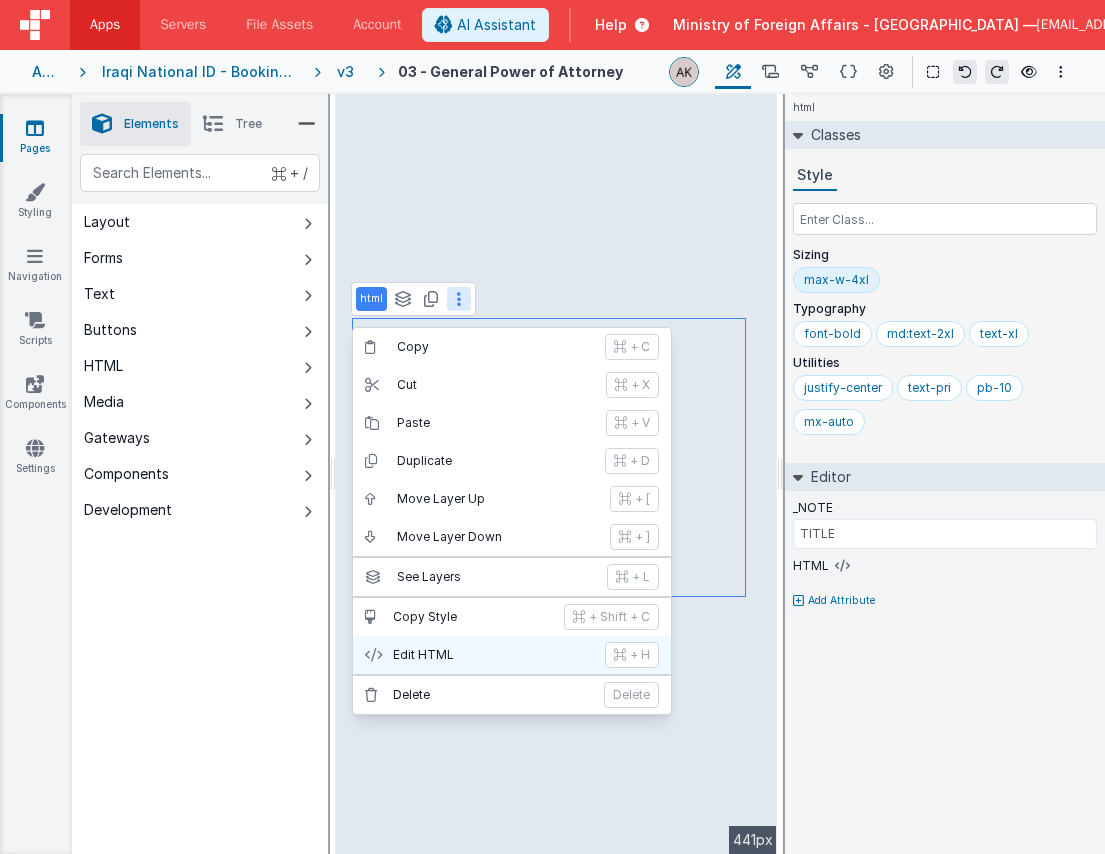 click on "Edit HTML" at bounding box center [493, 655] 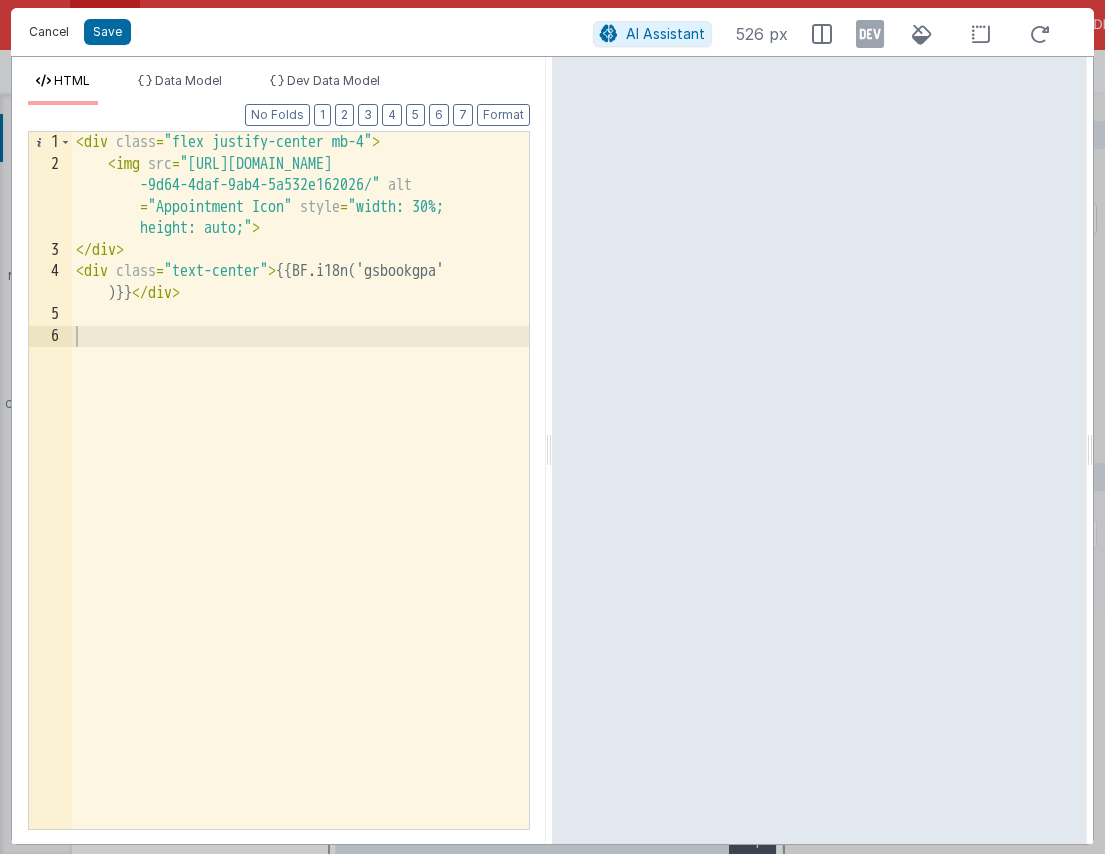 click on "Cancel" at bounding box center (49, 32) 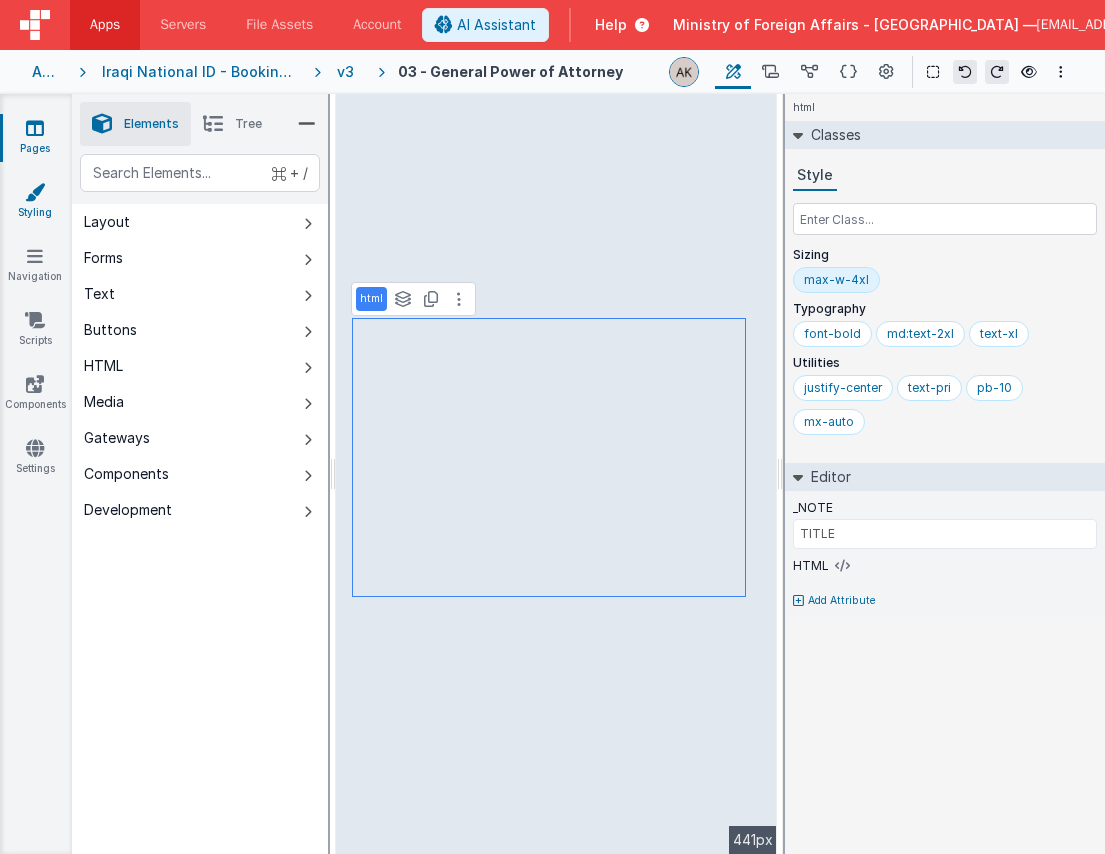 click on "Styling" at bounding box center (35, 202) 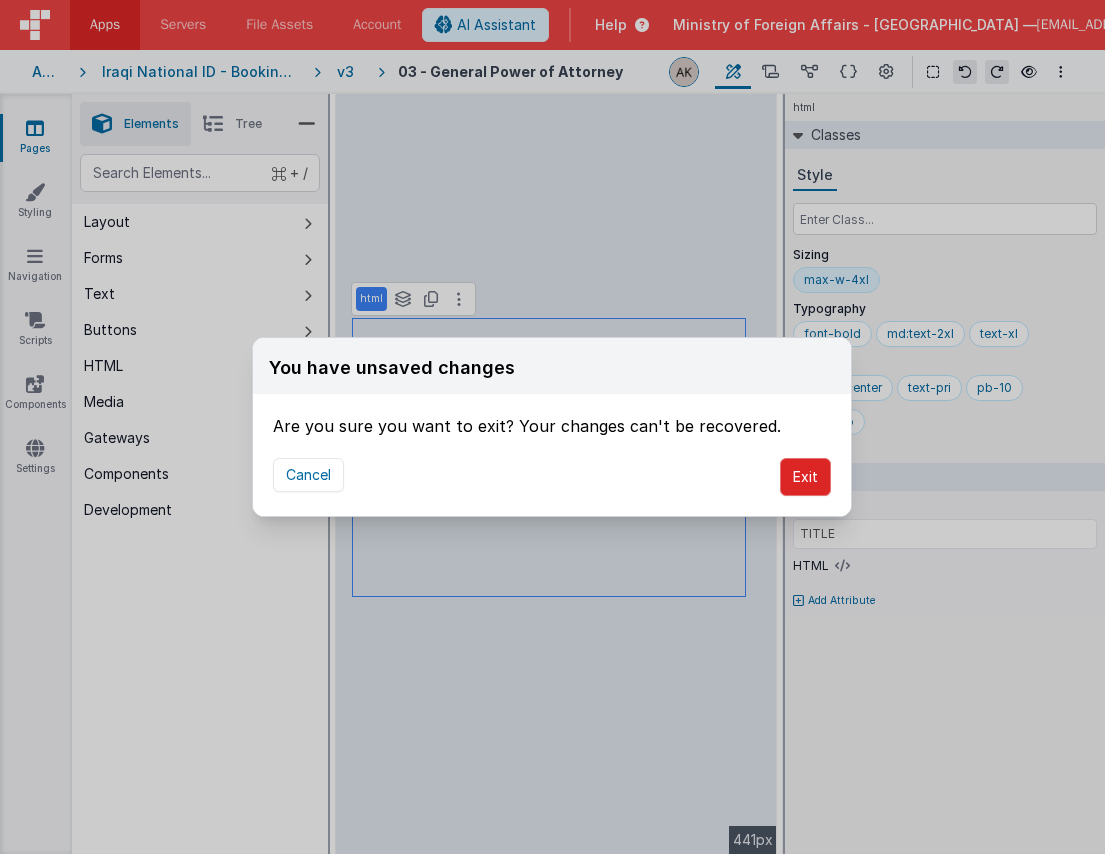click on "Exit" at bounding box center [805, 477] 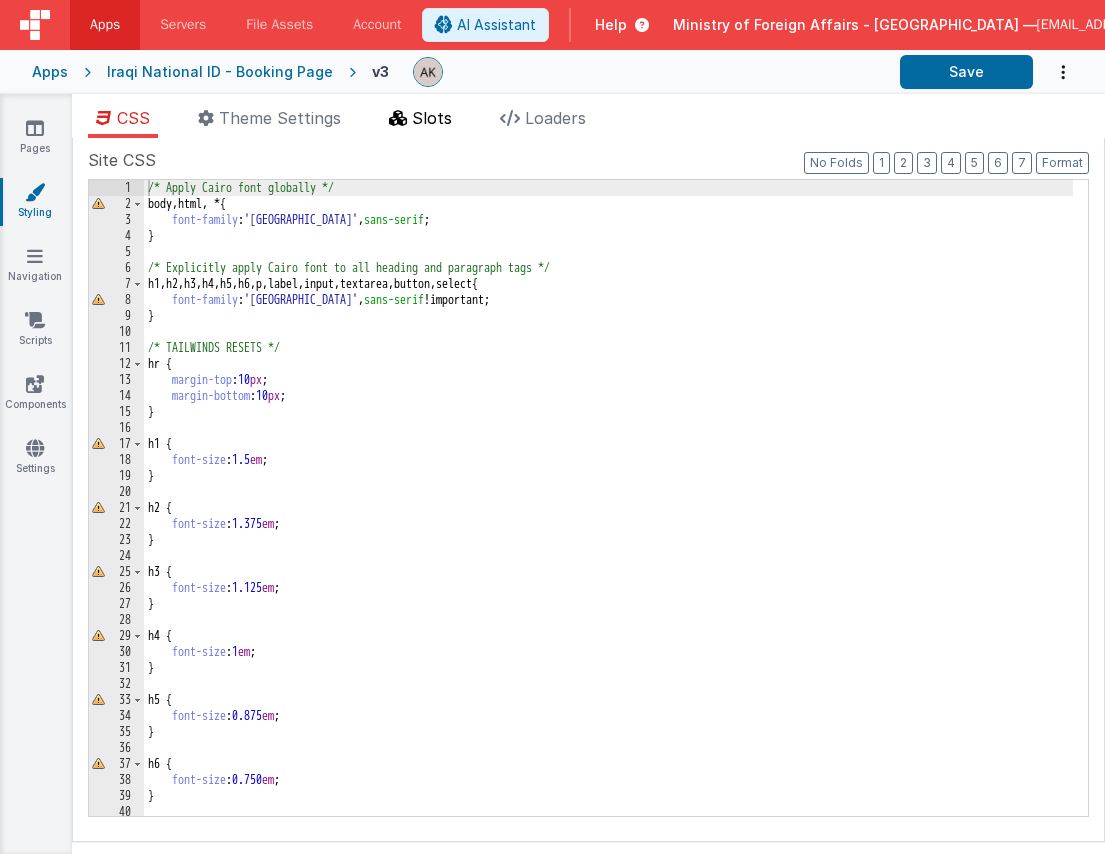 click on "Slots" at bounding box center [432, 118] 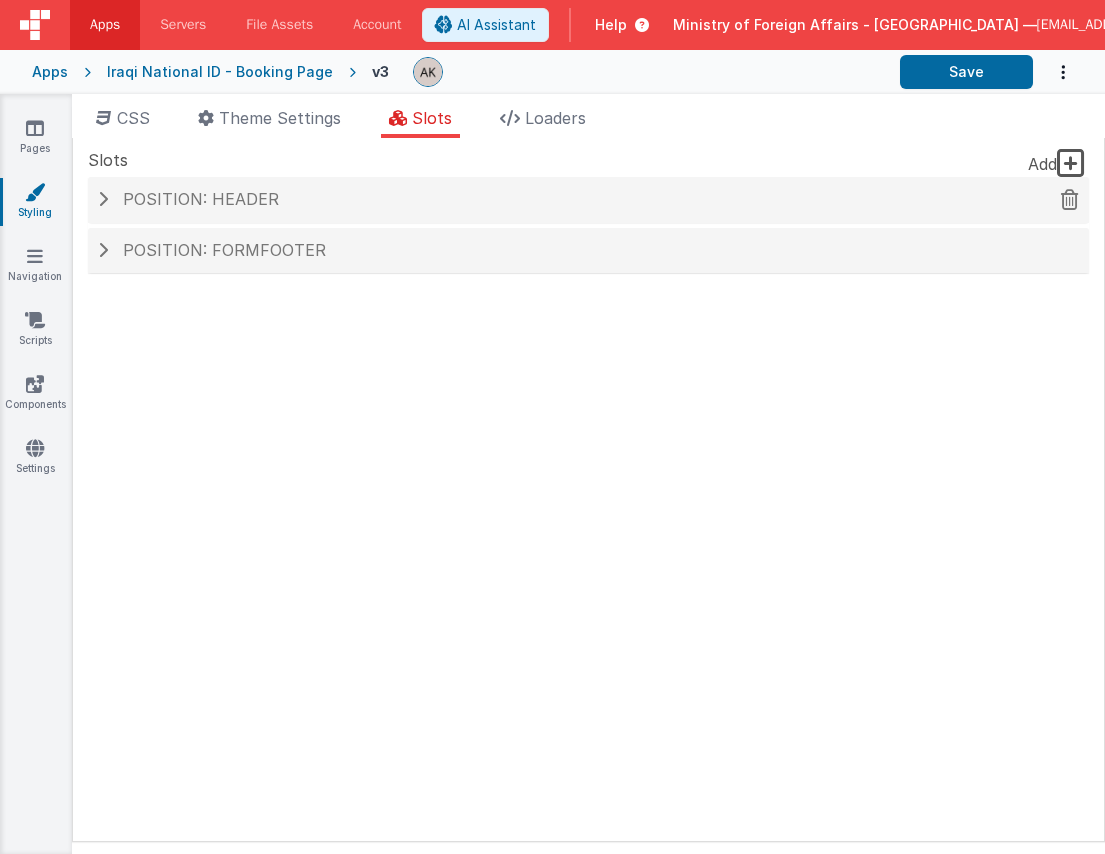 click on "Position: header" at bounding box center (588, 200) 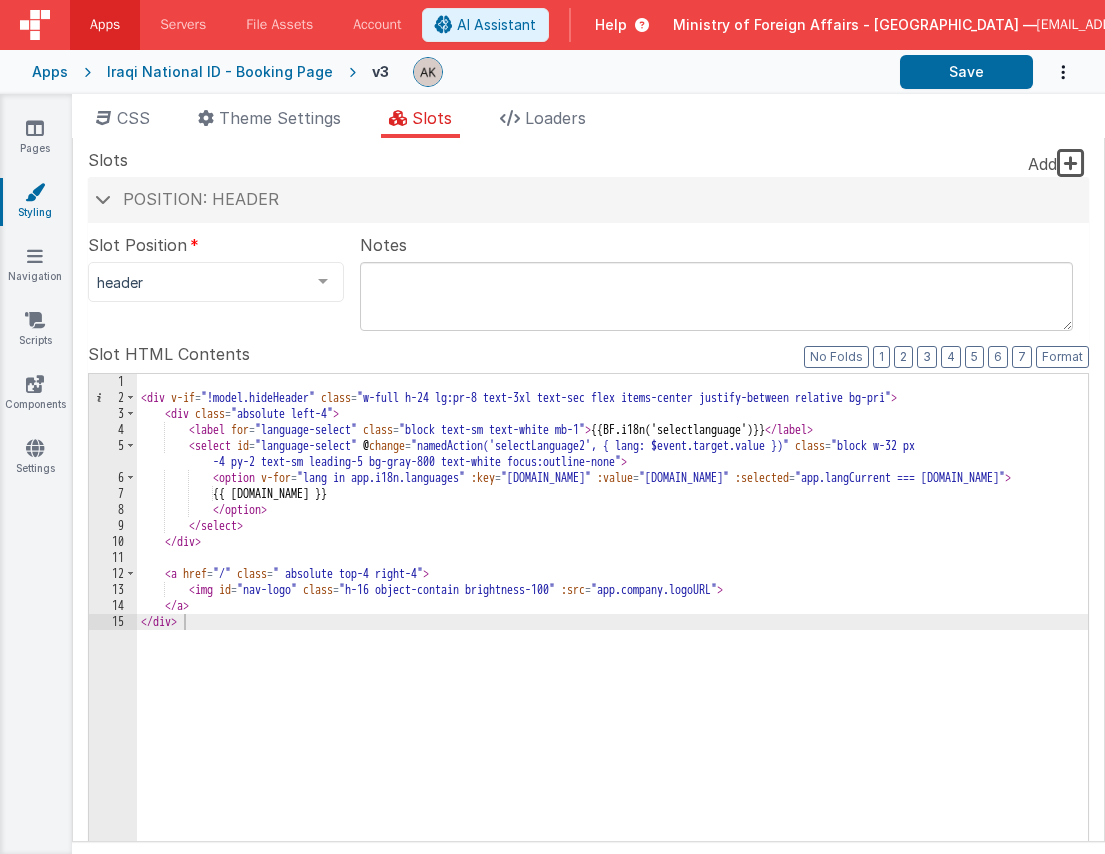 click on "Slot HTML Contents" at bounding box center [588, 354] 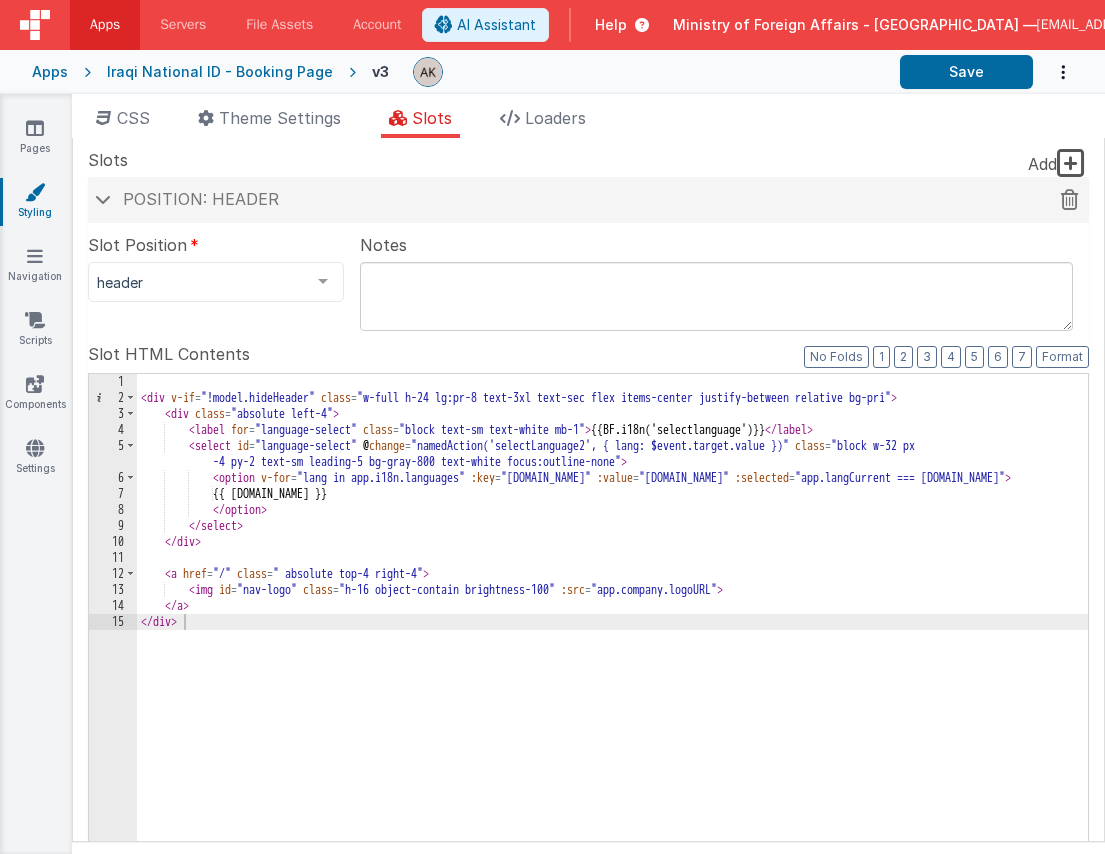 click on "Position: header" at bounding box center [588, 200] 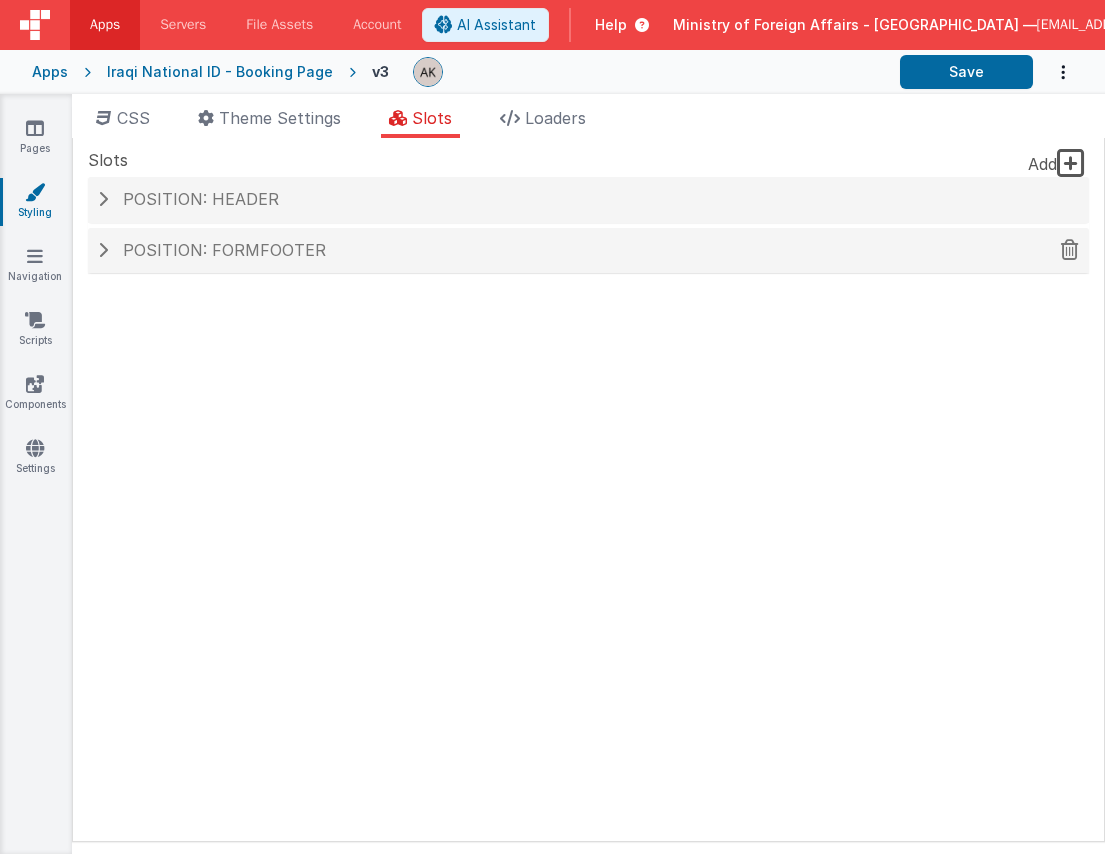 click on "Position: formFooter" at bounding box center (224, 250) 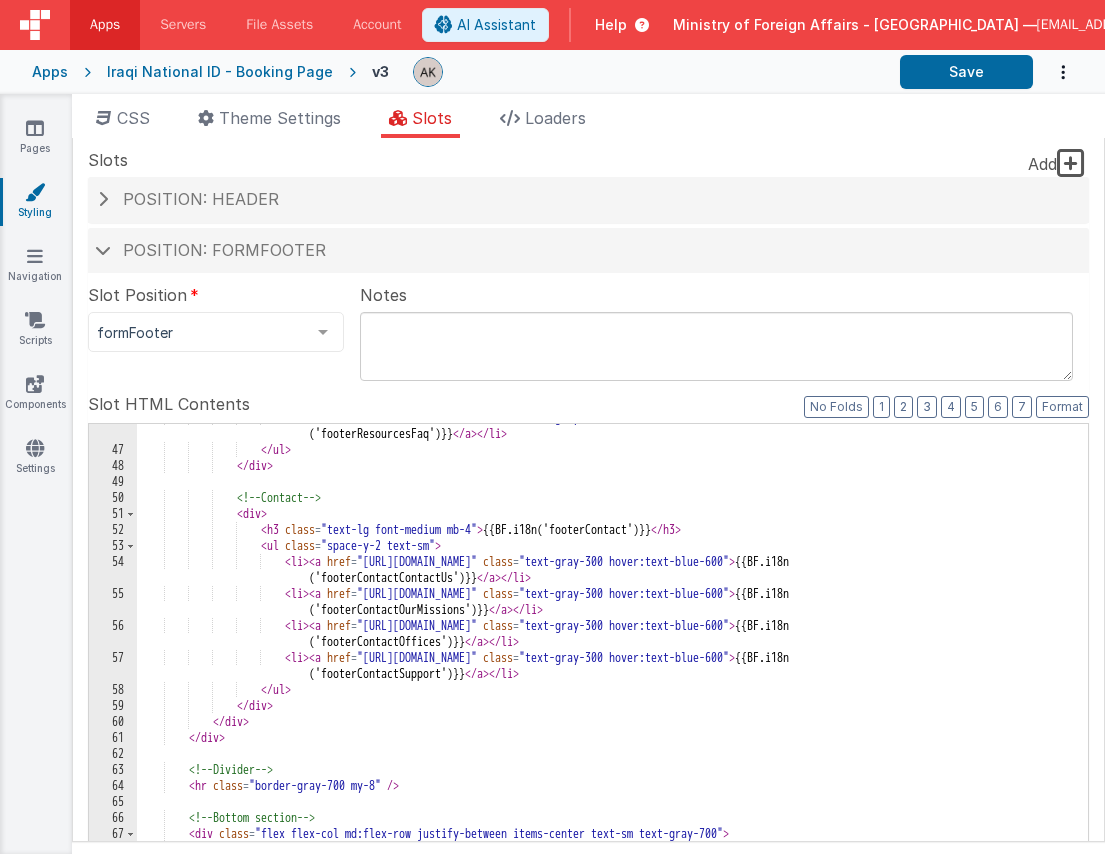 scroll, scrollTop: 968, scrollLeft: 0, axis: vertical 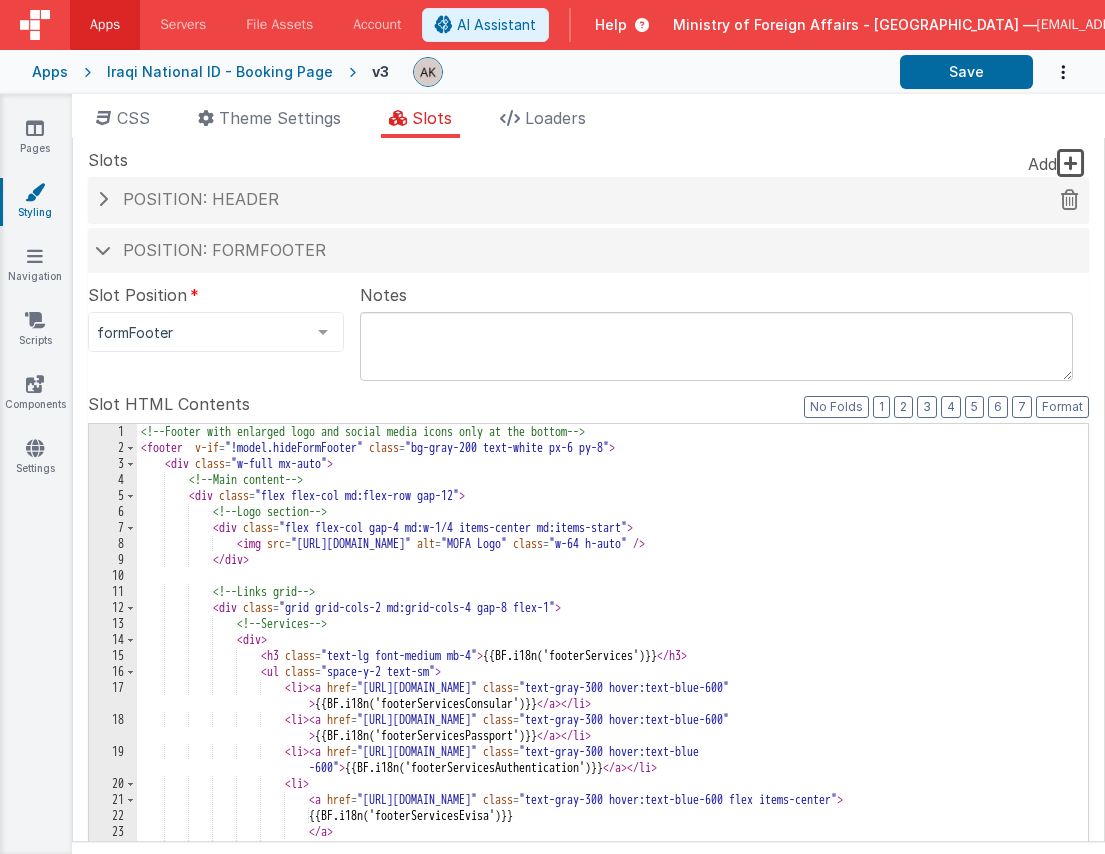 click on "Position: header" at bounding box center [201, 199] 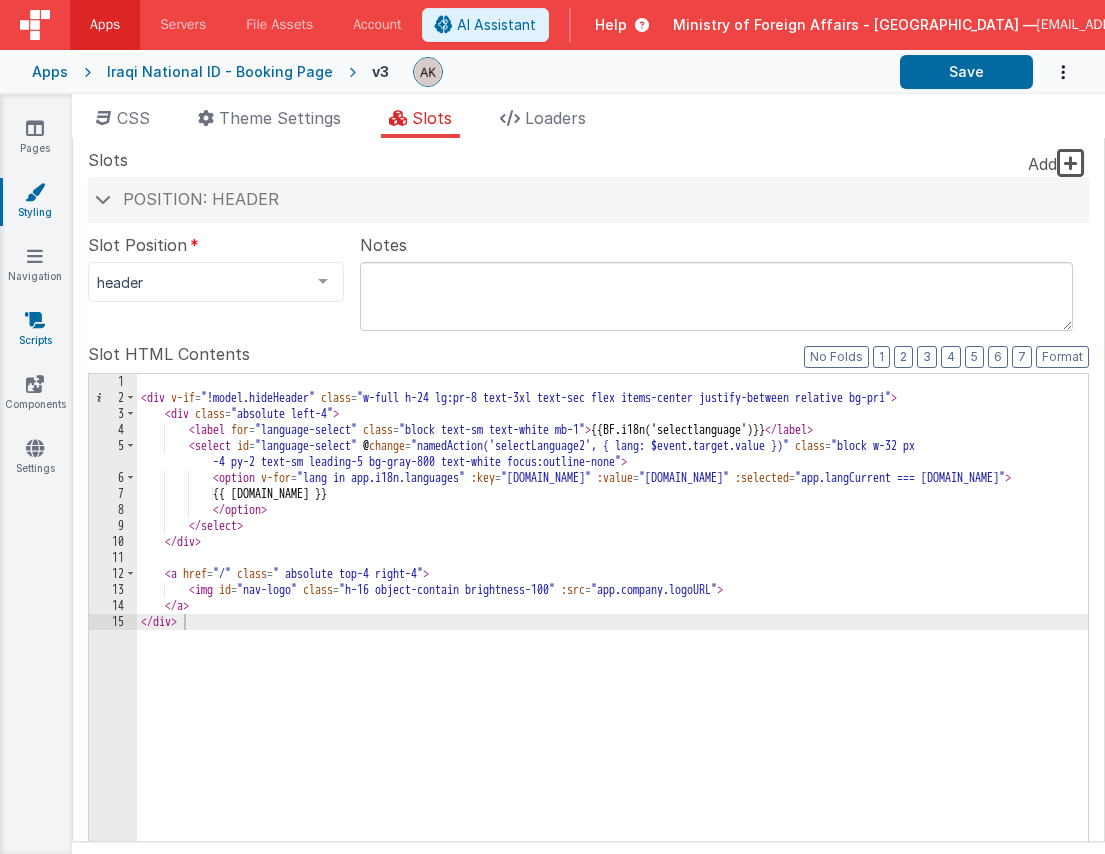 click on "Scripts" at bounding box center (35, 330) 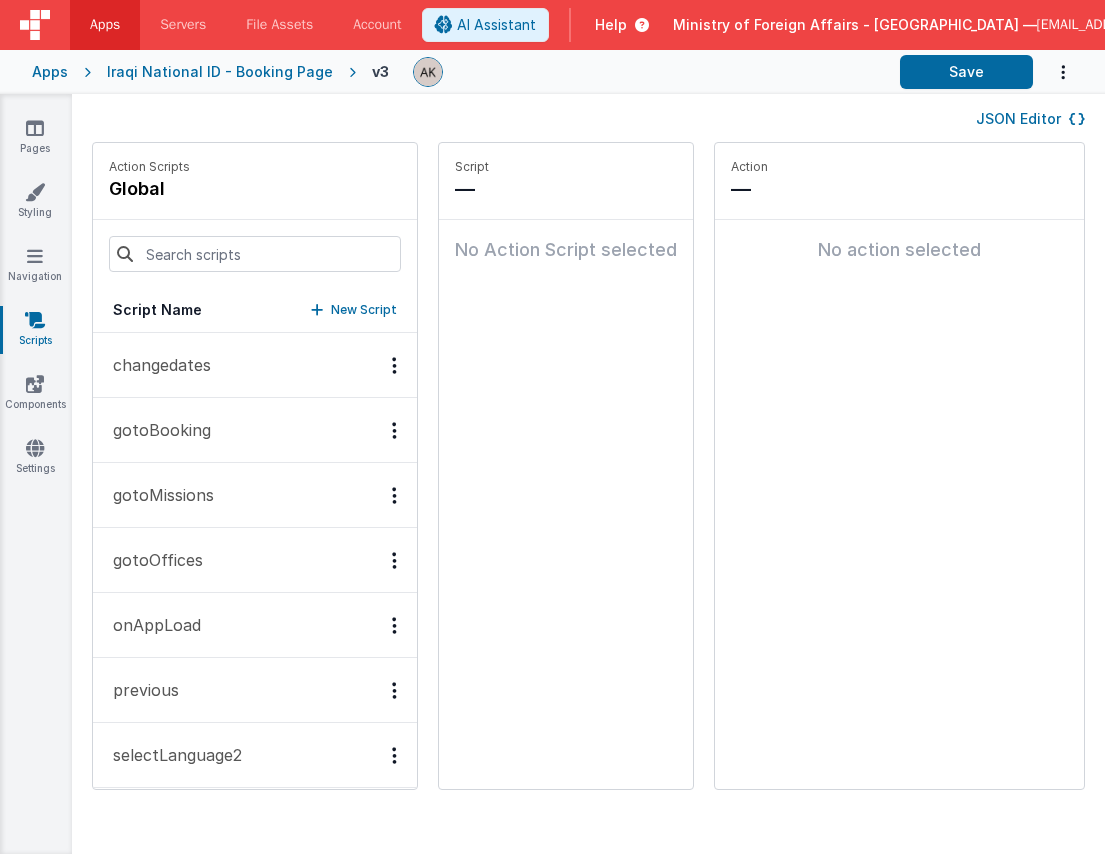 click on "changedates" at bounding box center (156, 365) 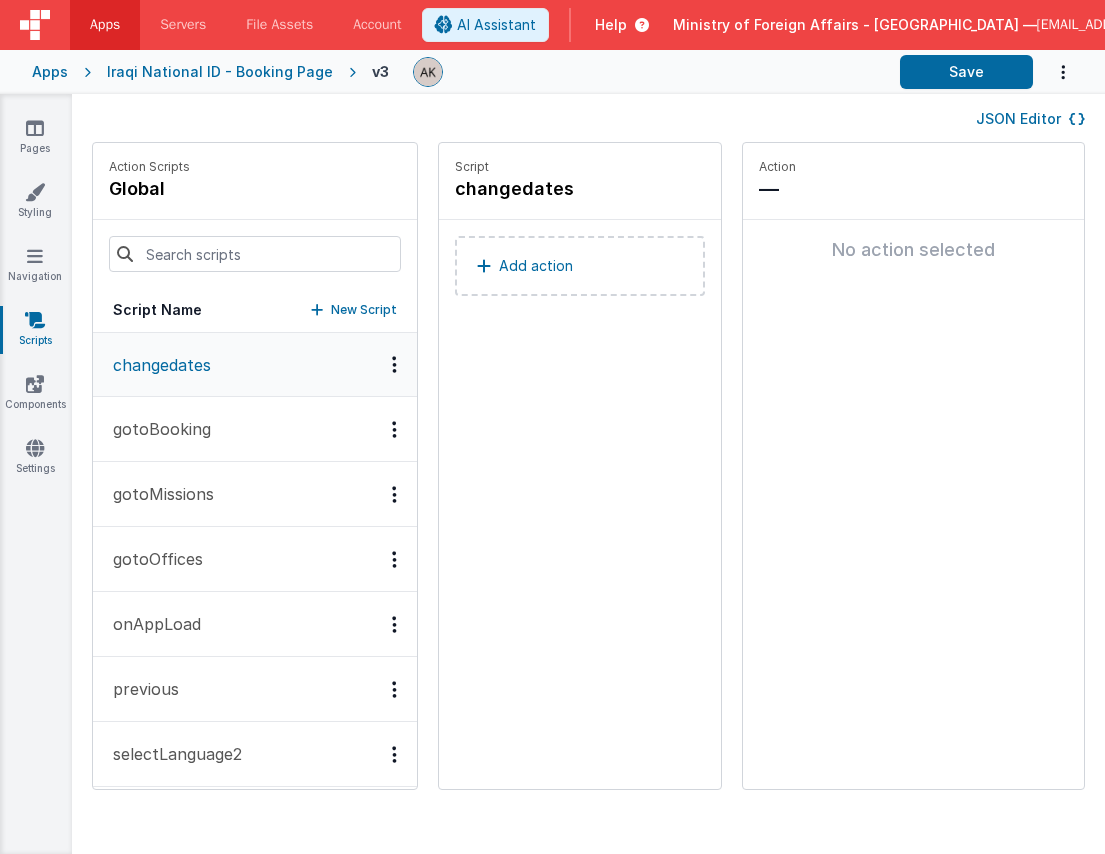 click on "gotoBooking" at bounding box center [255, 429] 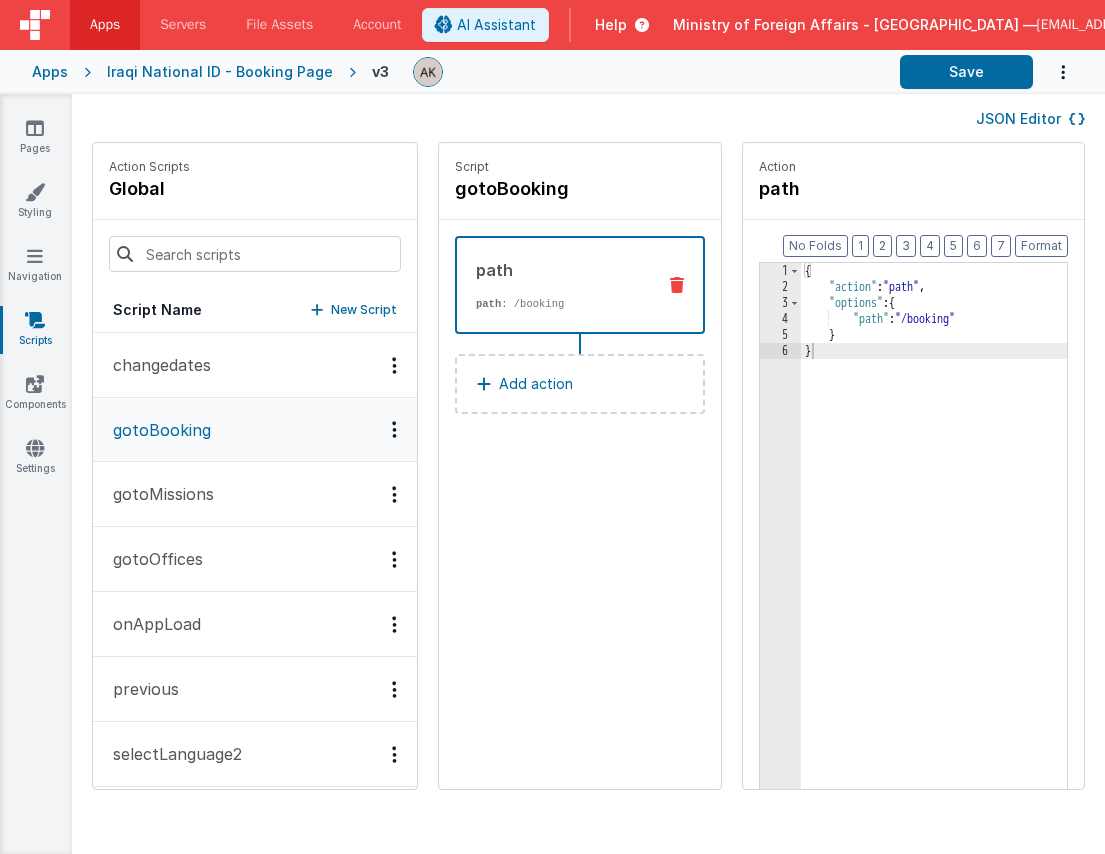 click on "{      "action" :  "path" ,      "options" :  {           "path" :  "/booking"      } }" at bounding box center (963, 573) 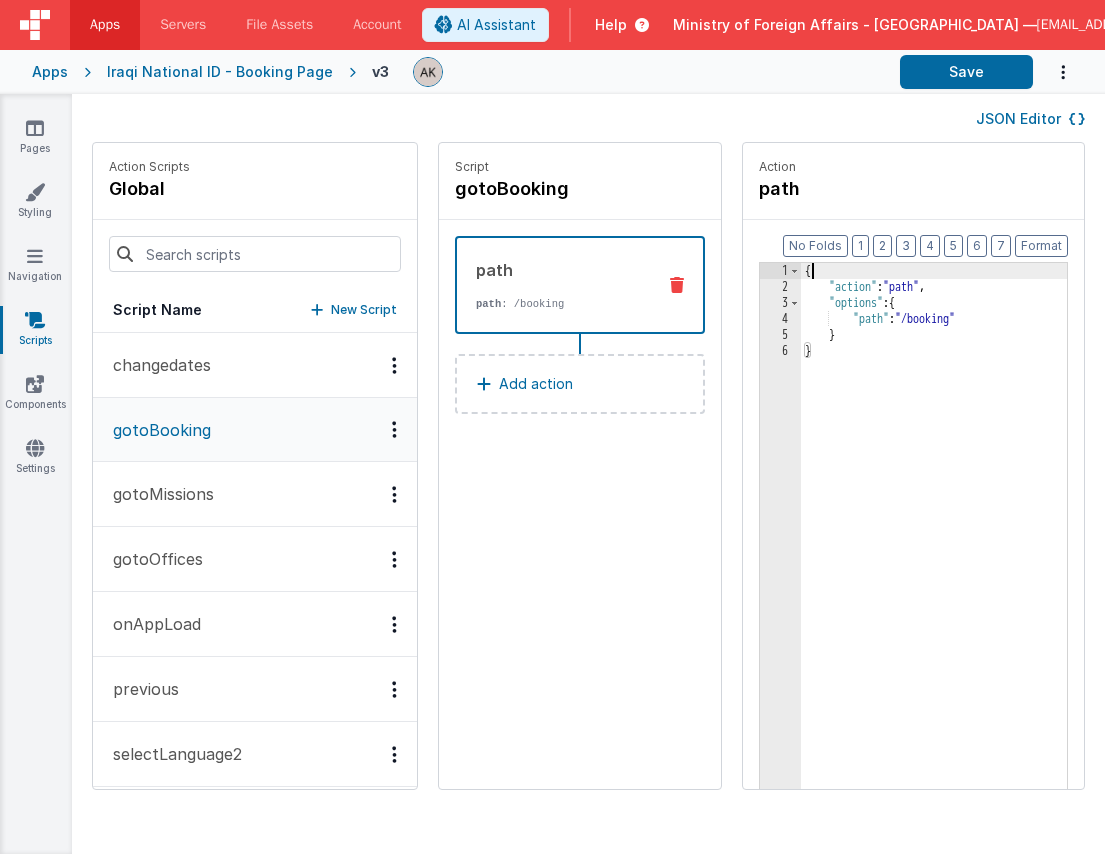 click at bounding box center (648, 72) 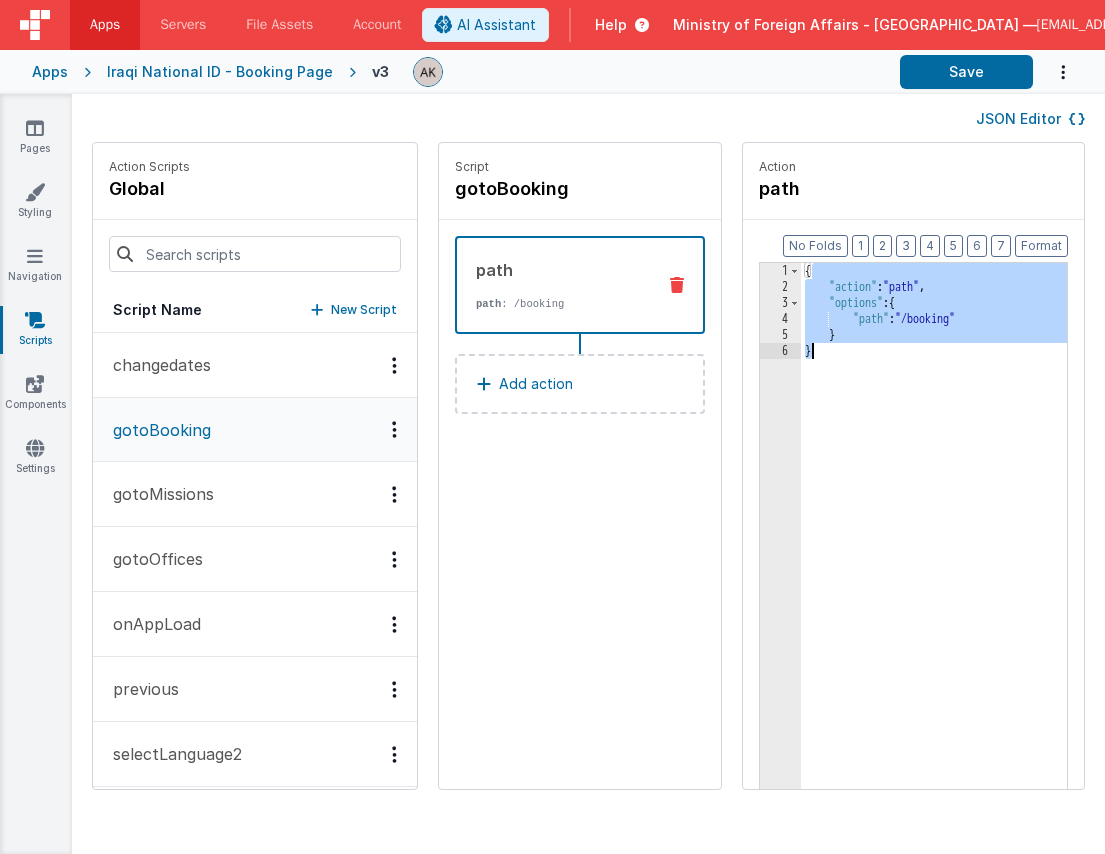 drag, startPoint x: 750, startPoint y: 273, endPoint x: 768, endPoint y: 376, distance: 104.56099 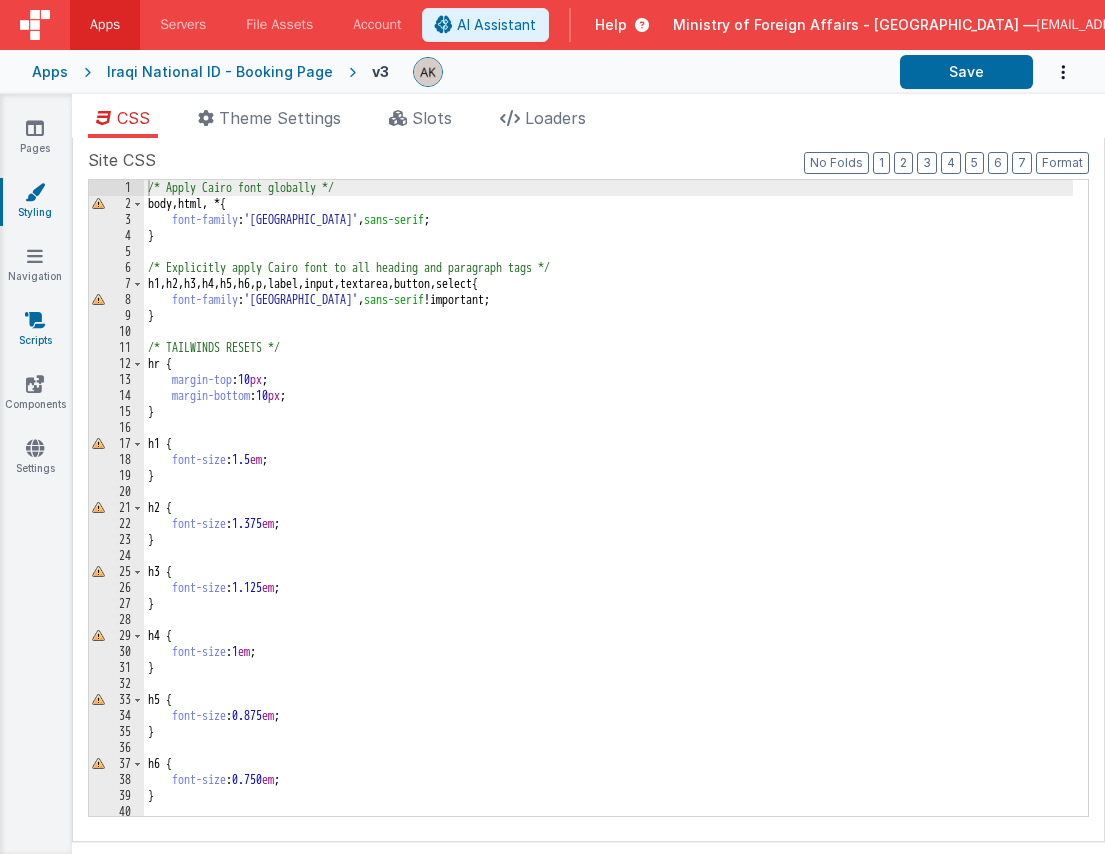 click on "Scripts" at bounding box center (35, 330) 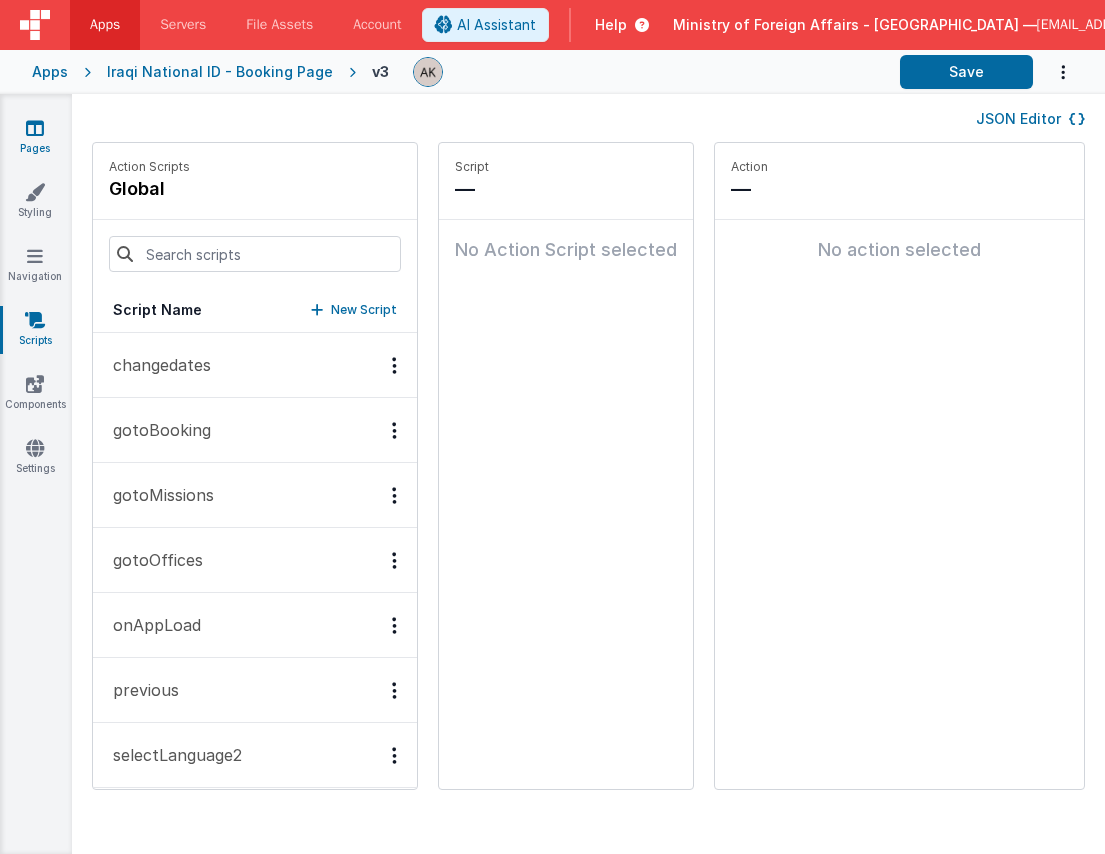 click at bounding box center (35, 128) 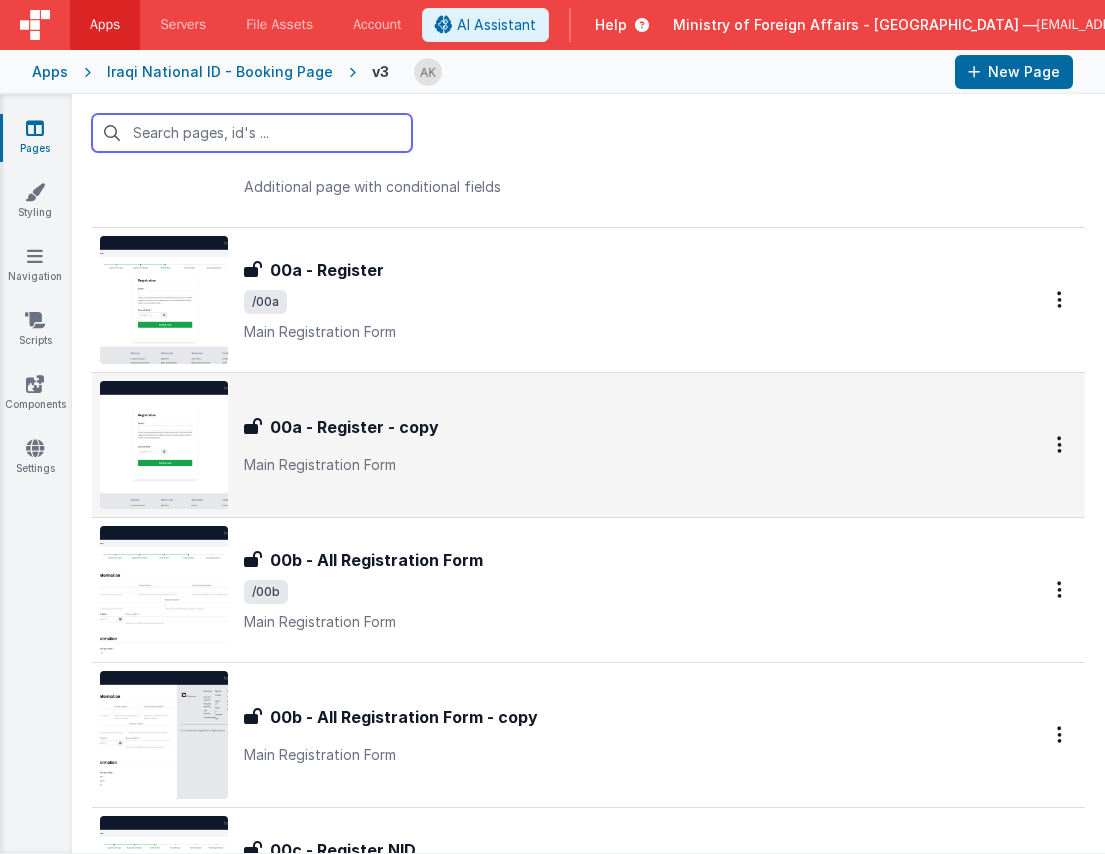 scroll, scrollTop: 132, scrollLeft: 0, axis: vertical 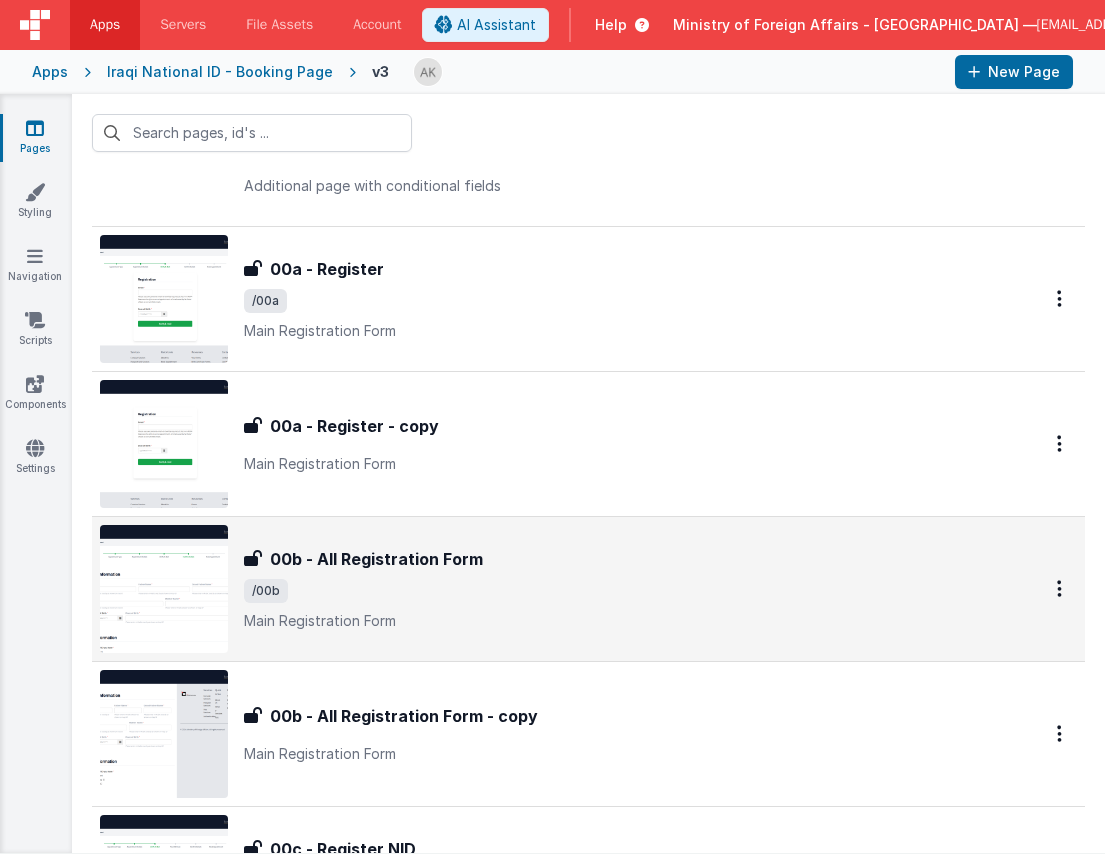 click at bounding box center [164, 589] 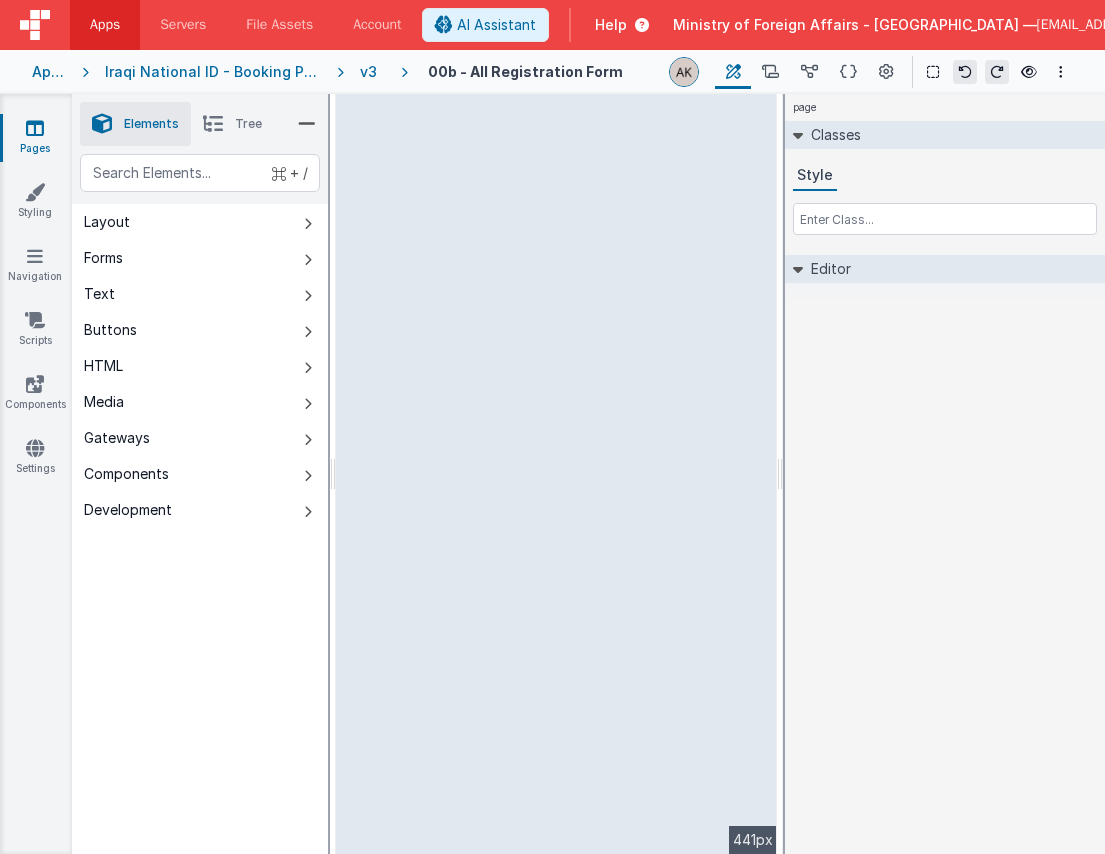 select on "regexp" 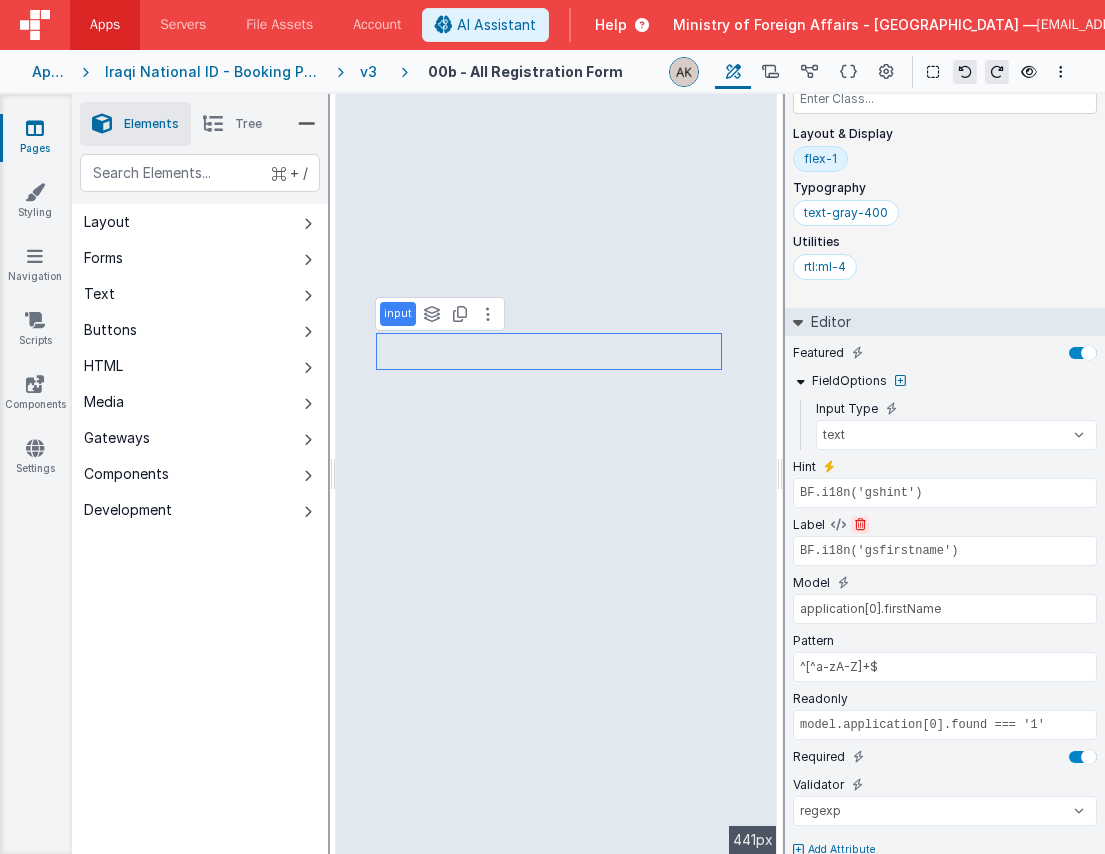 scroll, scrollTop: 126, scrollLeft: 0, axis: vertical 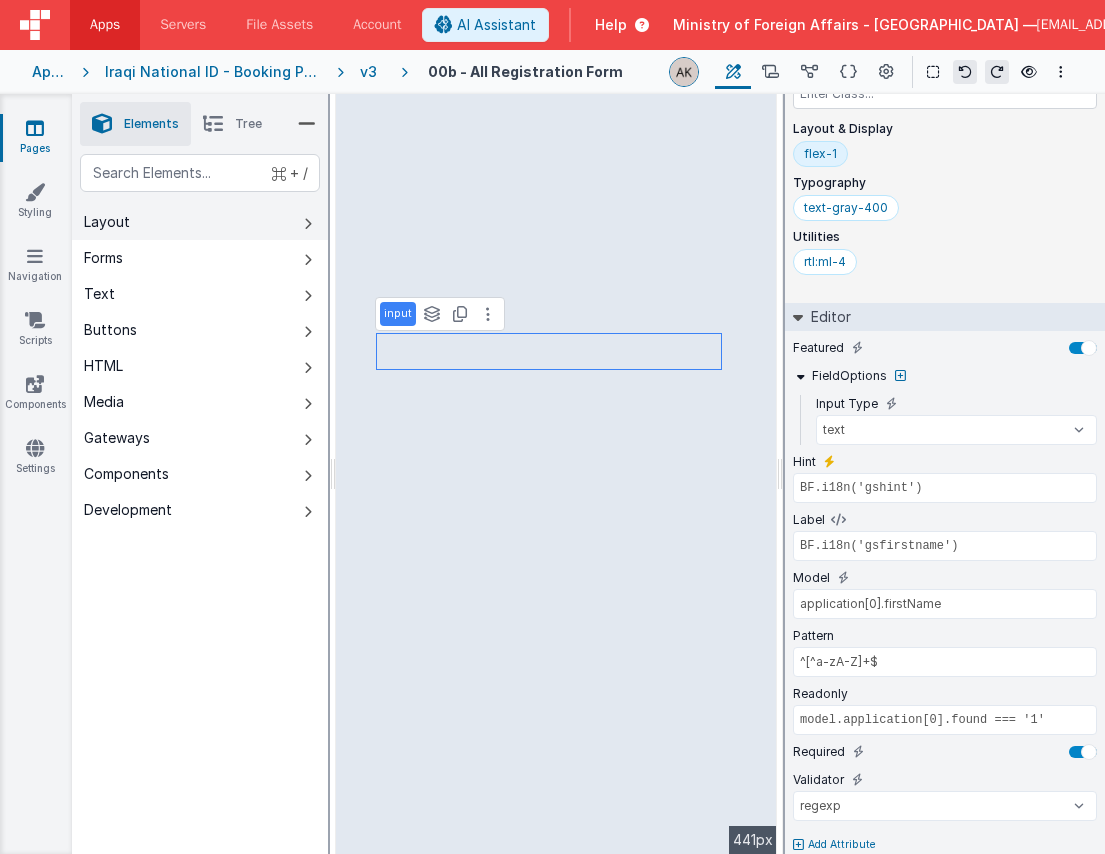 click on "Layout" at bounding box center [200, 222] 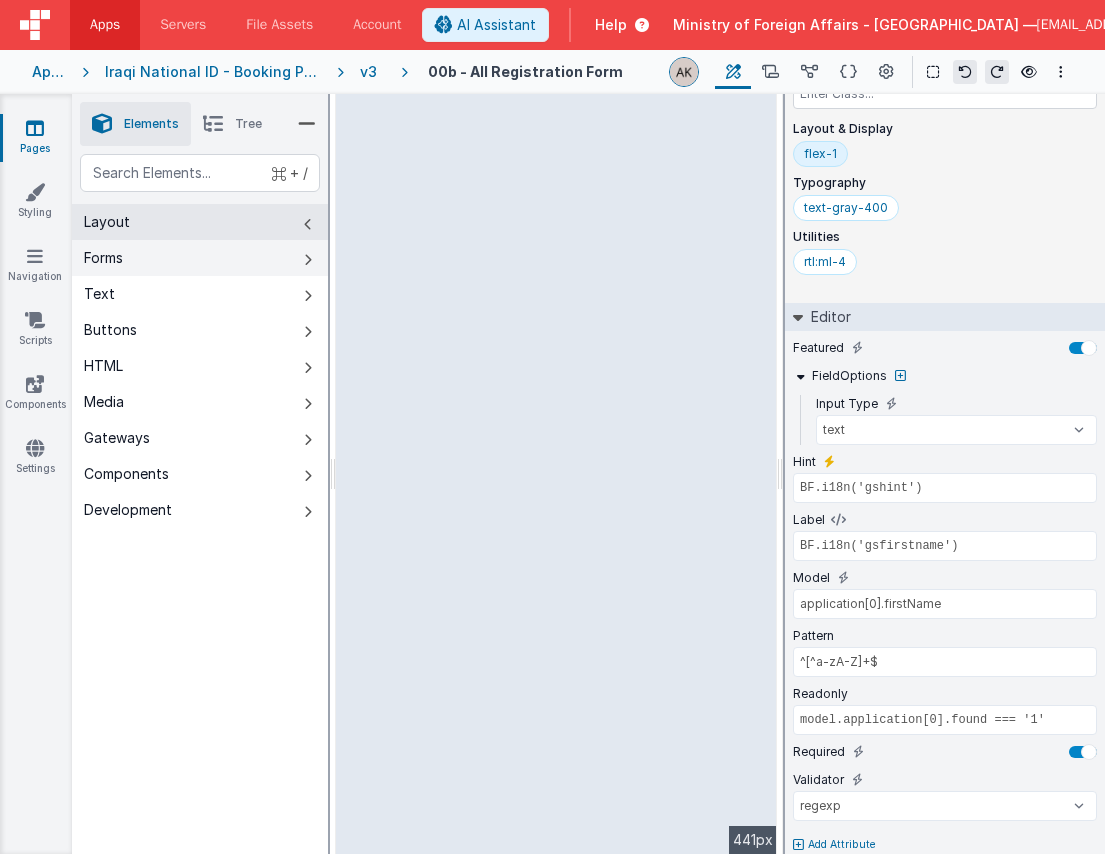 click on "Forms" at bounding box center (200, 258) 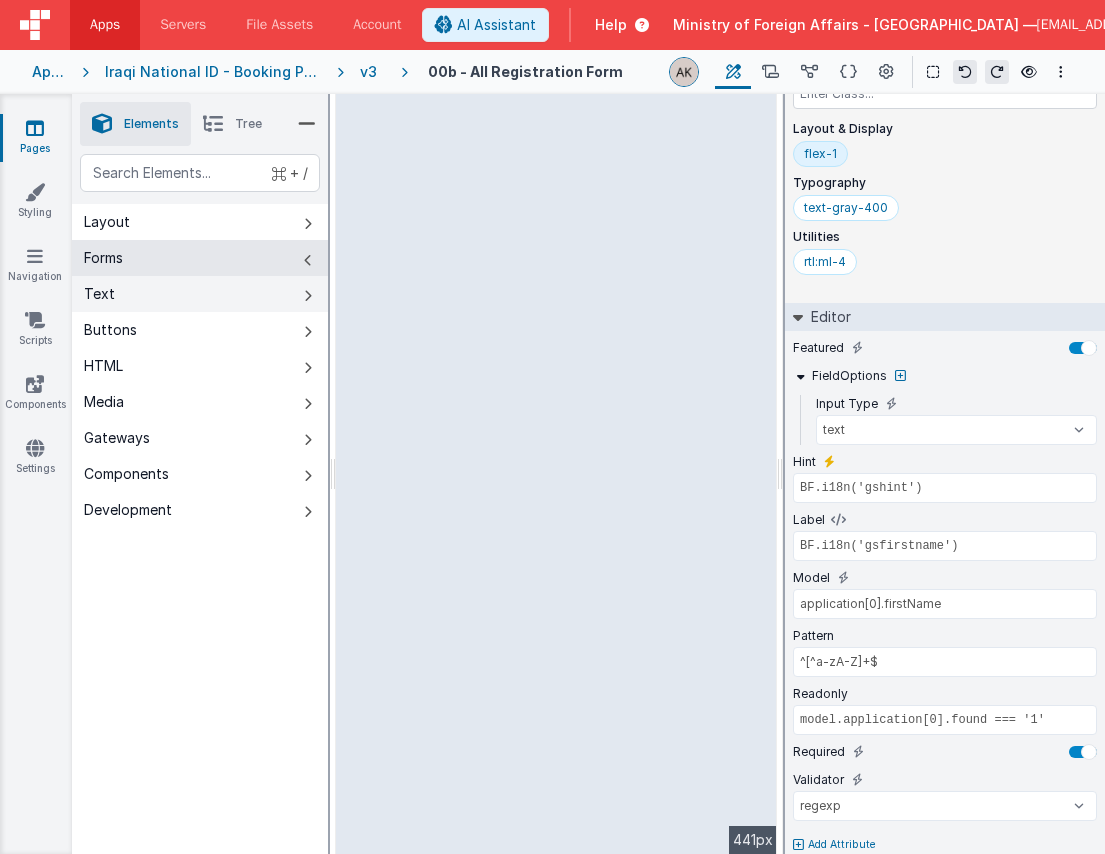 click on "Text" at bounding box center [200, 294] 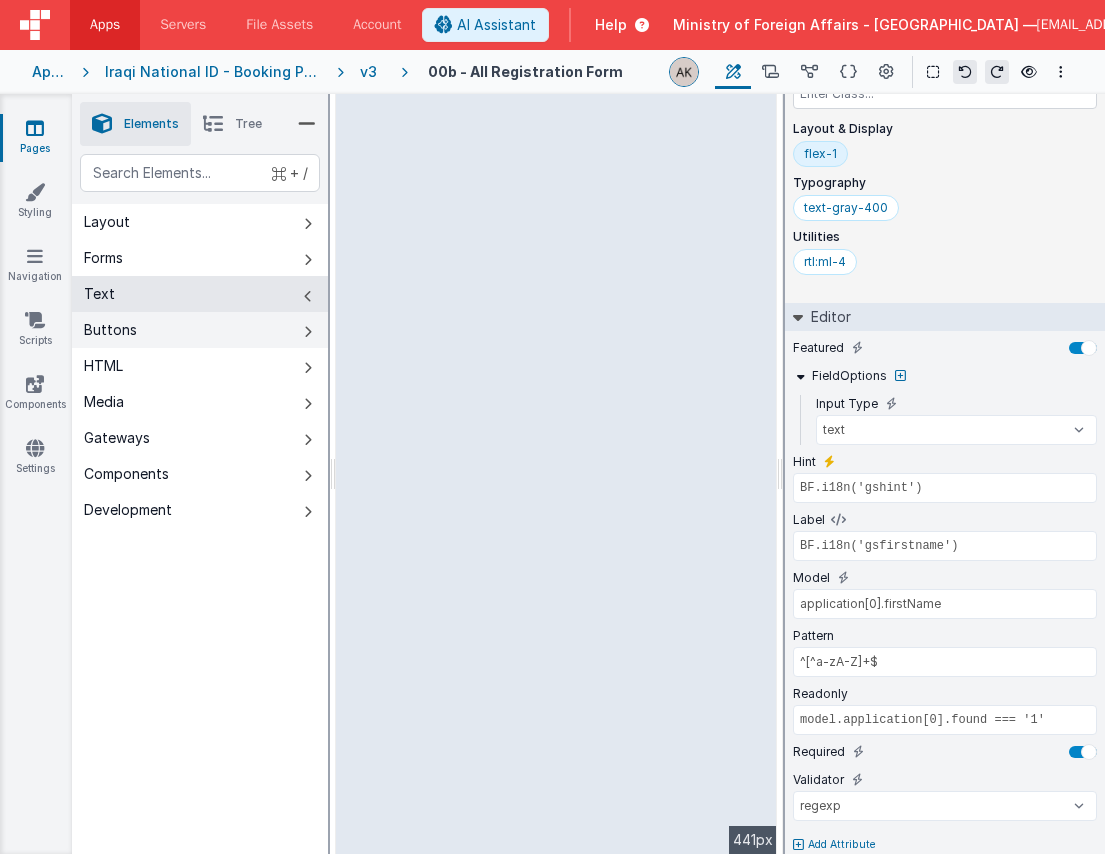 click on "Buttons" at bounding box center [200, 330] 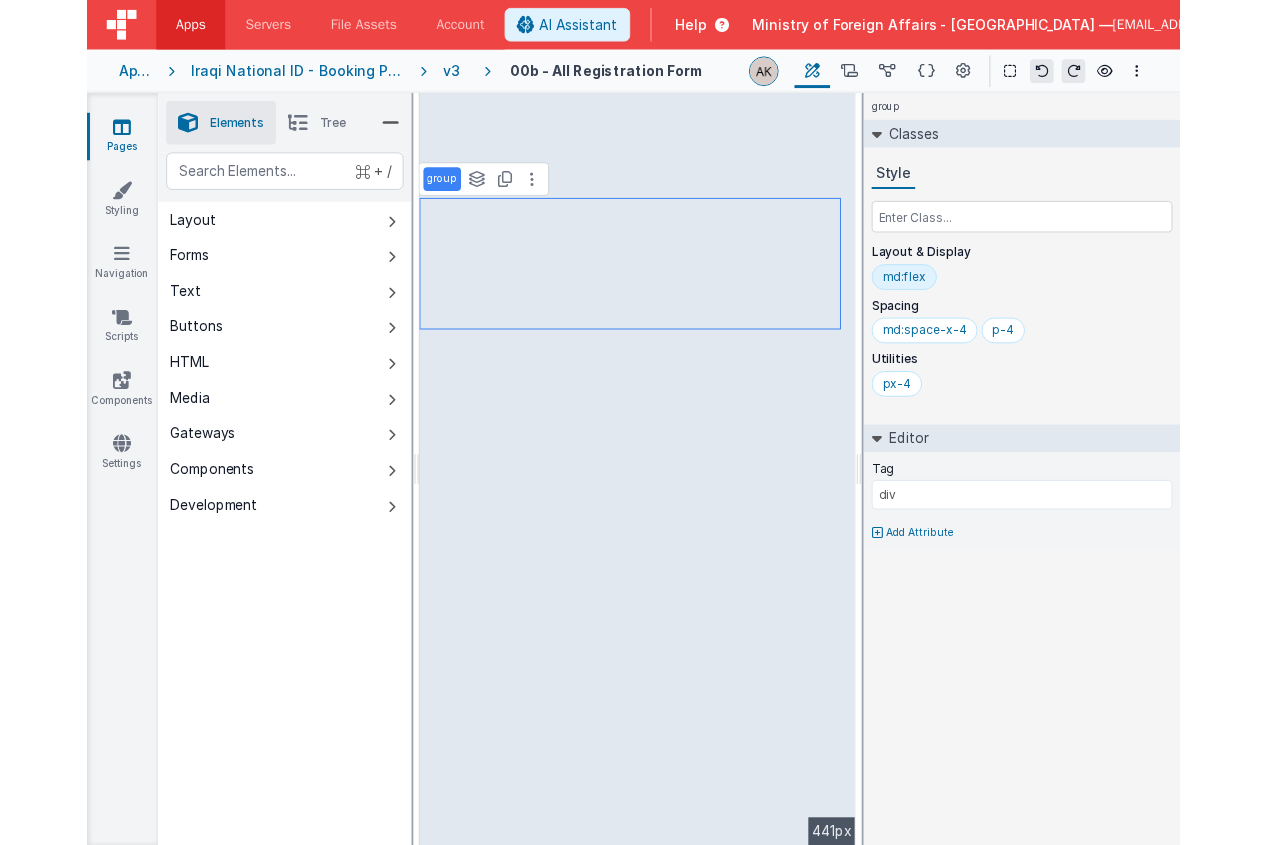 scroll, scrollTop: 0, scrollLeft: 0, axis: both 